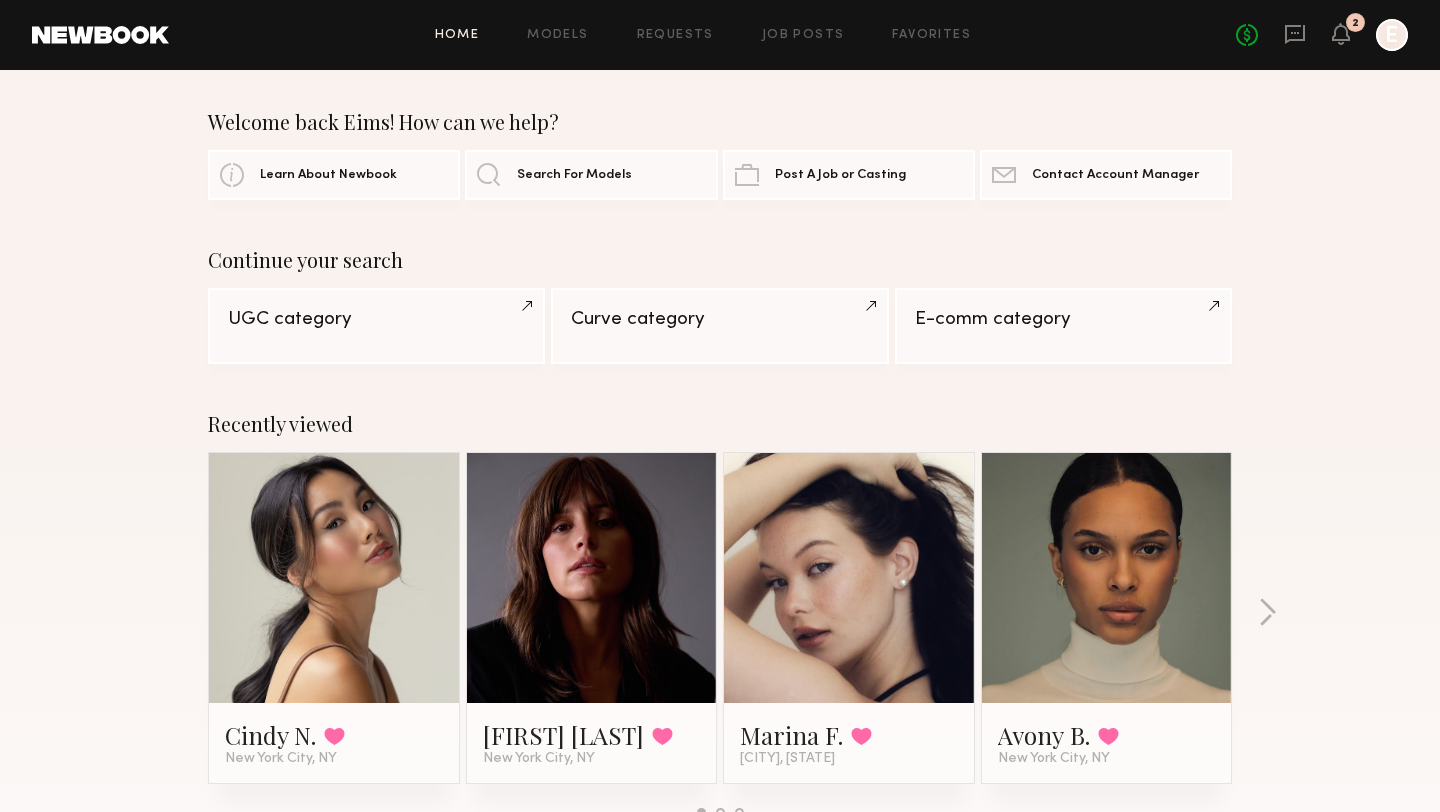 scroll, scrollTop: 0, scrollLeft: 0, axis: both 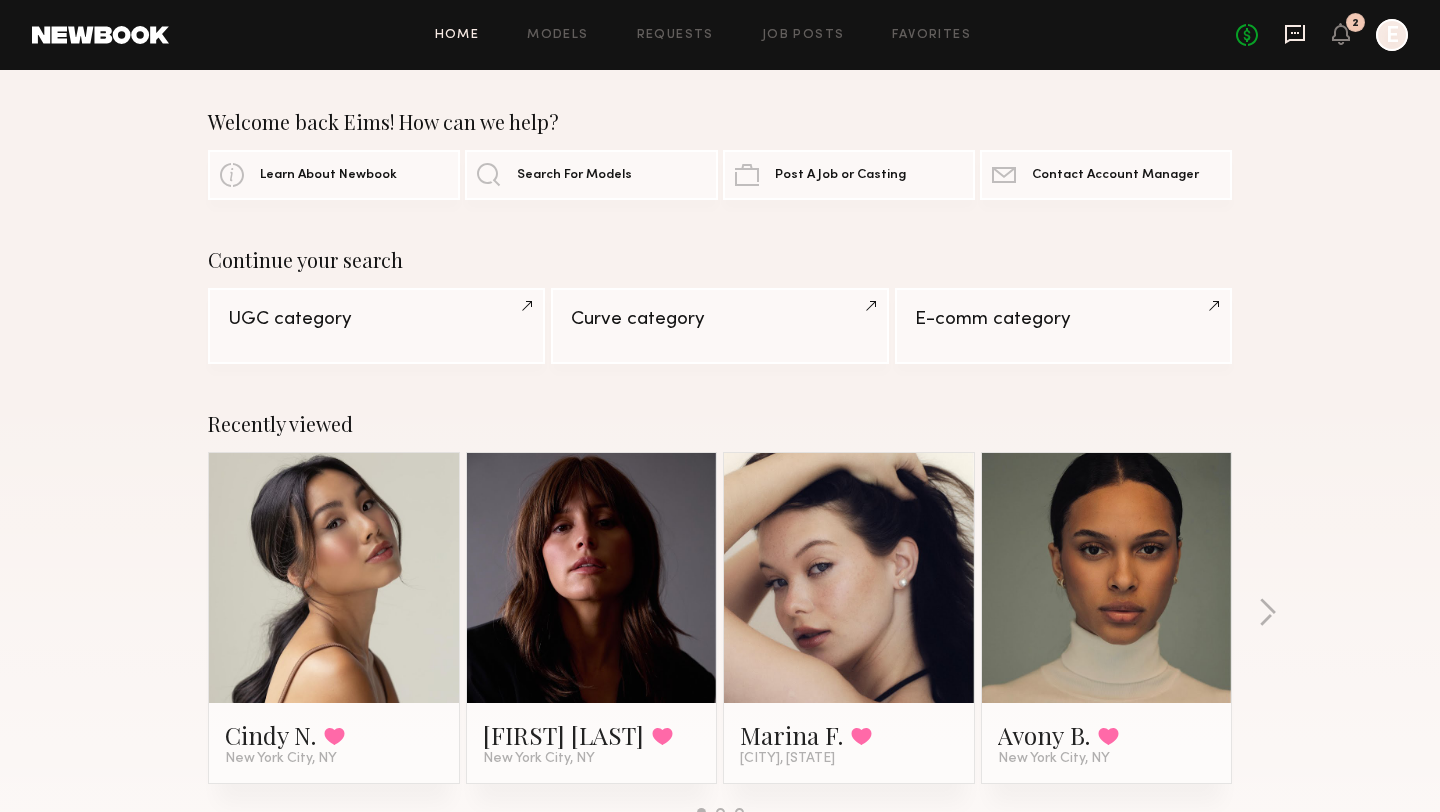 click 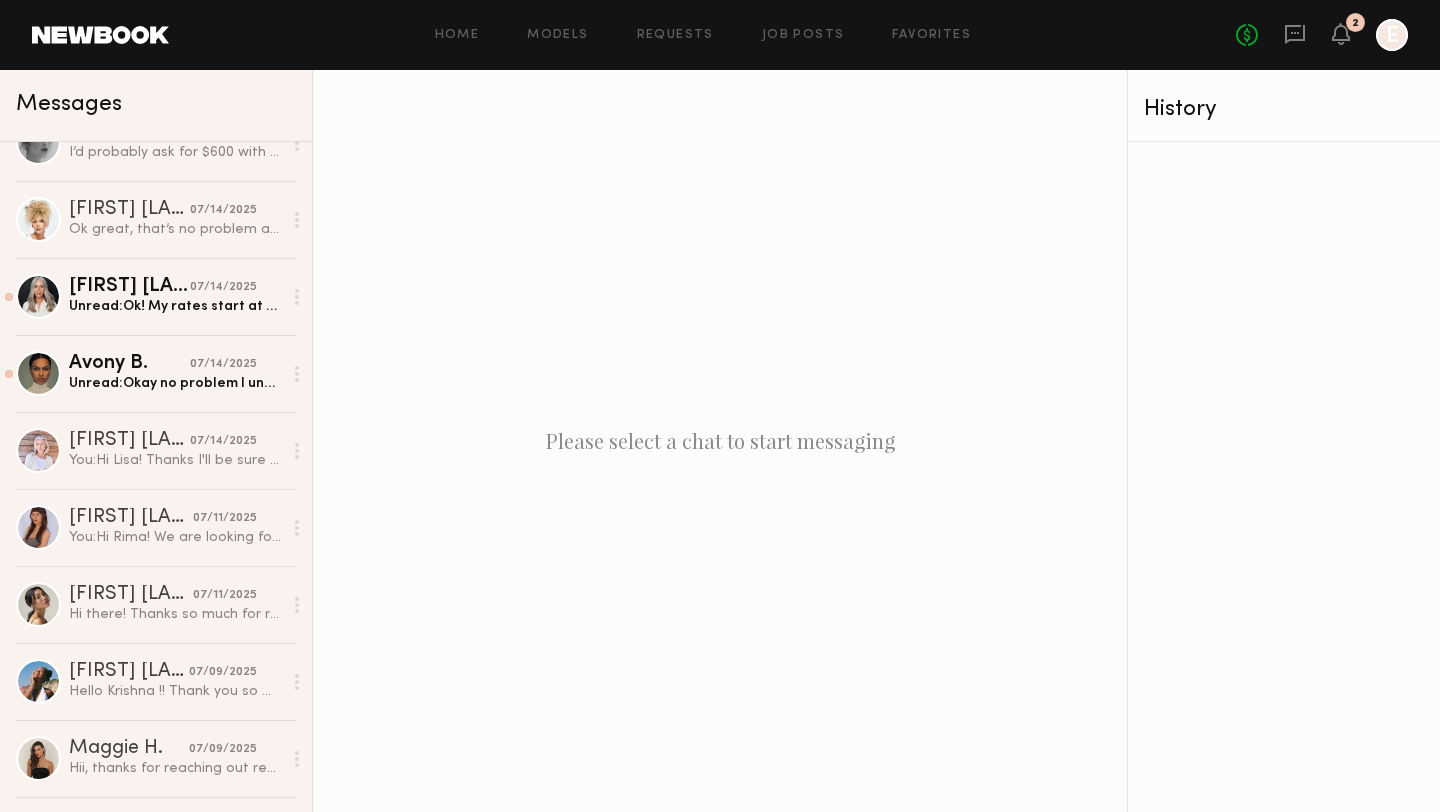 scroll, scrollTop: 813, scrollLeft: 0, axis: vertical 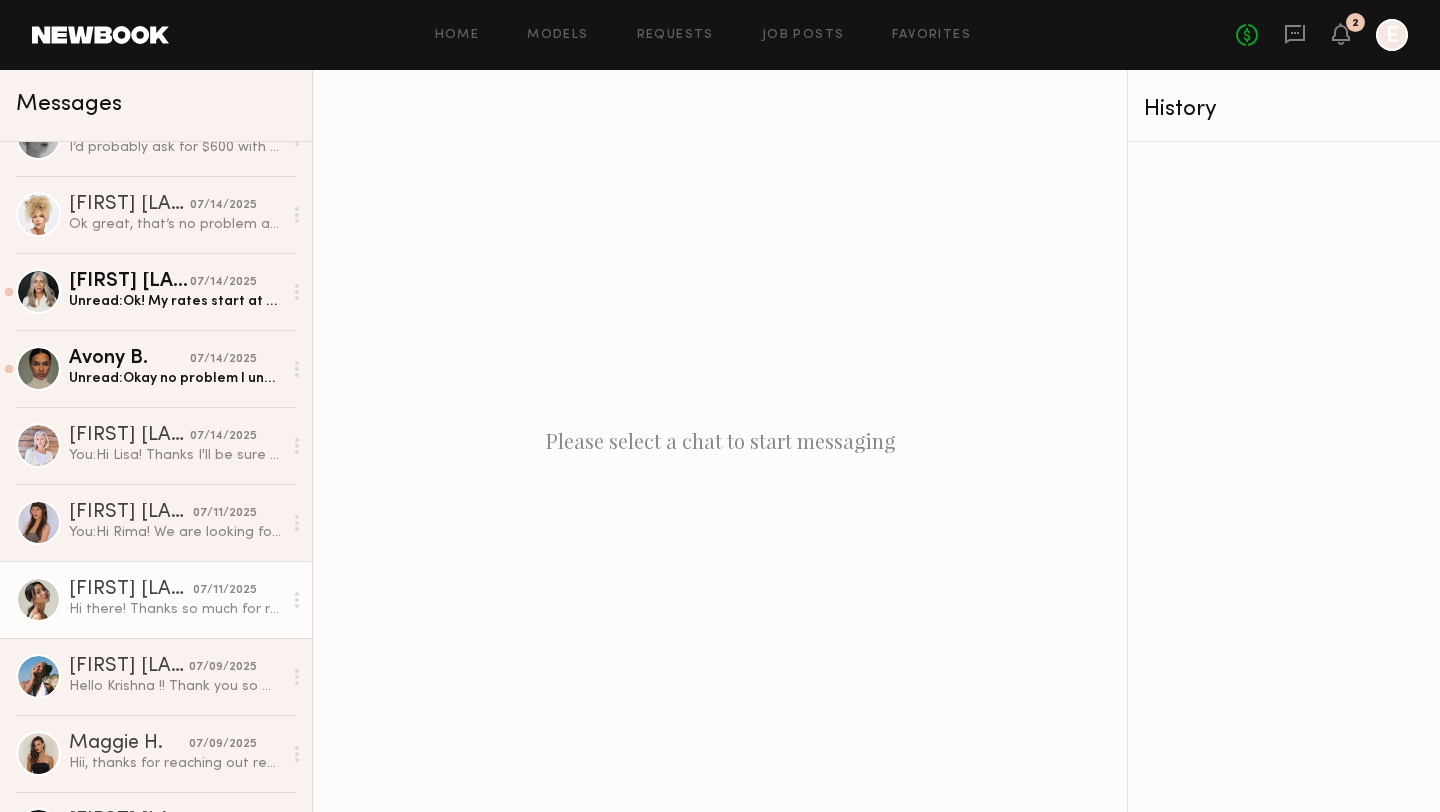 click on "[FIRST] [LAST]." 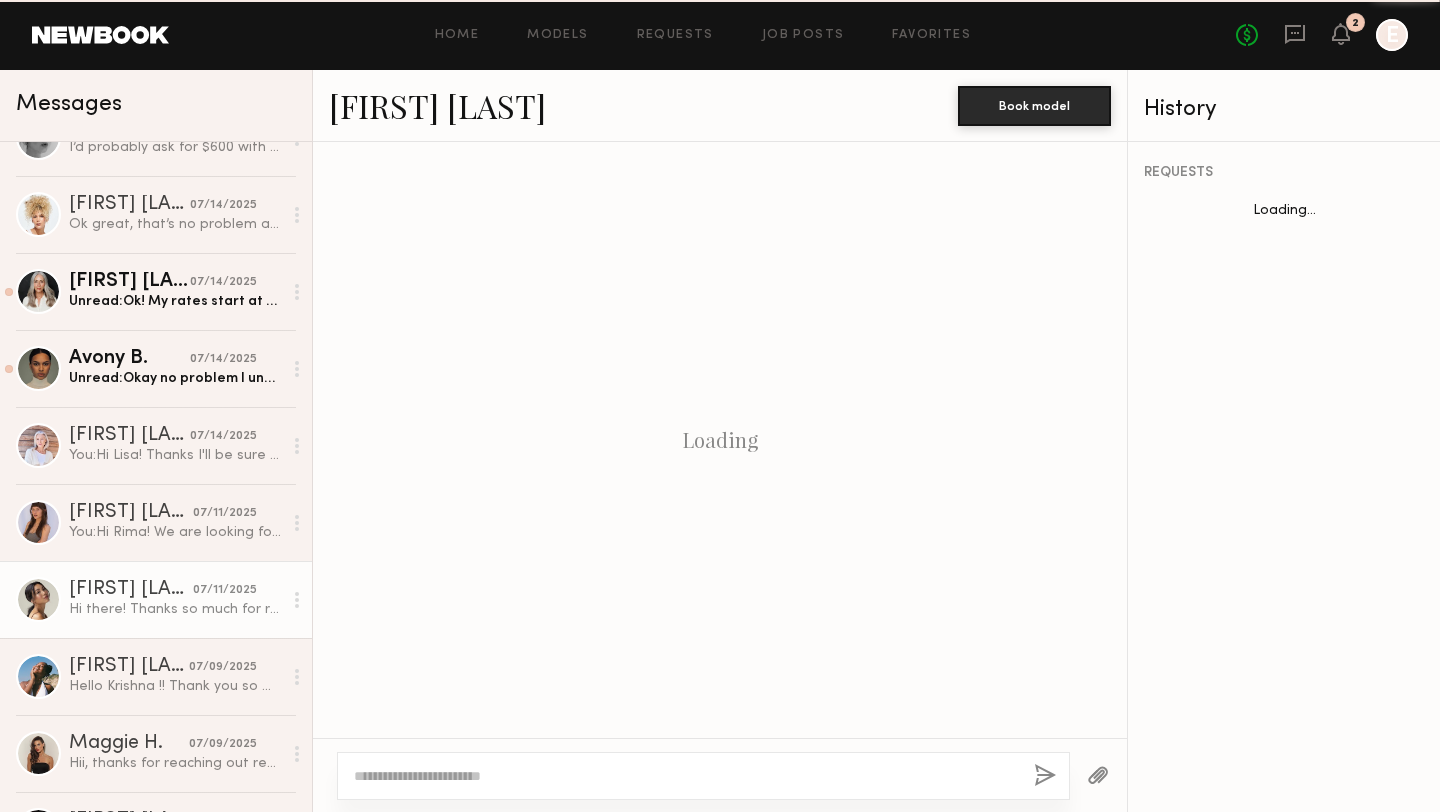 scroll, scrollTop: 1197, scrollLeft: 0, axis: vertical 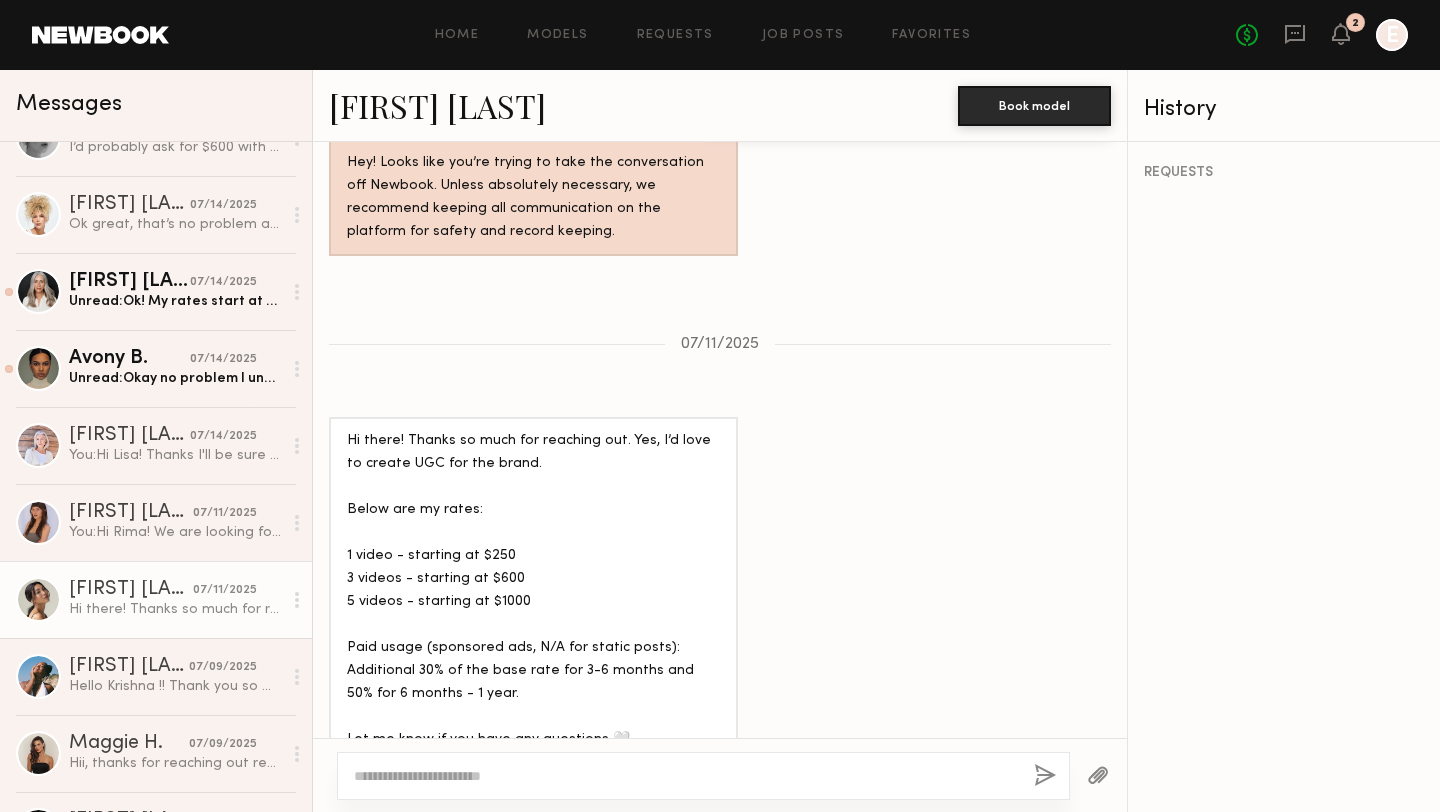 click 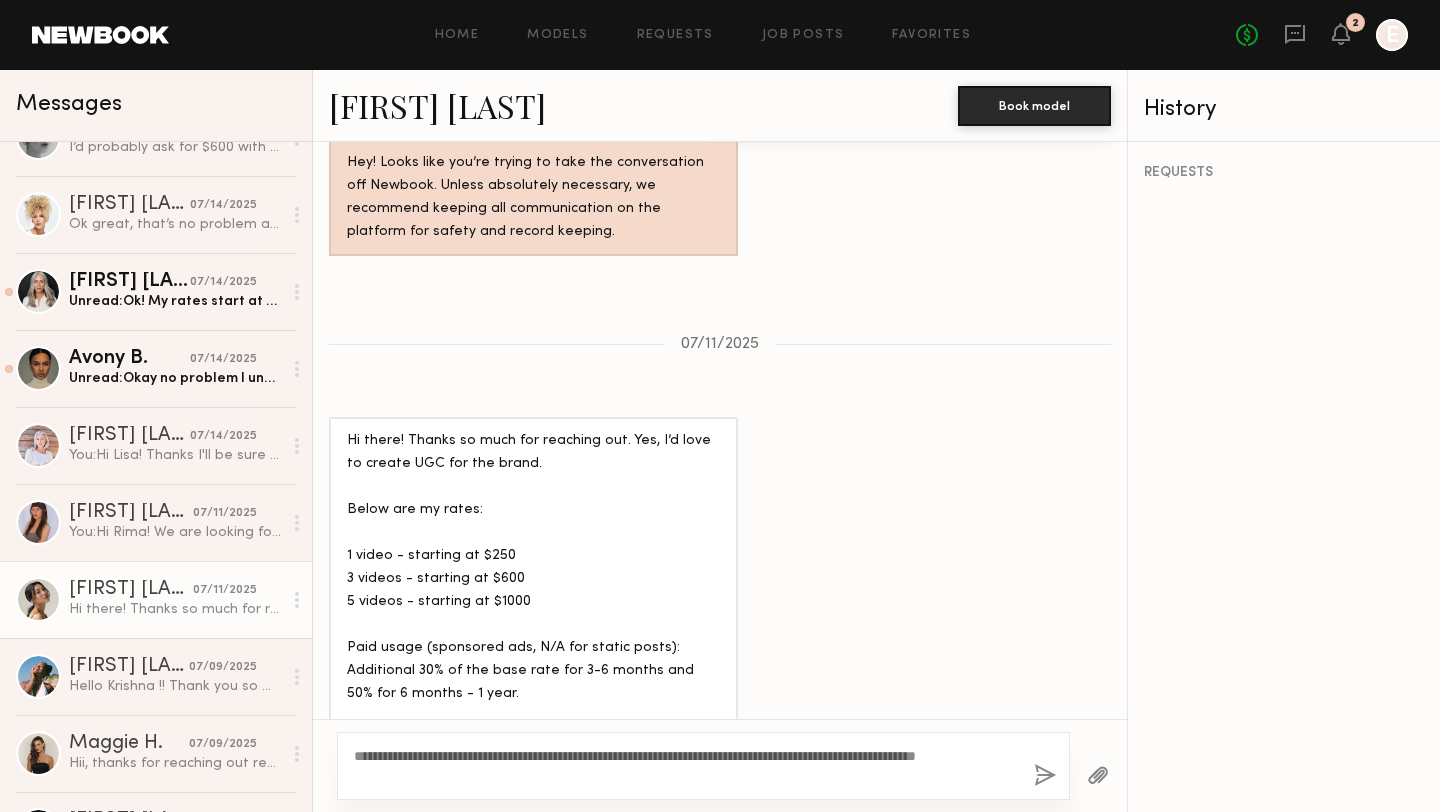 type on "**********" 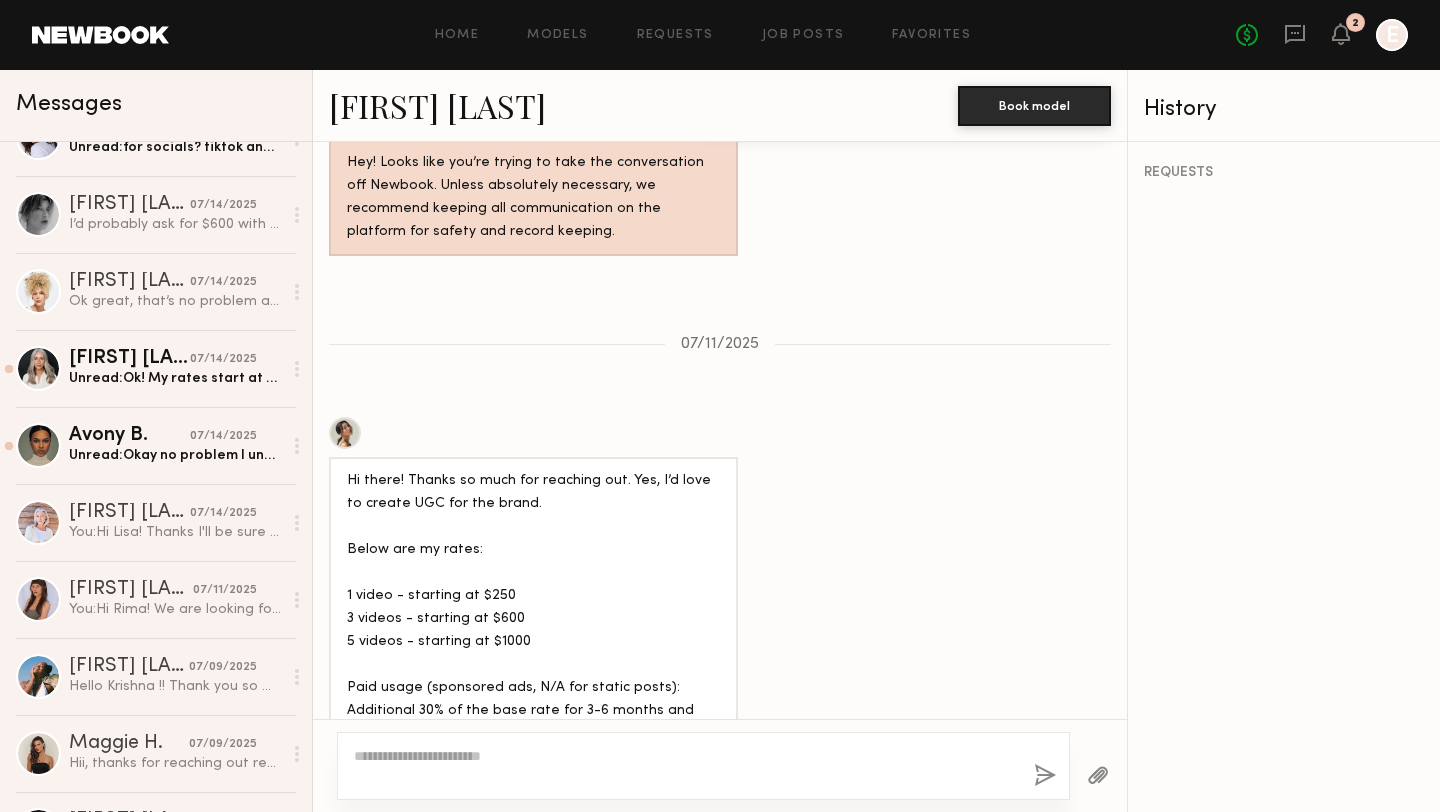 scroll, scrollTop: 1620, scrollLeft: 0, axis: vertical 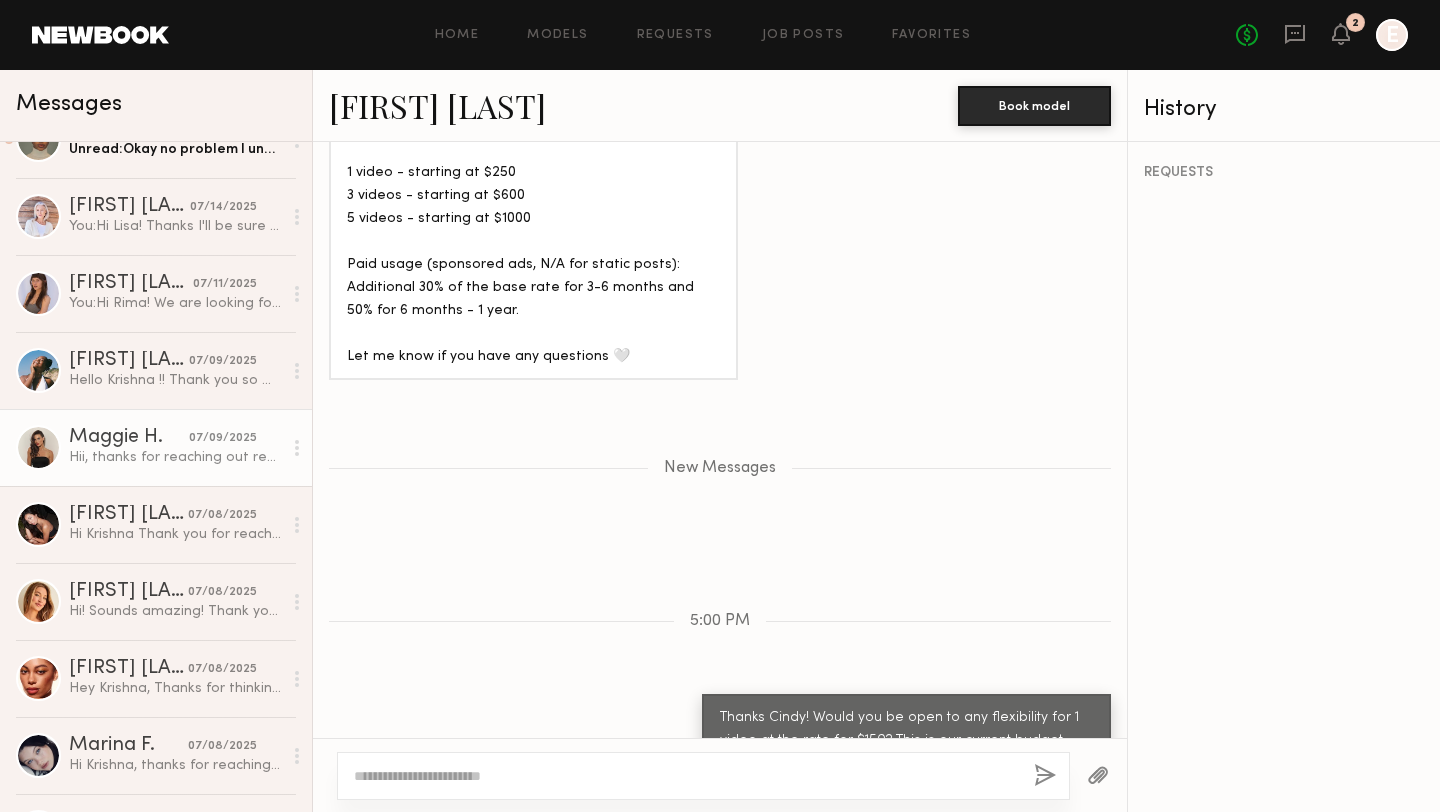 click on "Hii, thanks for reaching out regarding a collab! Would love to work with Skin Gum! Can you please confirm what the deliverable would be used for? Organic? Paid ads? My rates typically start at $250/video.
Please shoot me an email at dearmagss@gmail.com
💕" 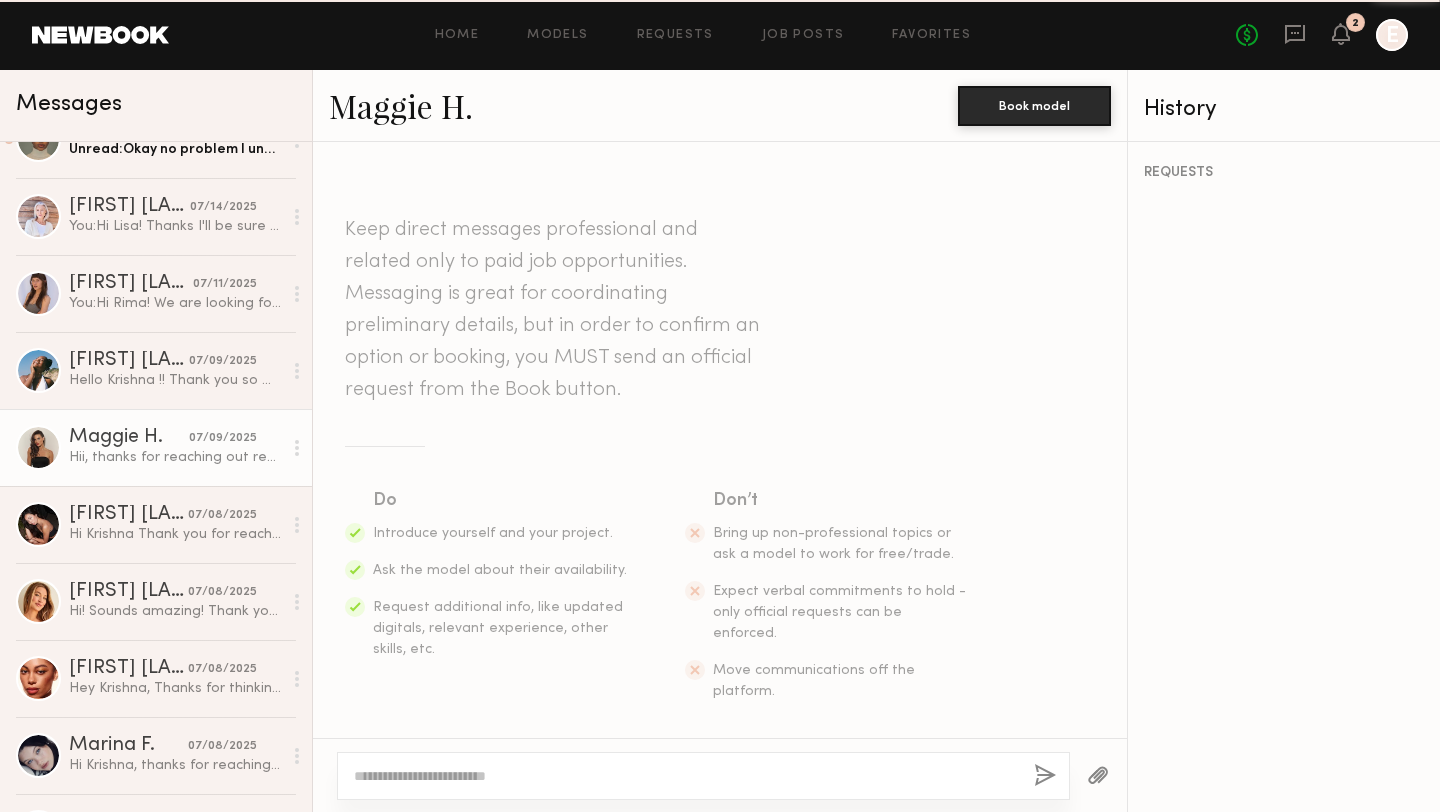 scroll, scrollTop: 912, scrollLeft: 0, axis: vertical 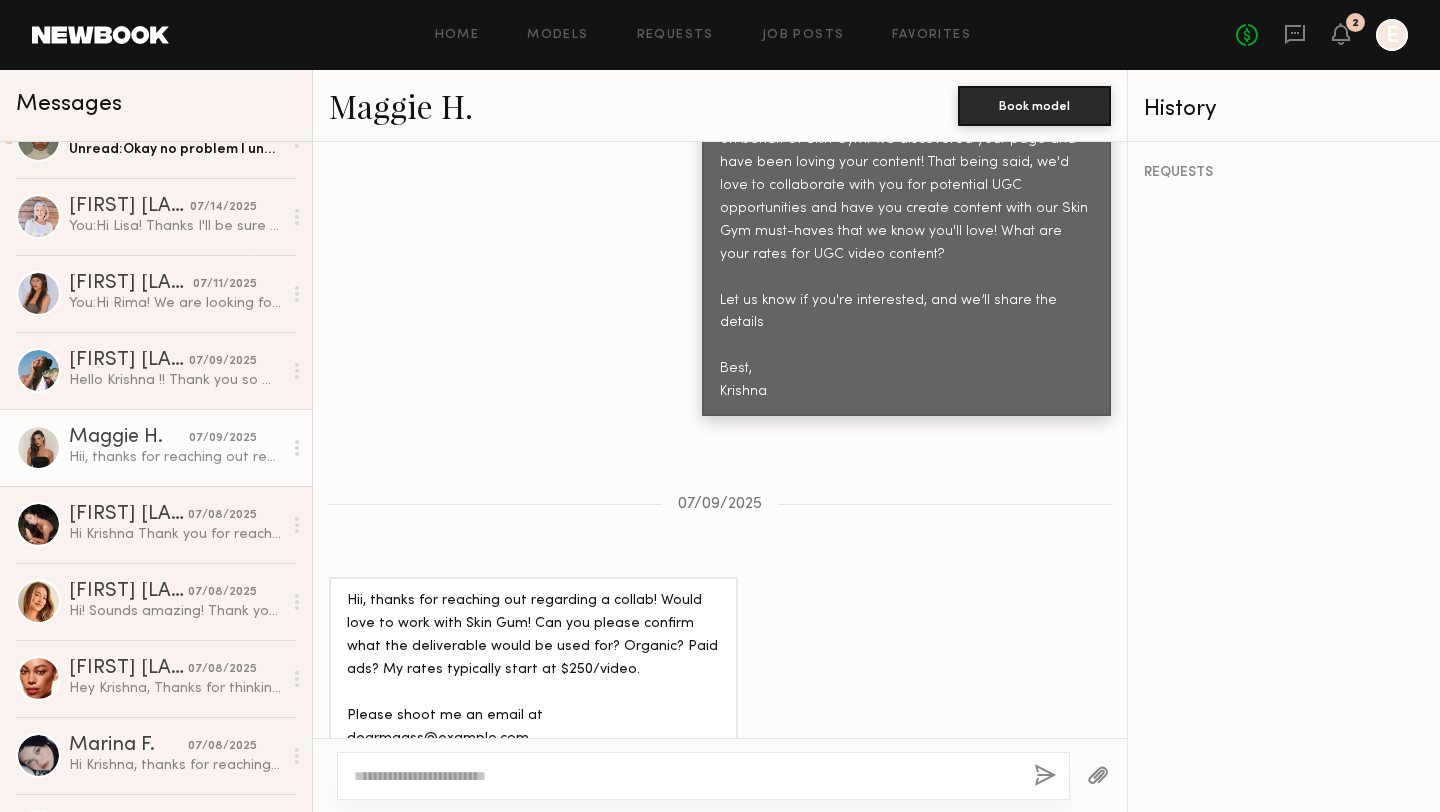 click 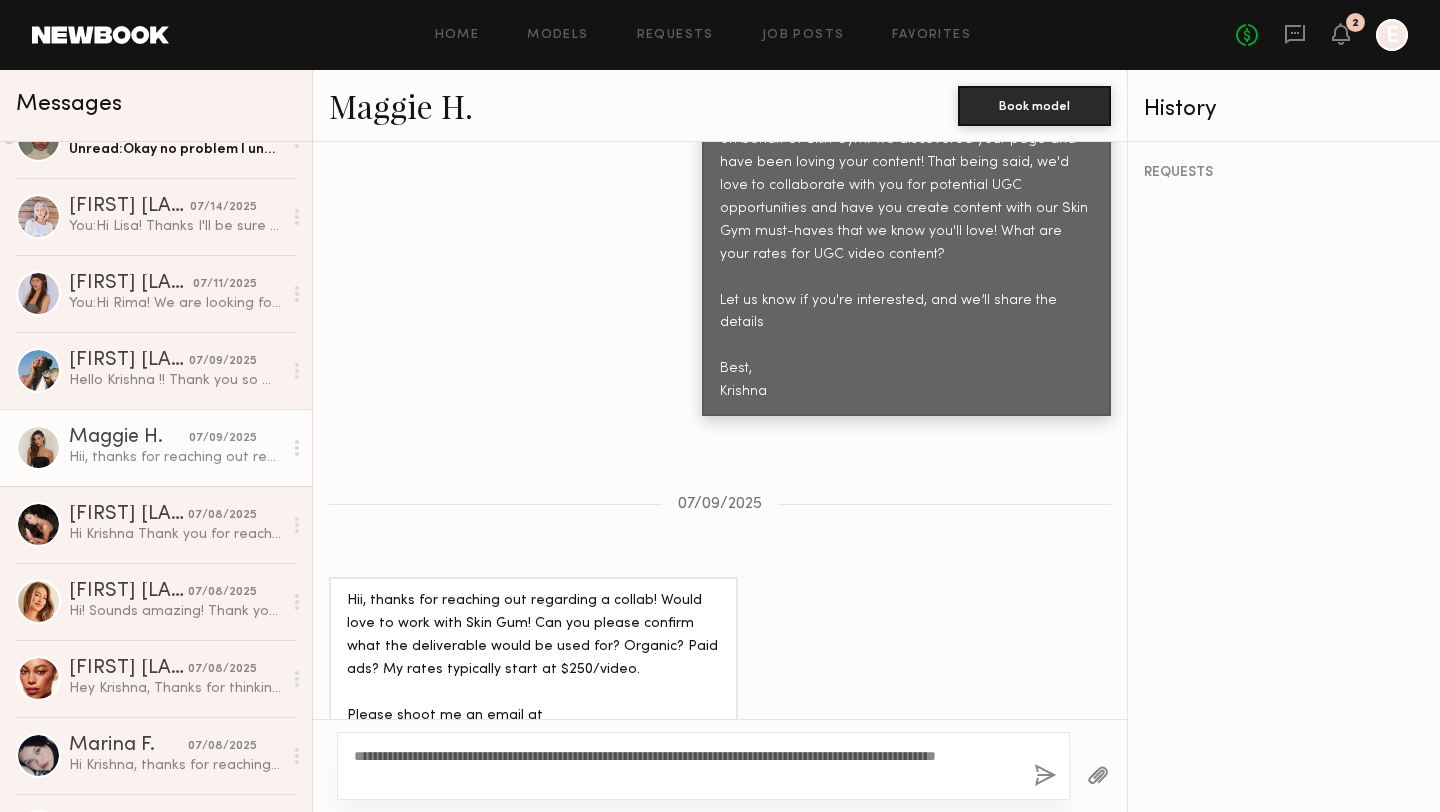 type on "**********" 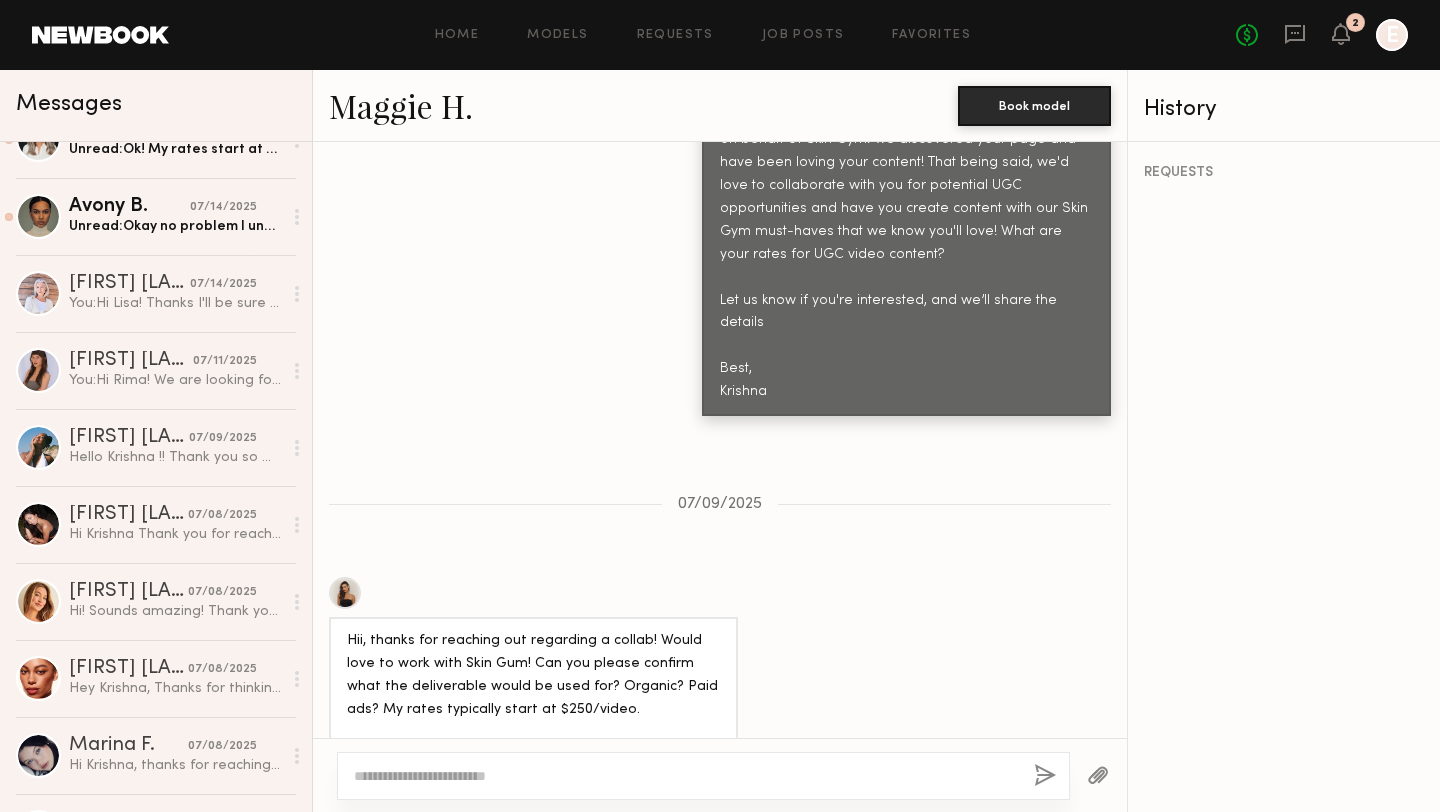 scroll, scrollTop: 1335, scrollLeft: 0, axis: vertical 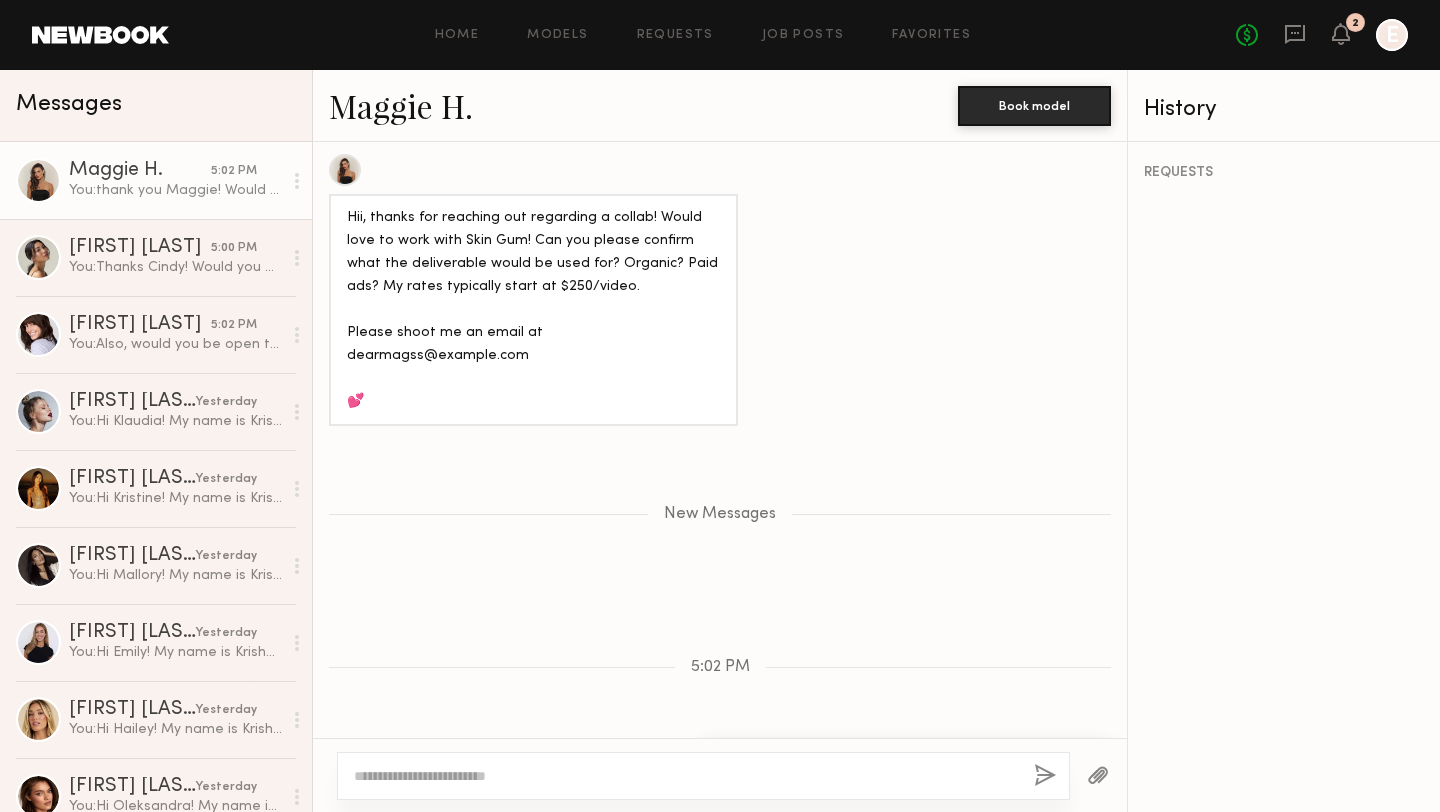 click 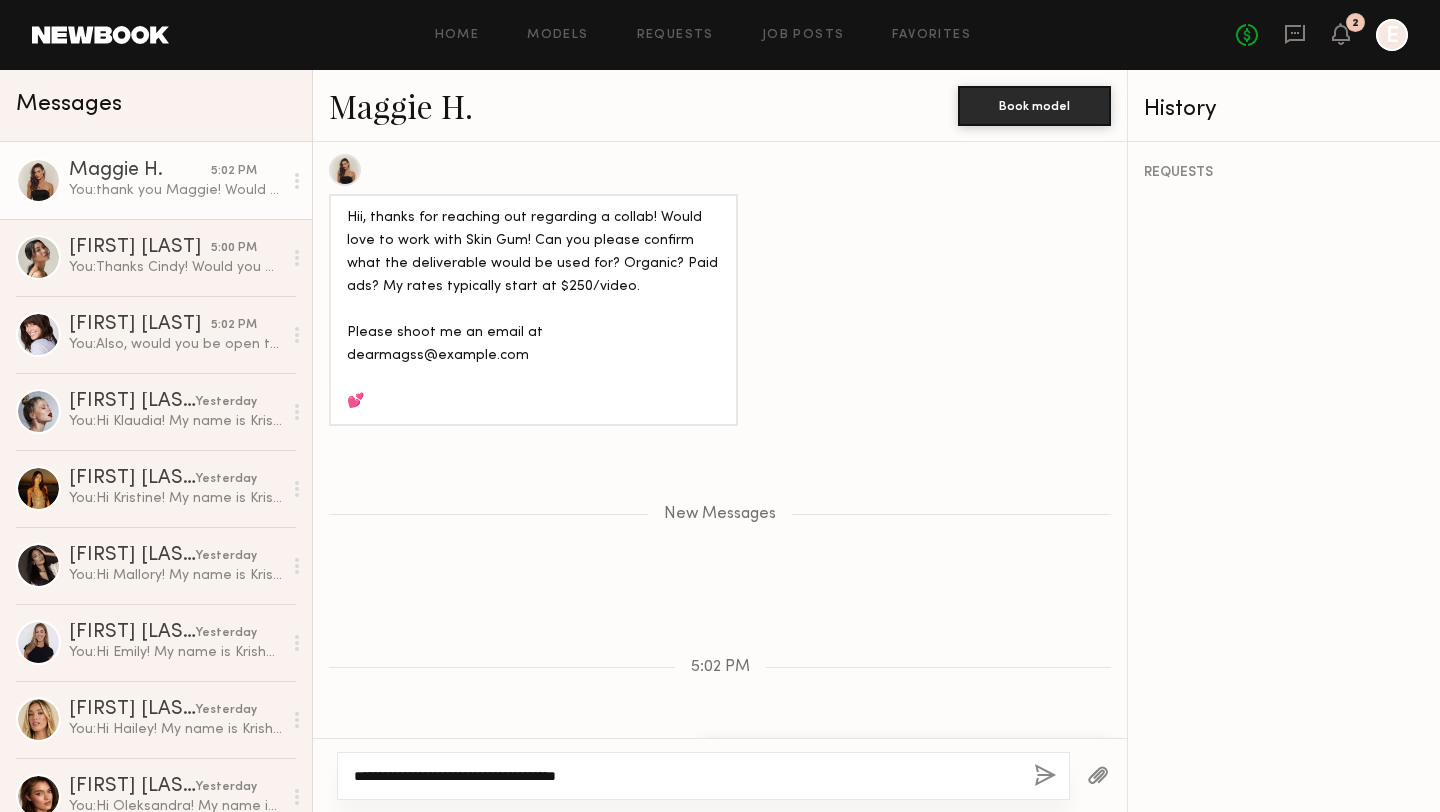 scroll, scrollTop: 1353, scrollLeft: 0, axis: vertical 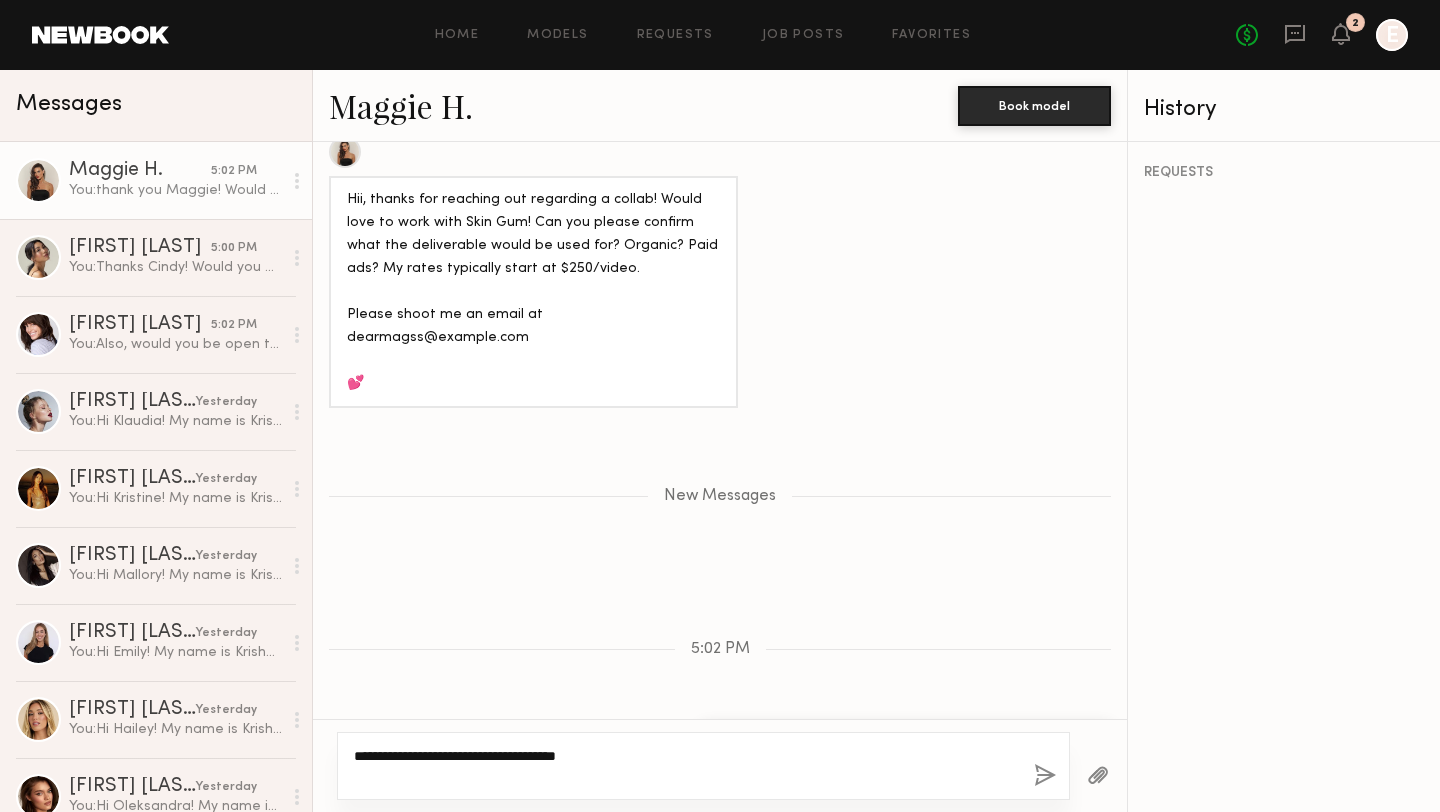 type on "**********" 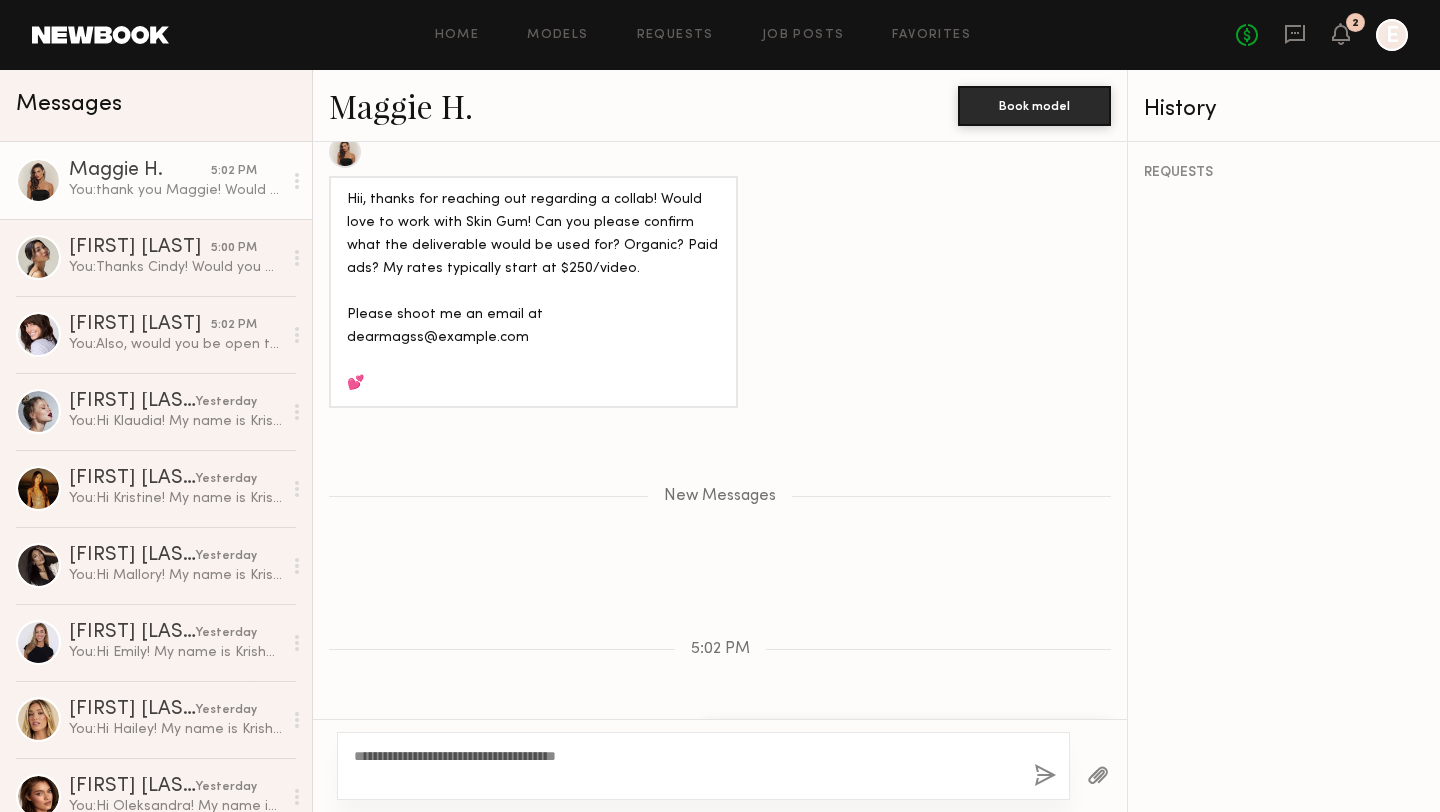 click on "**********" 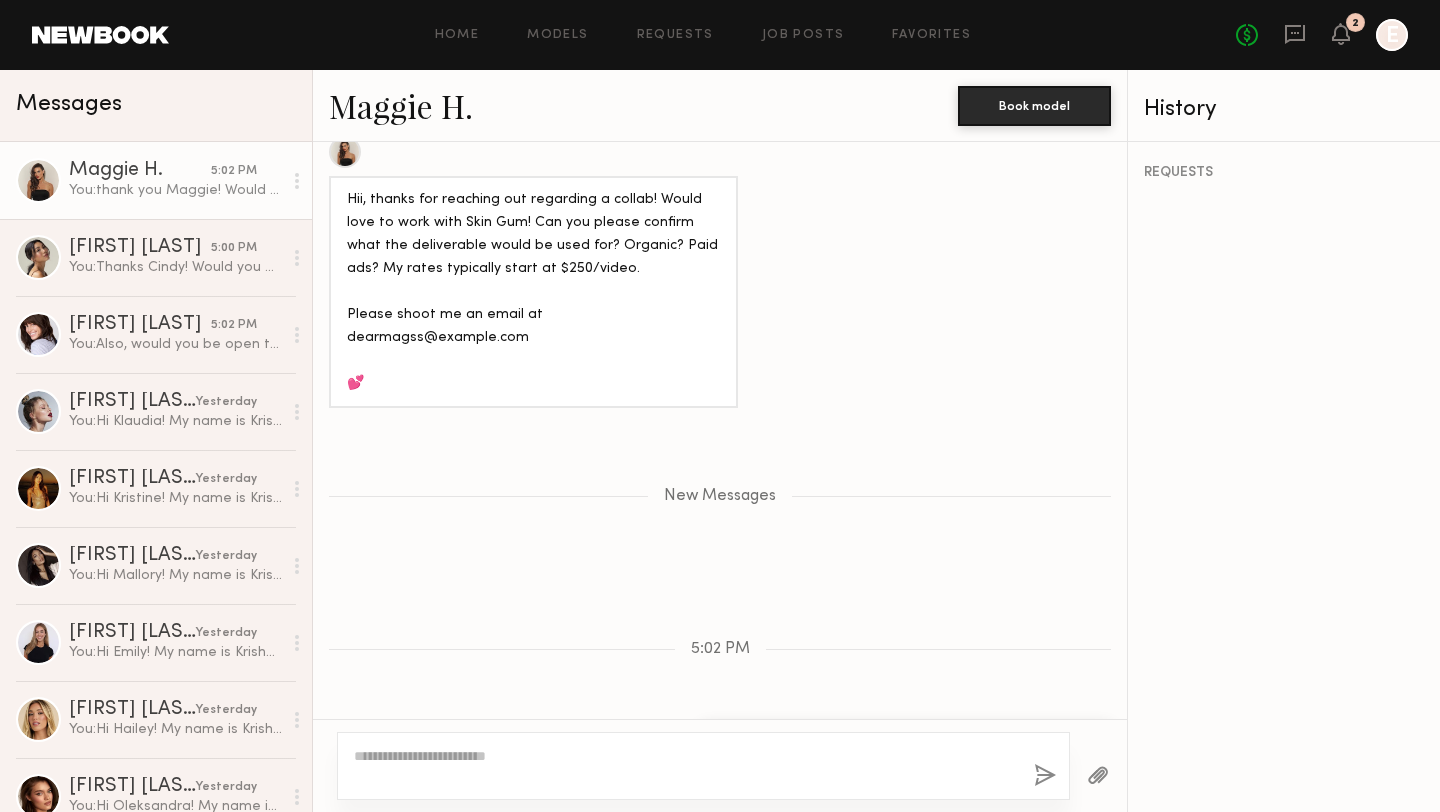 scroll, scrollTop: 1431, scrollLeft: 0, axis: vertical 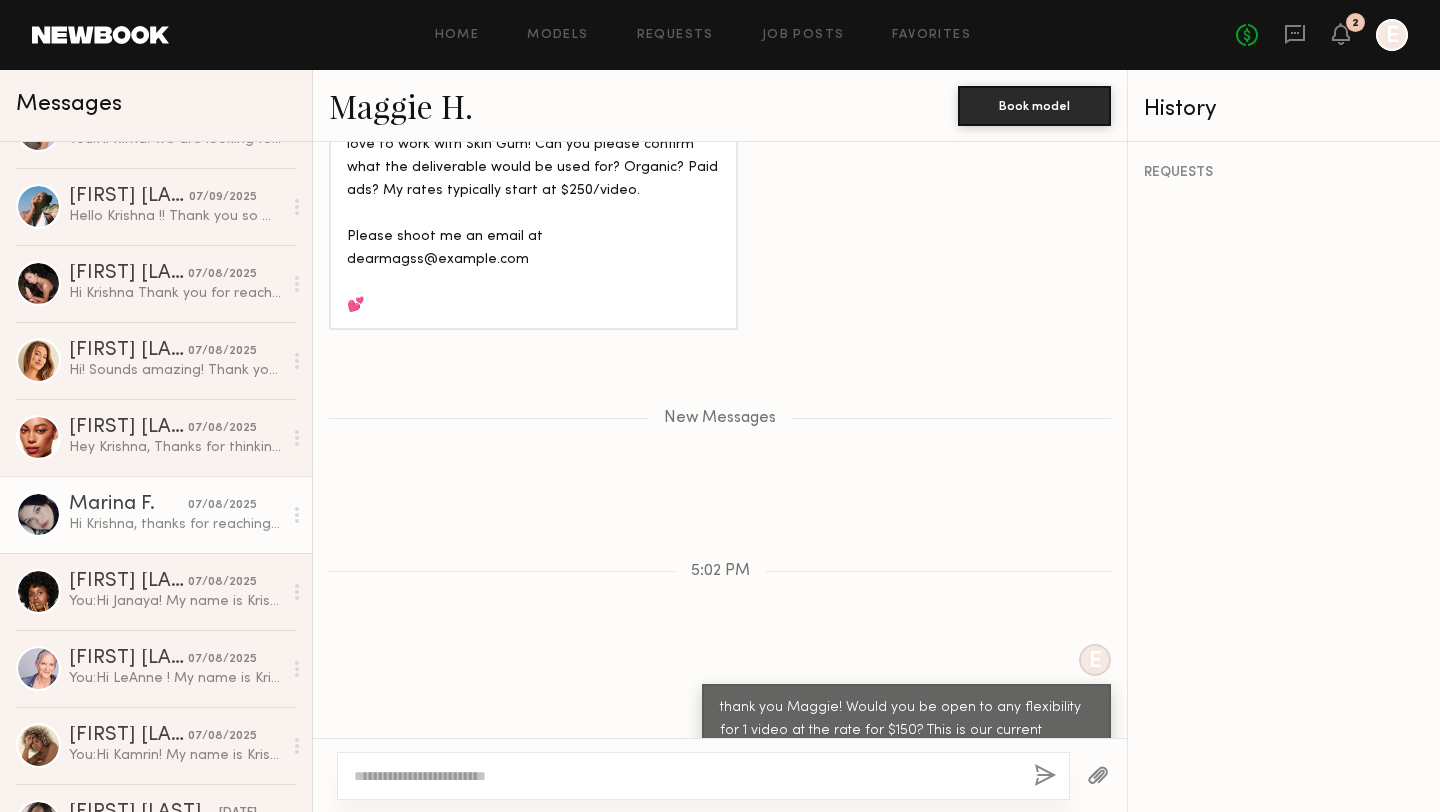 click on "Marina F." 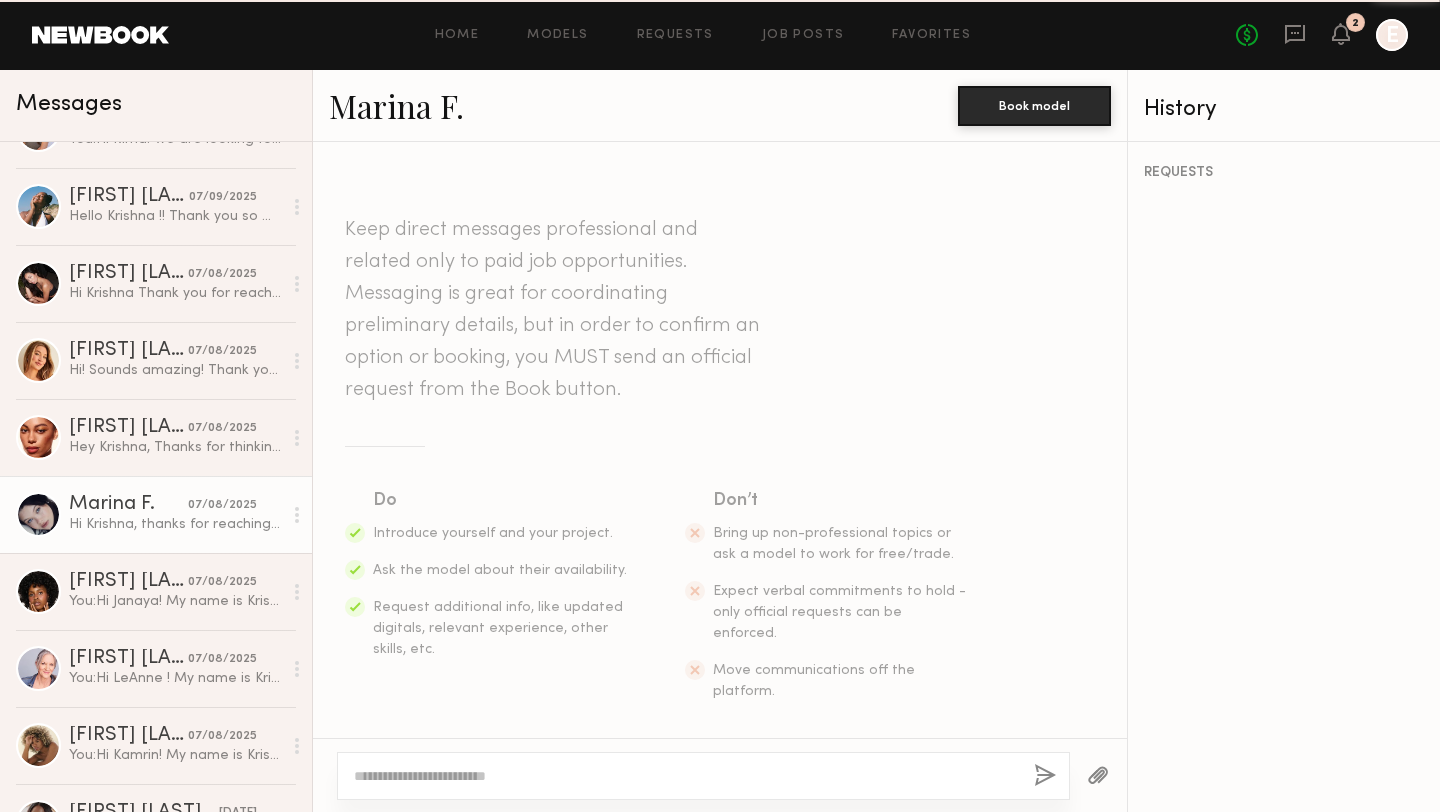 scroll, scrollTop: 770, scrollLeft: 0, axis: vertical 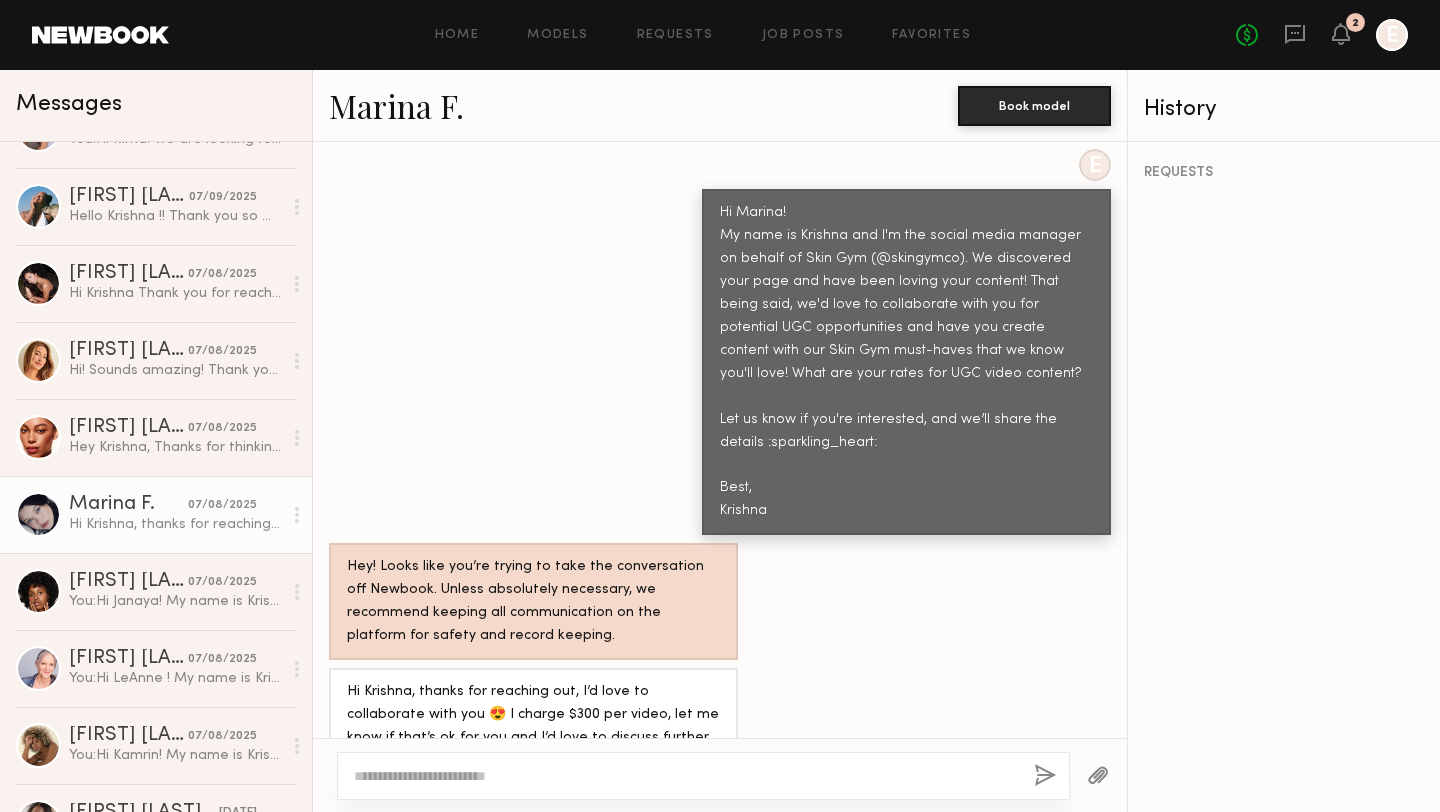 click 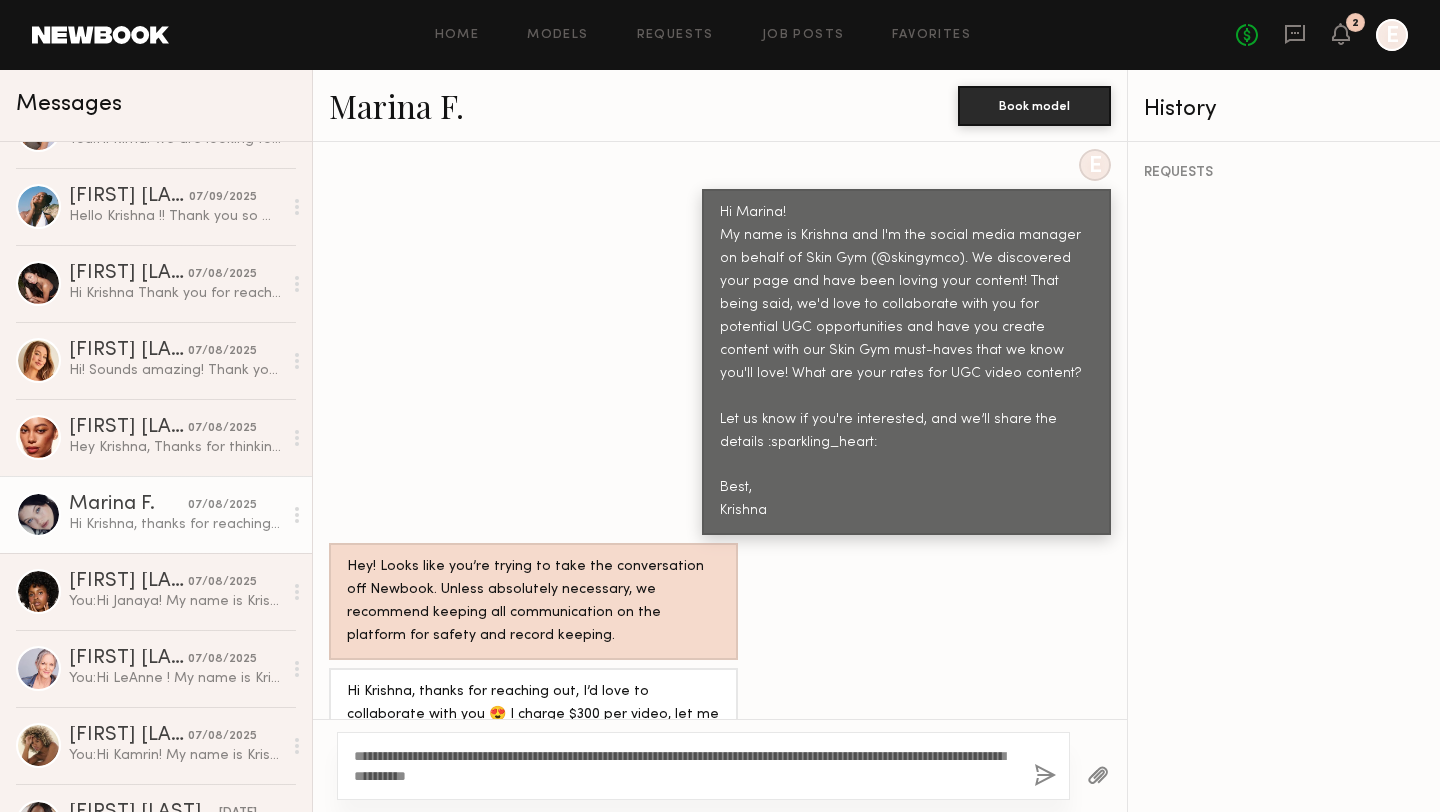 type on "**********" 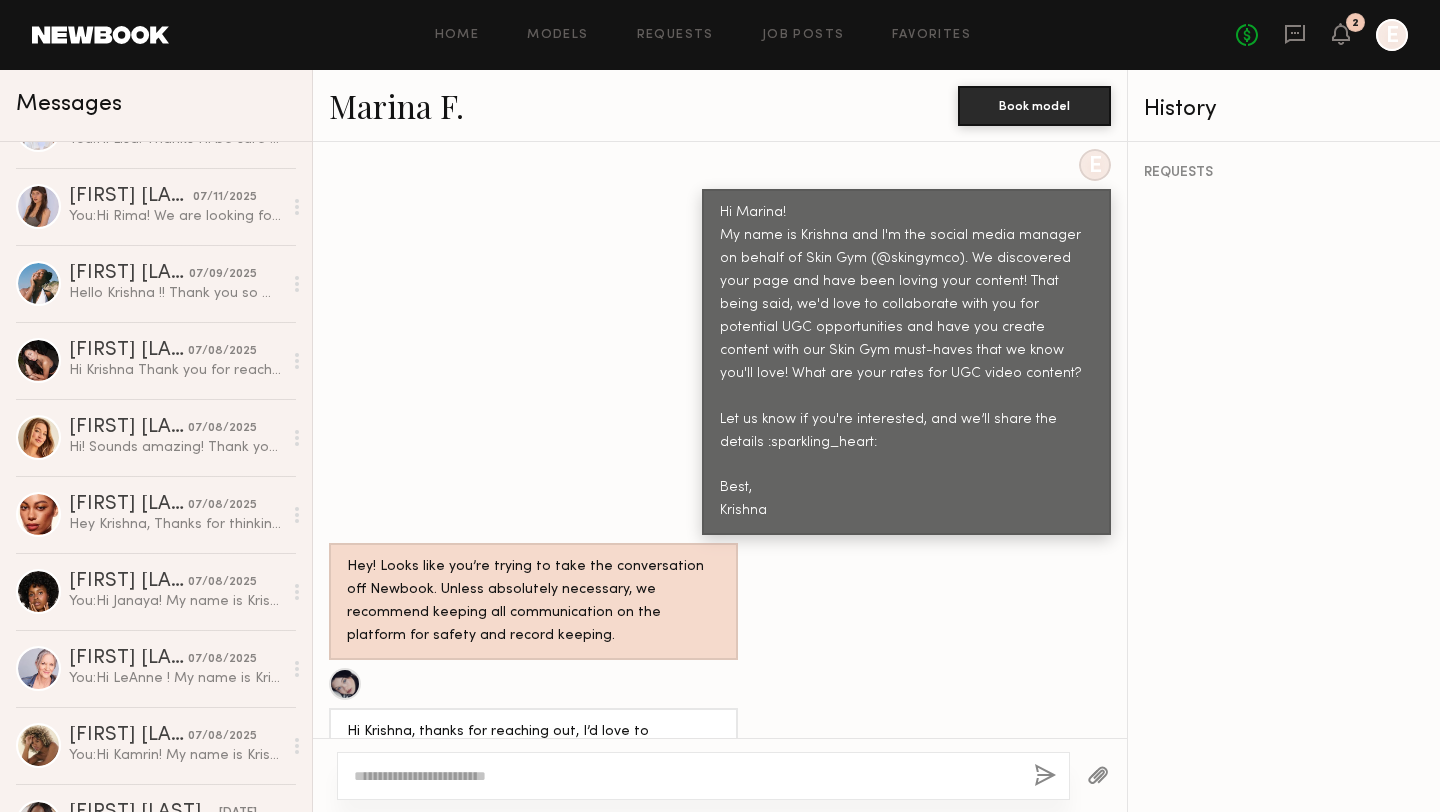 scroll, scrollTop: 1216, scrollLeft: 0, axis: vertical 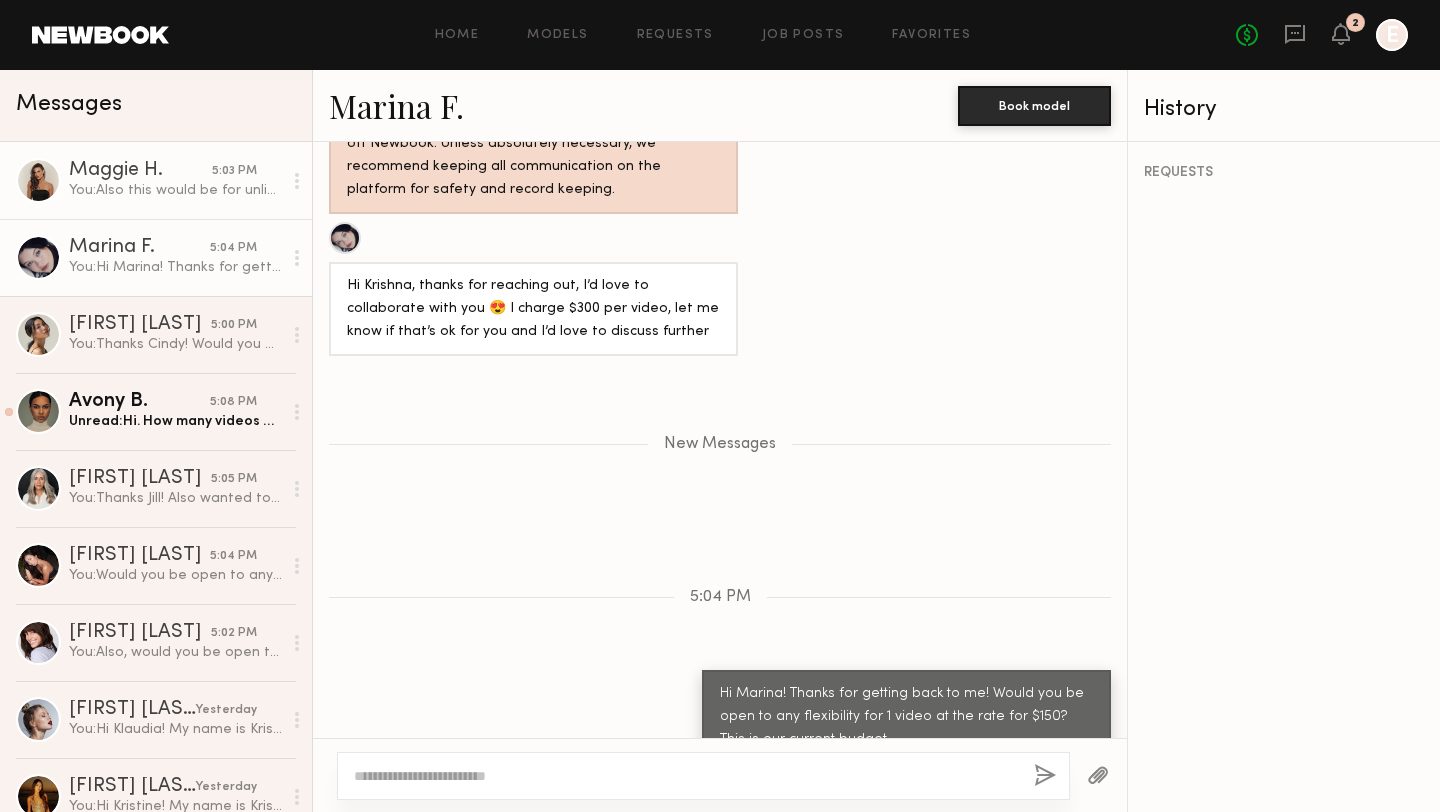 click on "You:  Also this would be for unlimited usage" 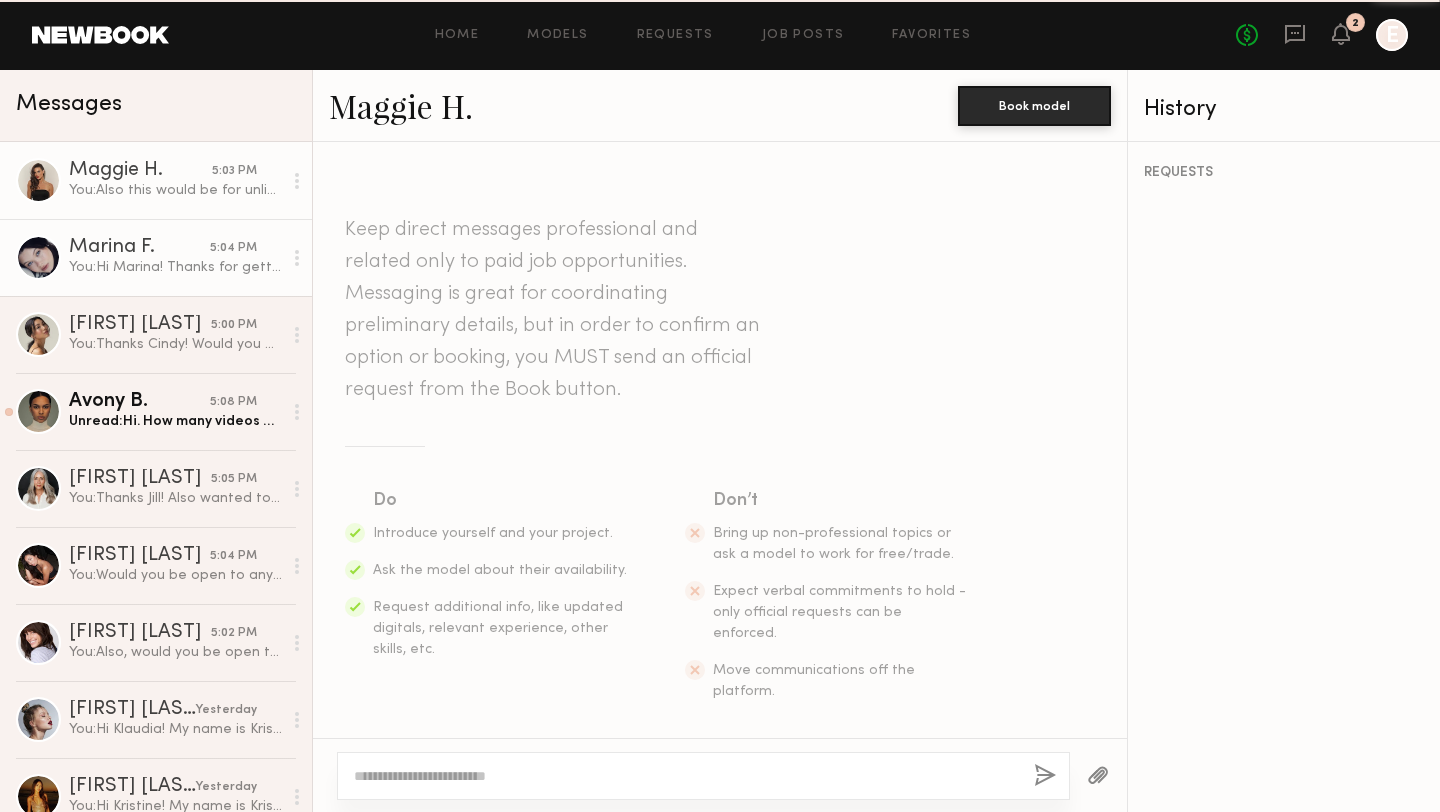 scroll, scrollTop: 1279, scrollLeft: 0, axis: vertical 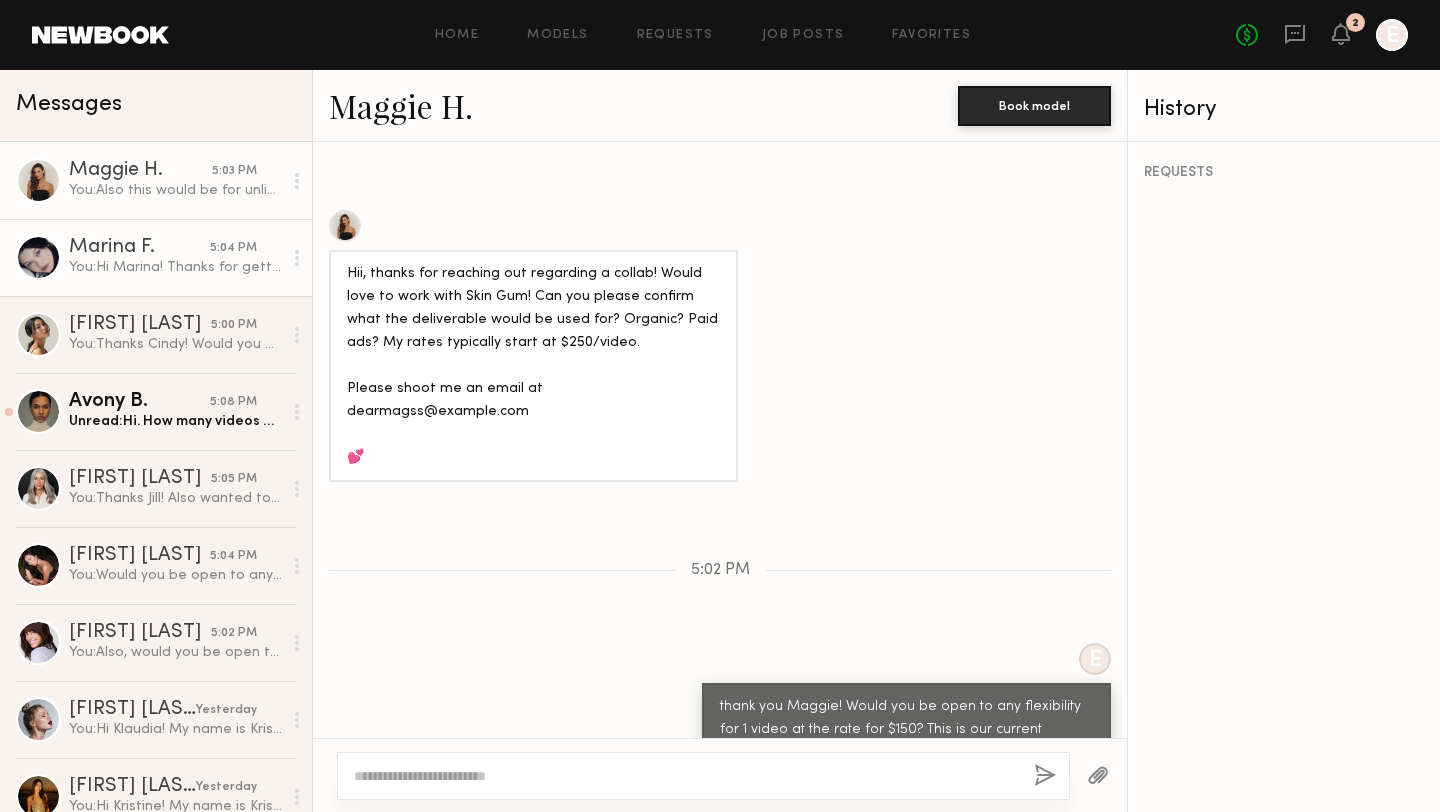 click on "You:  Hi Marina! Thanks for getting back to me!  Would you be open to any flexibility for 1 video at the rate for $150? This is our current budget" 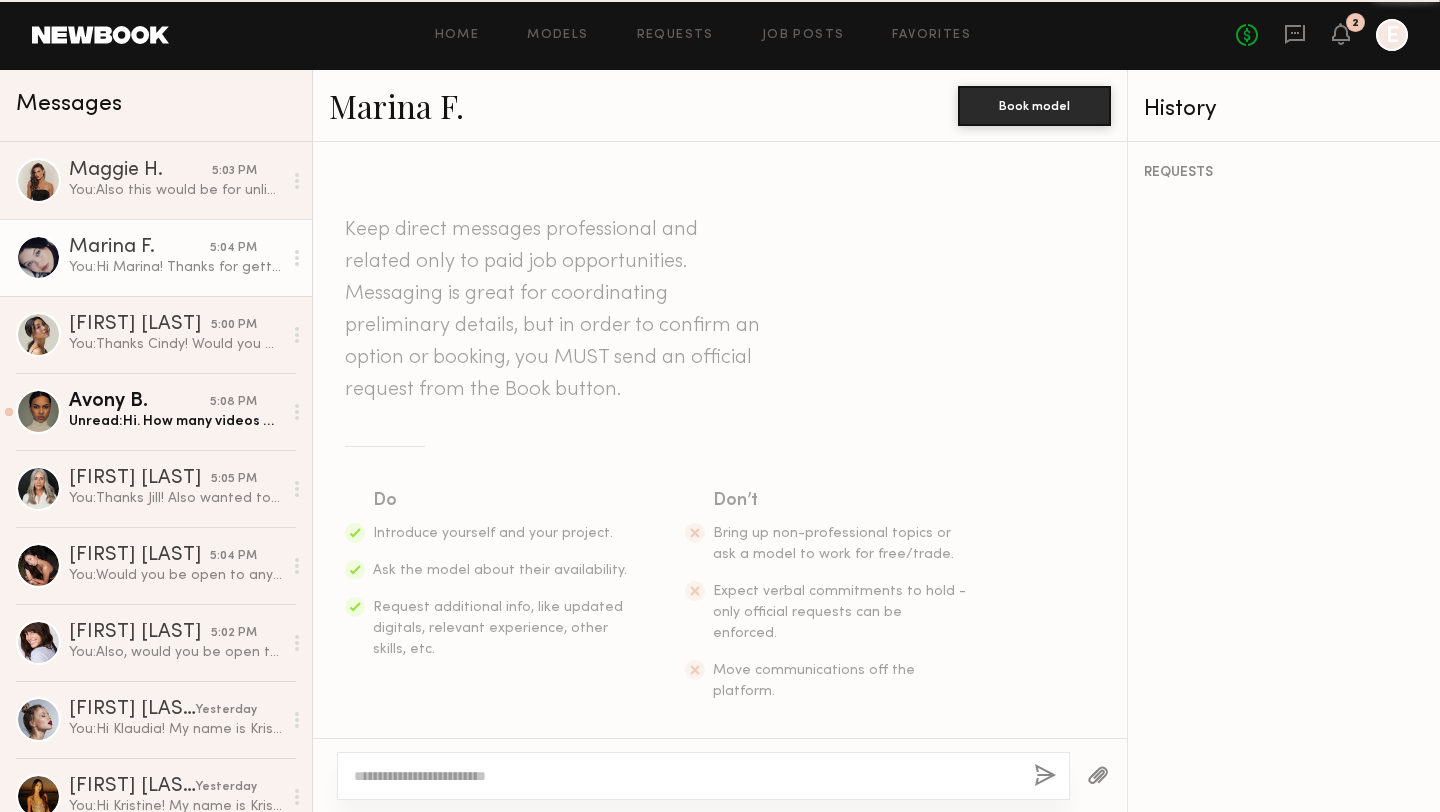 scroll, scrollTop: 1064, scrollLeft: 0, axis: vertical 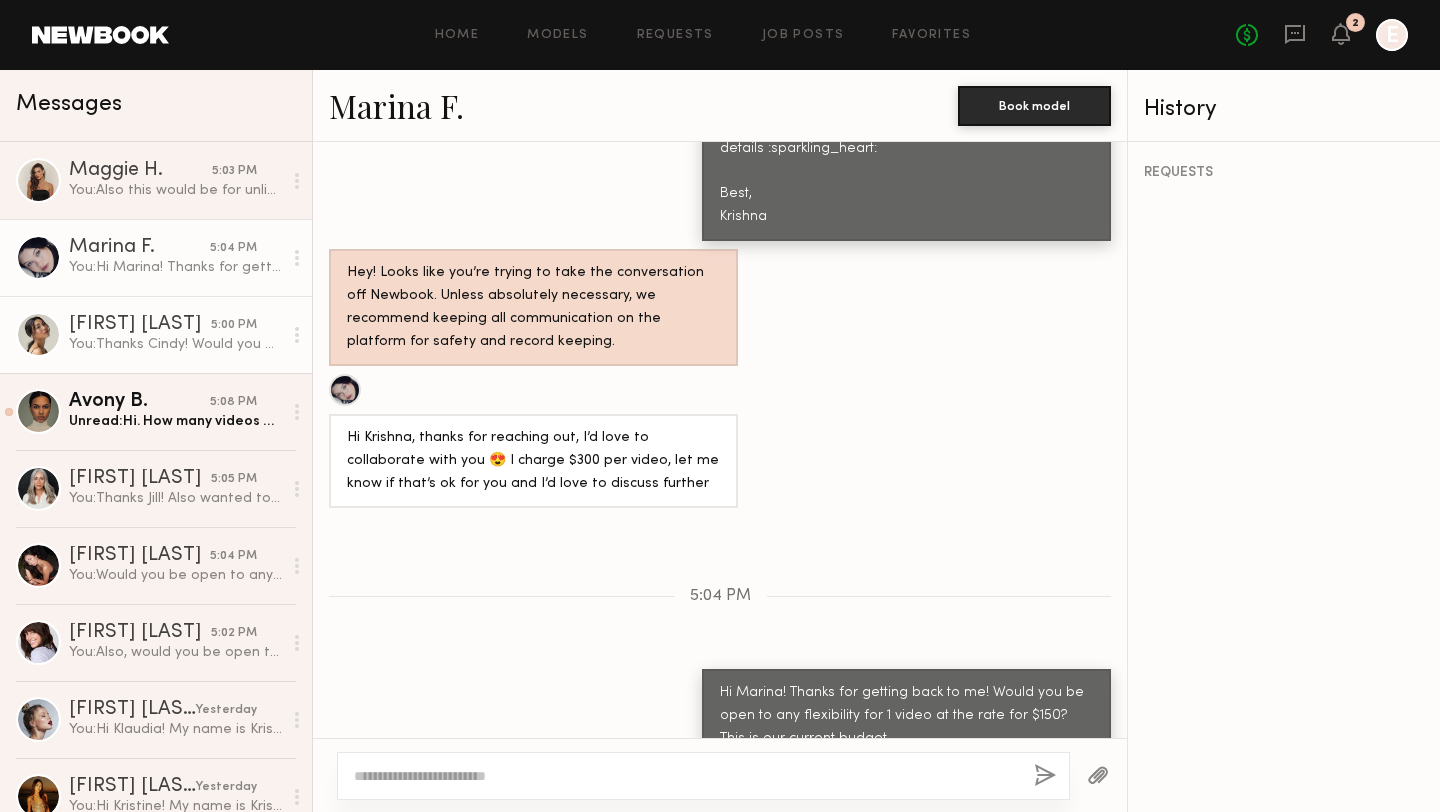 click on "You:  Thanks Cindy! Would you be open to any flexibility for 1 video at the rate for $150? This is our current budget" 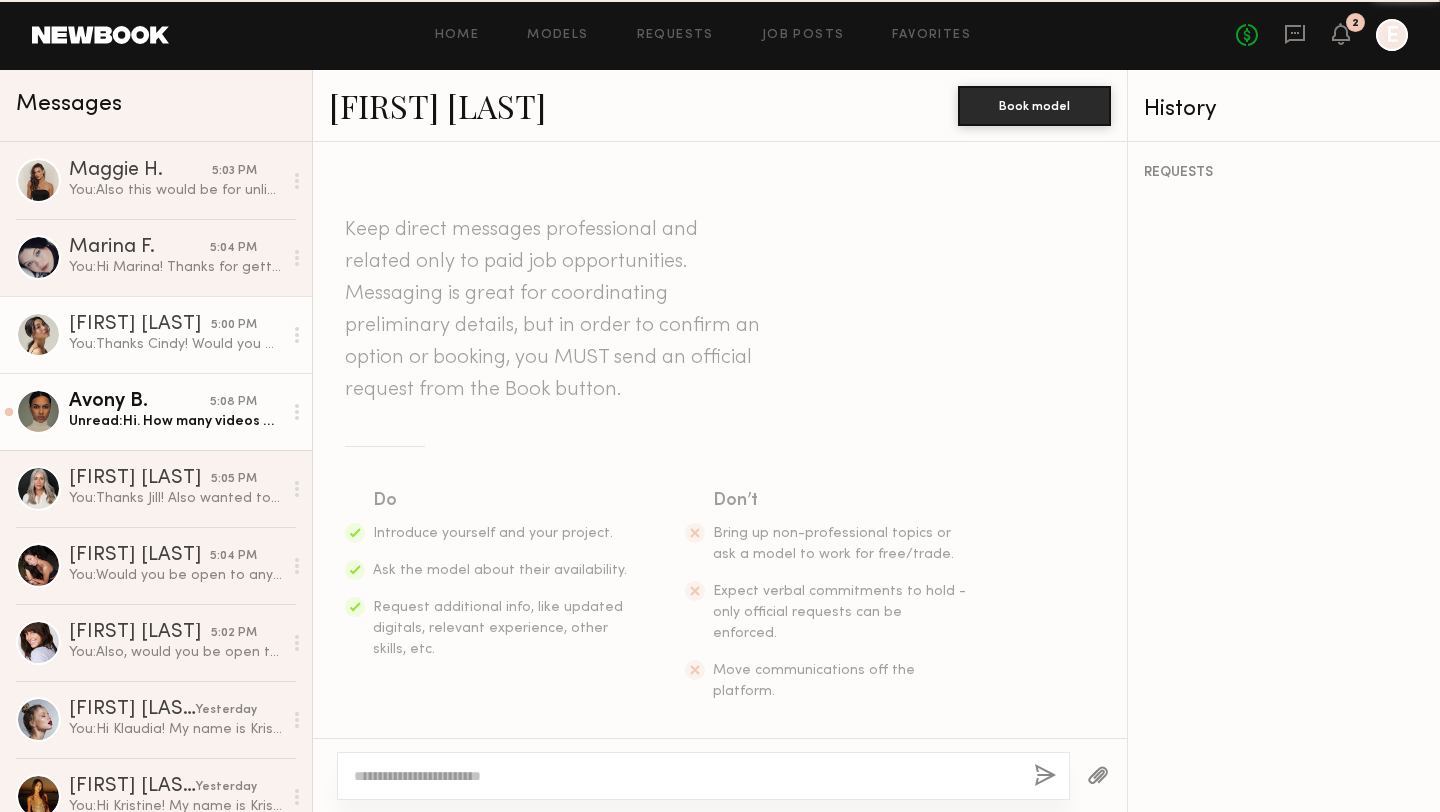 scroll, scrollTop: 1468, scrollLeft: 0, axis: vertical 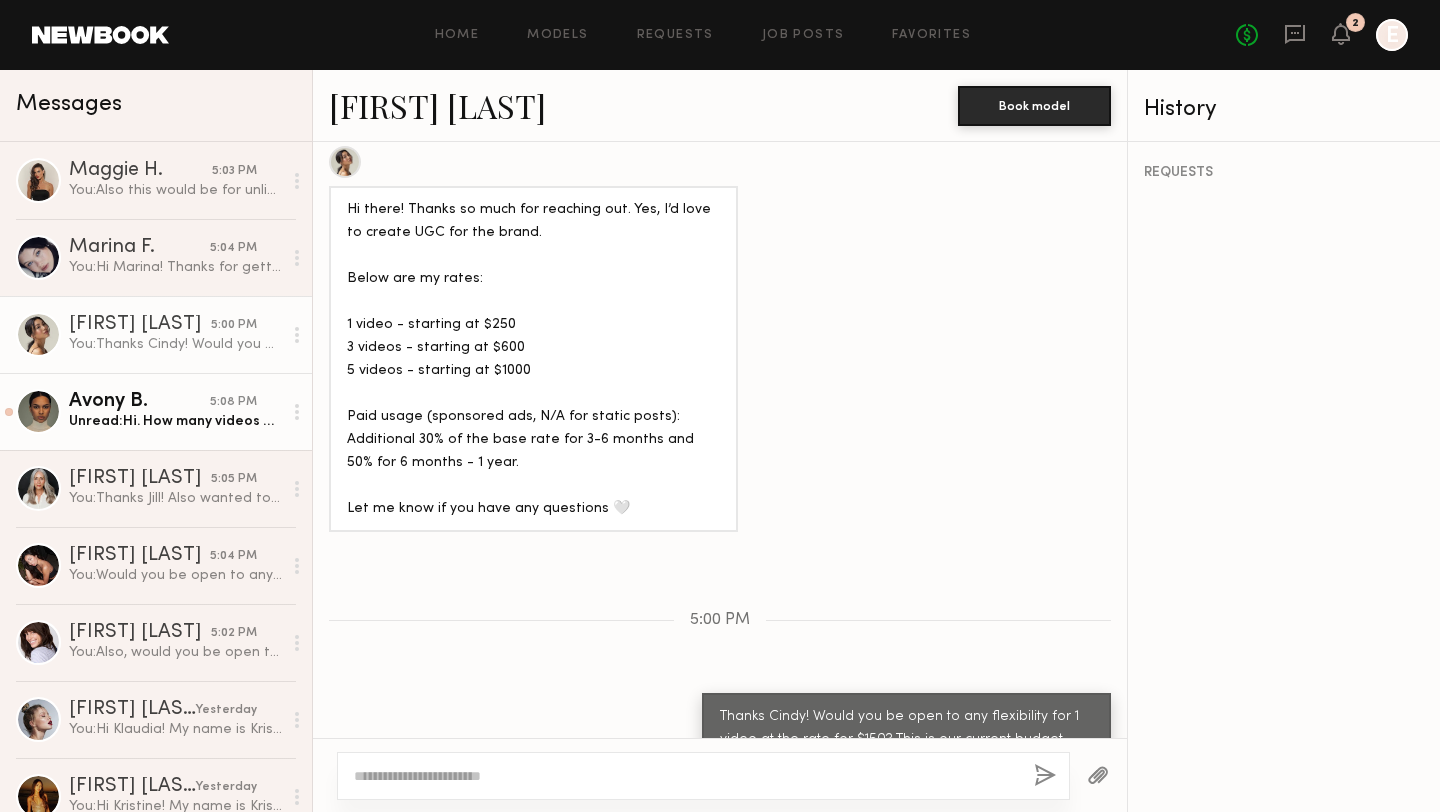 click on "Avony B." 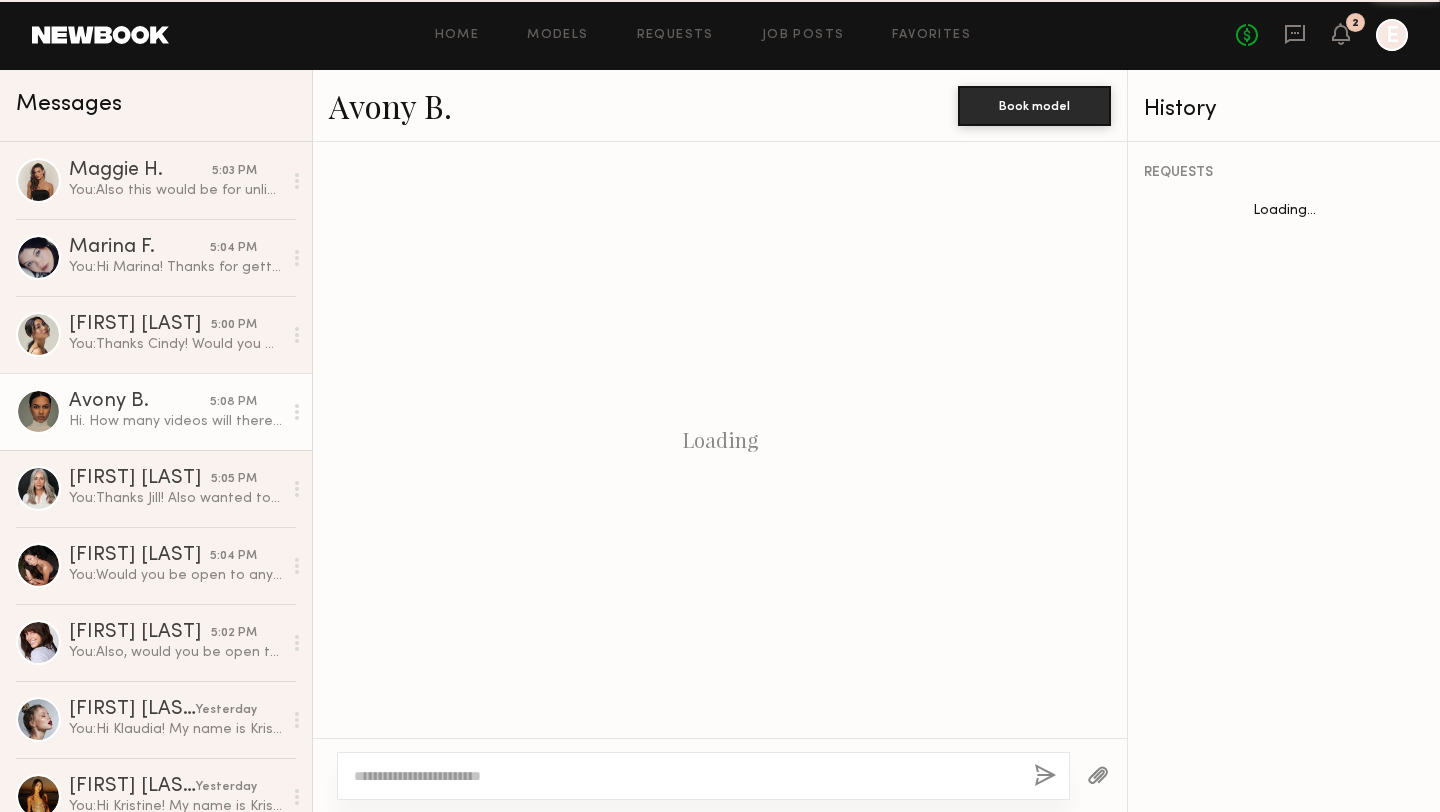 scroll, scrollTop: 2218, scrollLeft: 0, axis: vertical 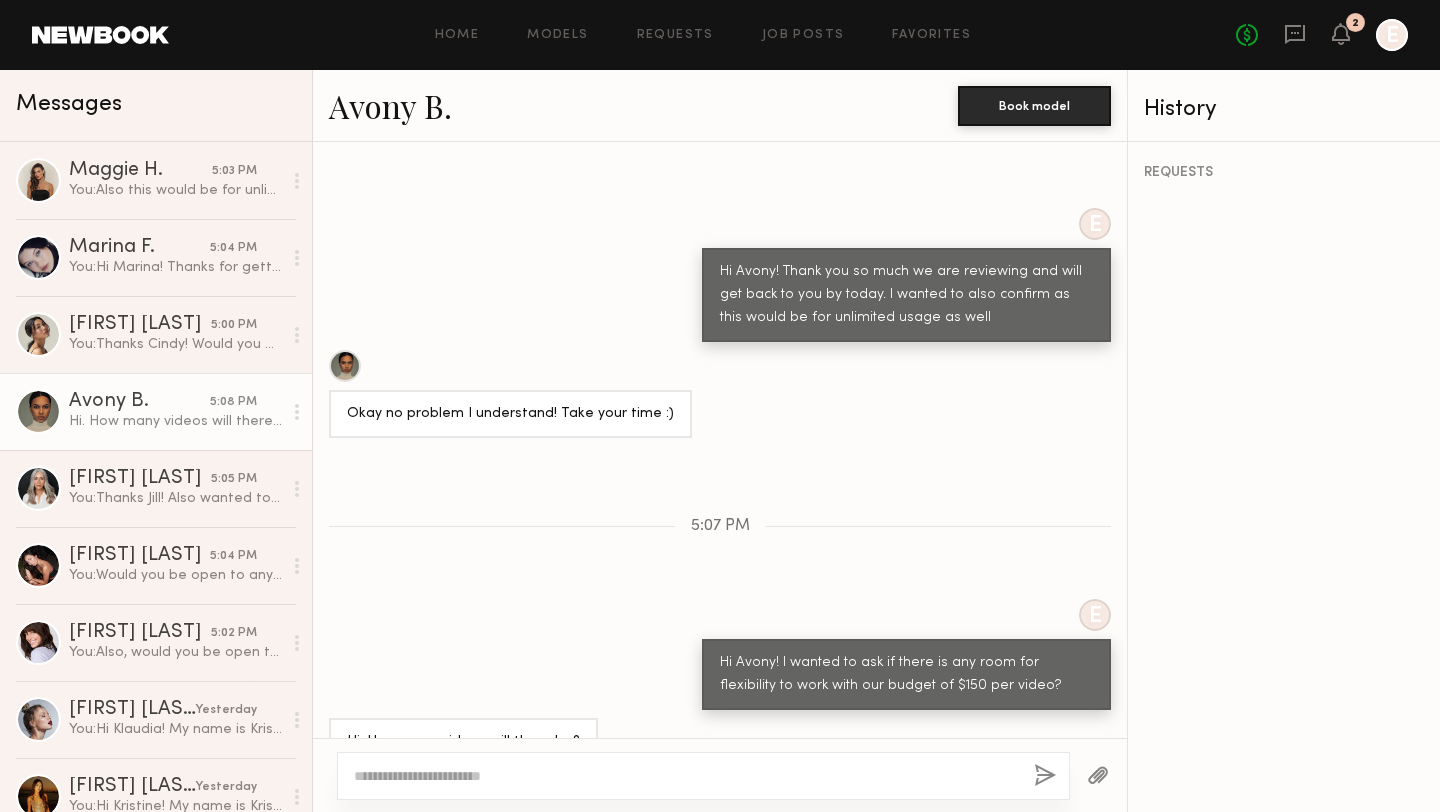 click 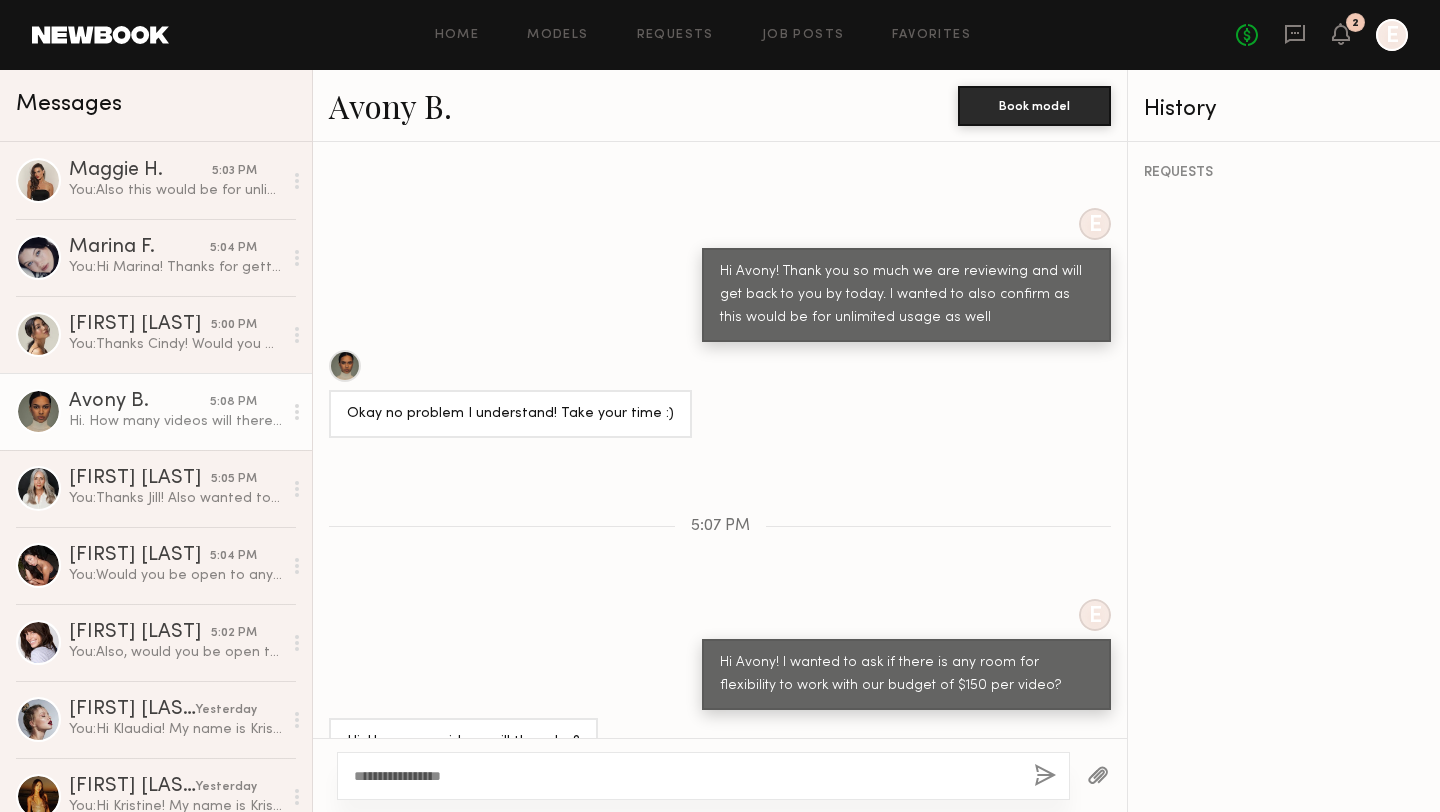 type on "**********" 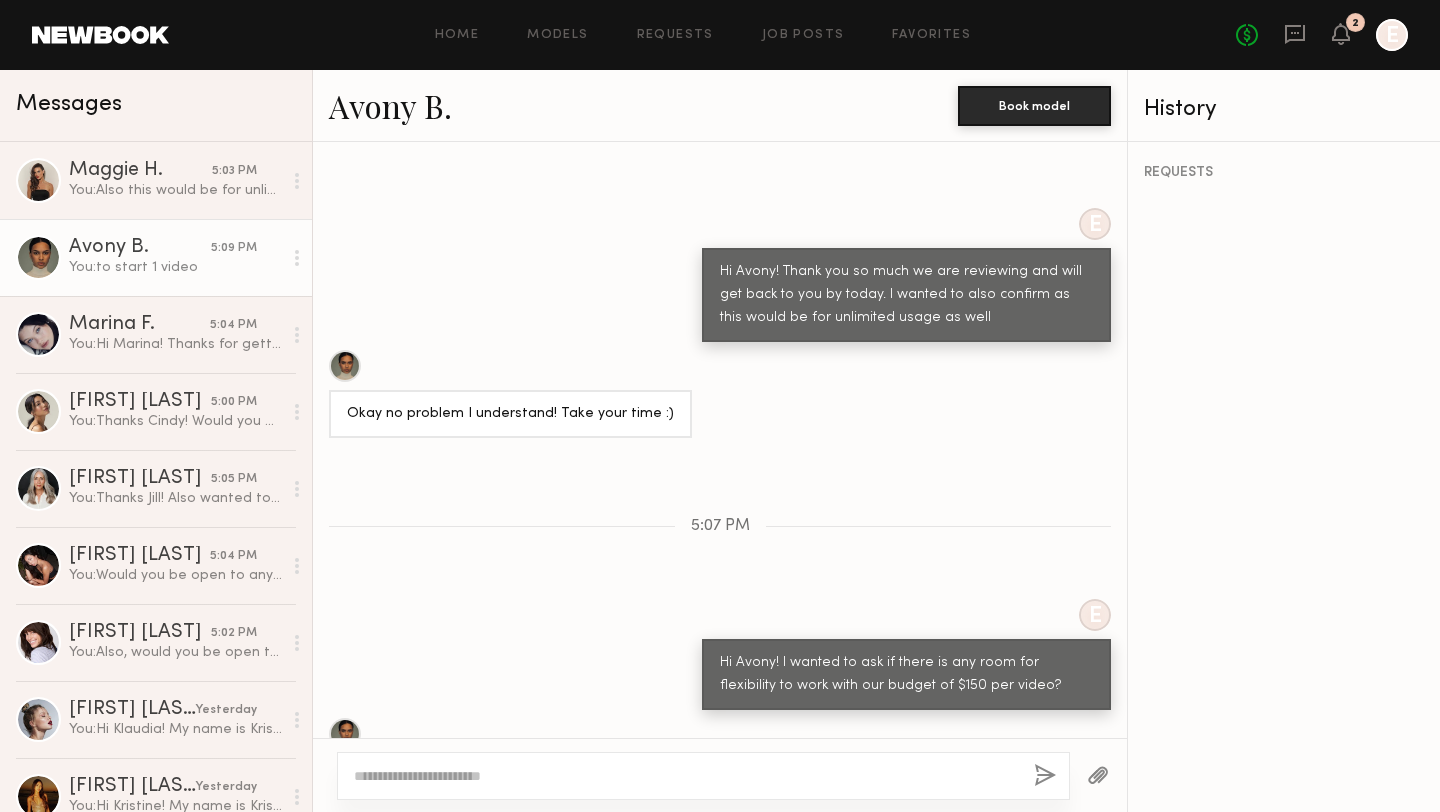 scroll, scrollTop: 2466, scrollLeft: 0, axis: vertical 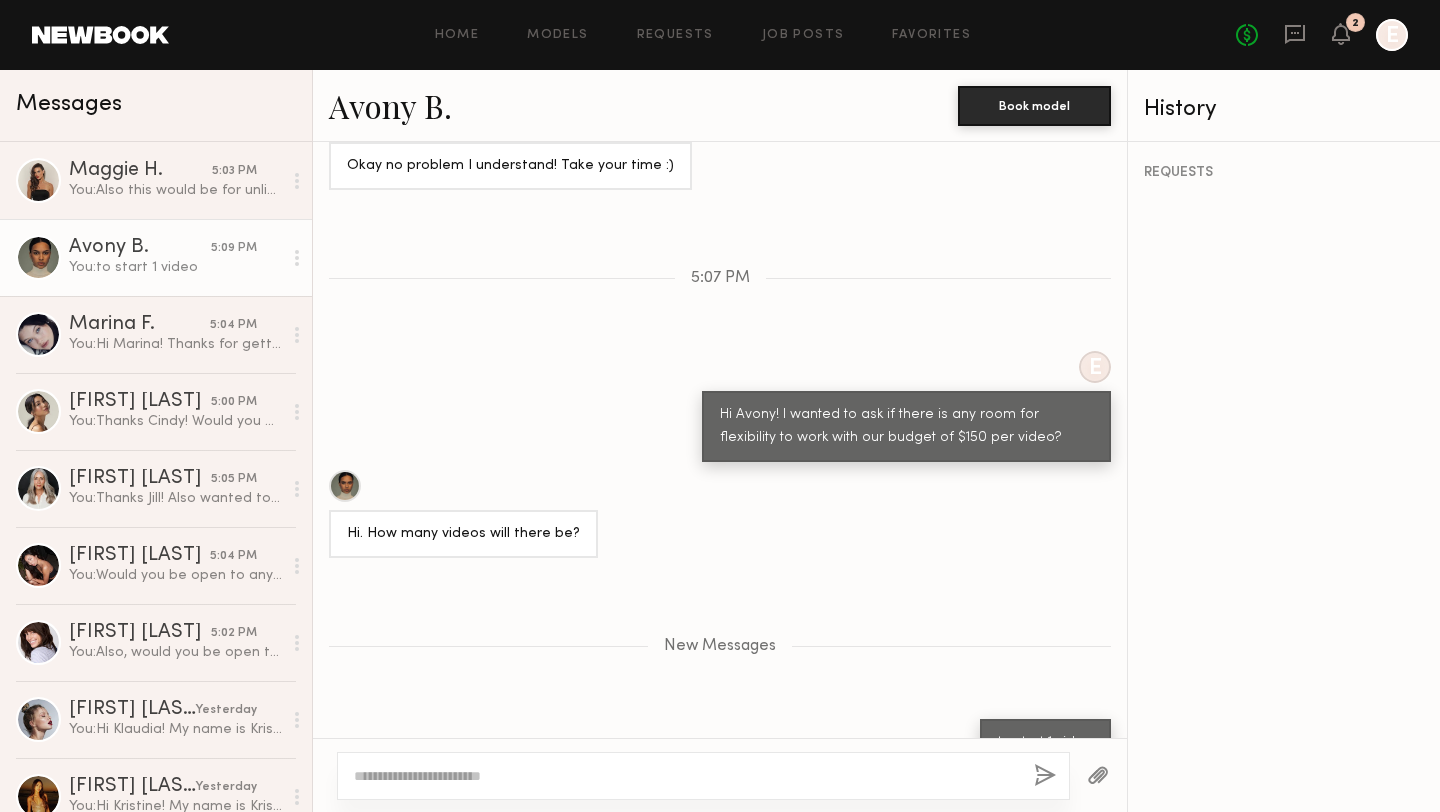 click 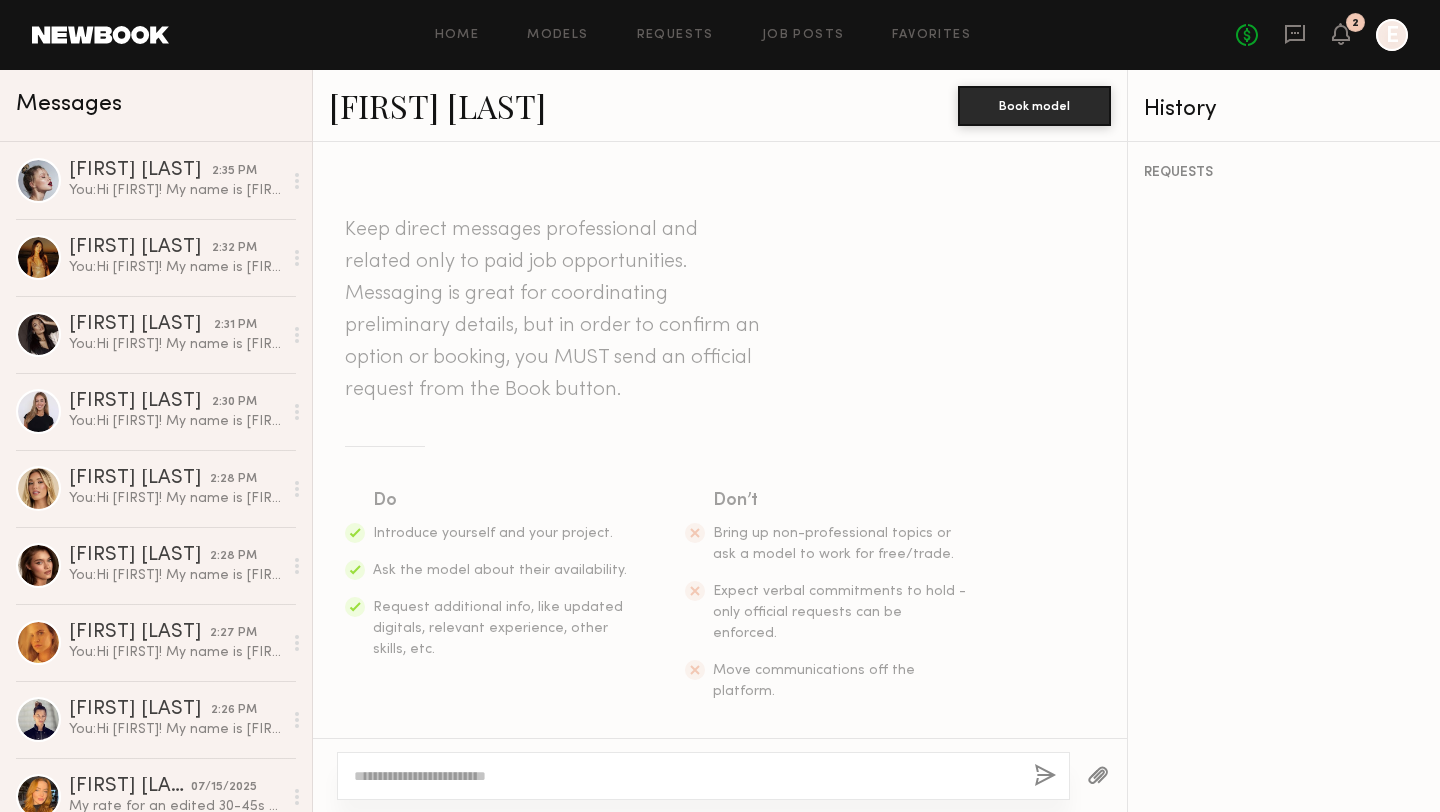 scroll, scrollTop: 0, scrollLeft: 0, axis: both 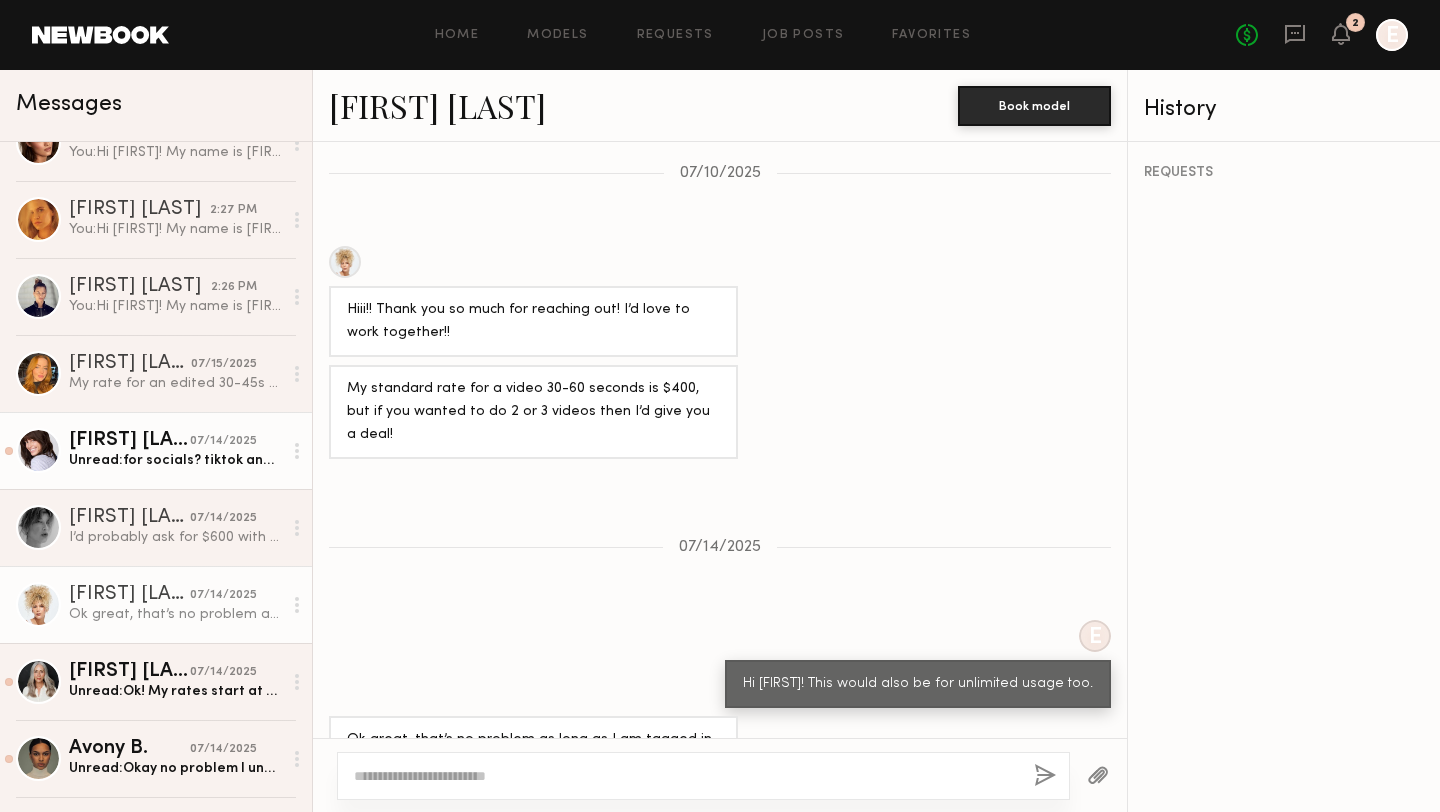 click on "Unread:  for socials? tiktok and ig?" 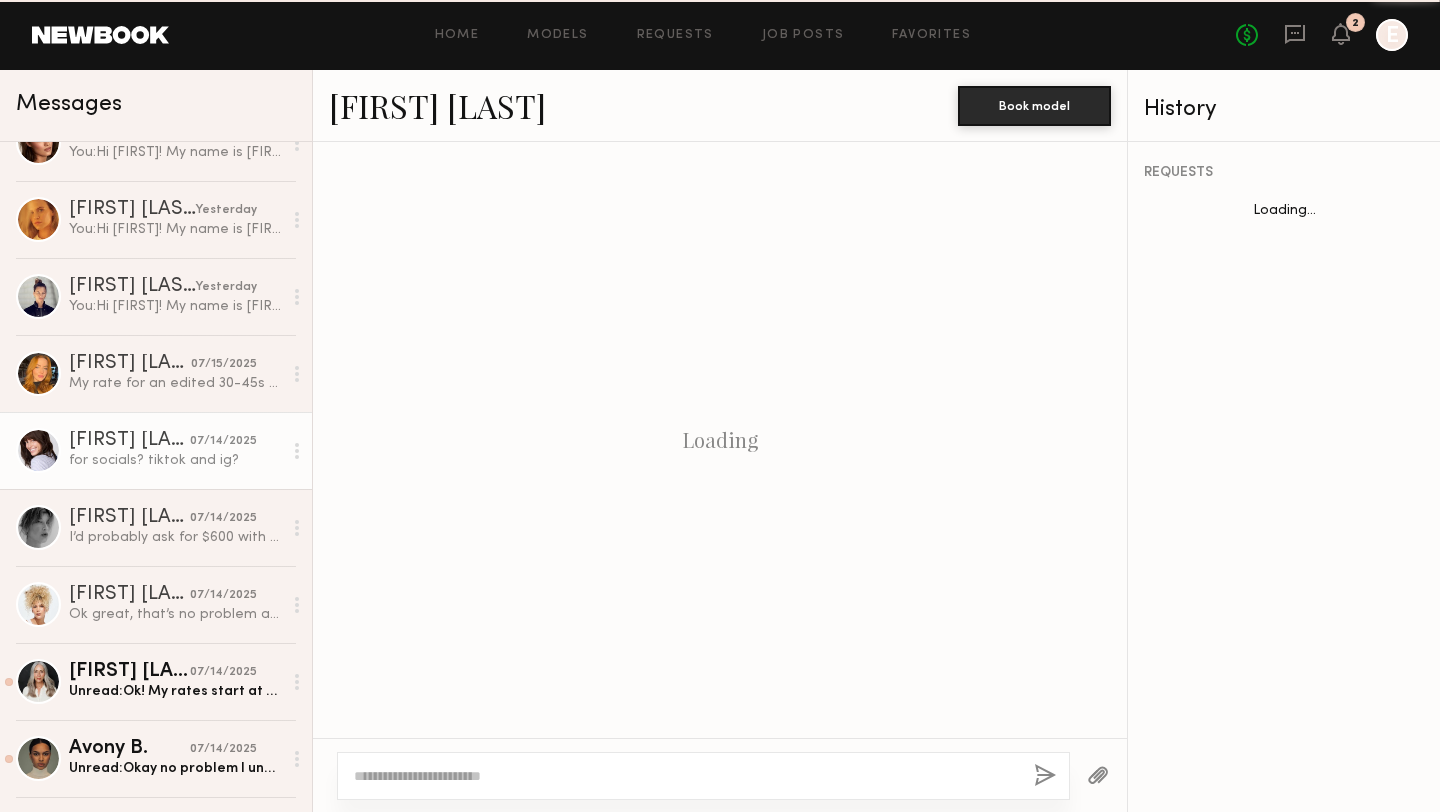 scroll, scrollTop: 1312, scrollLeft: 0, axis: vertical 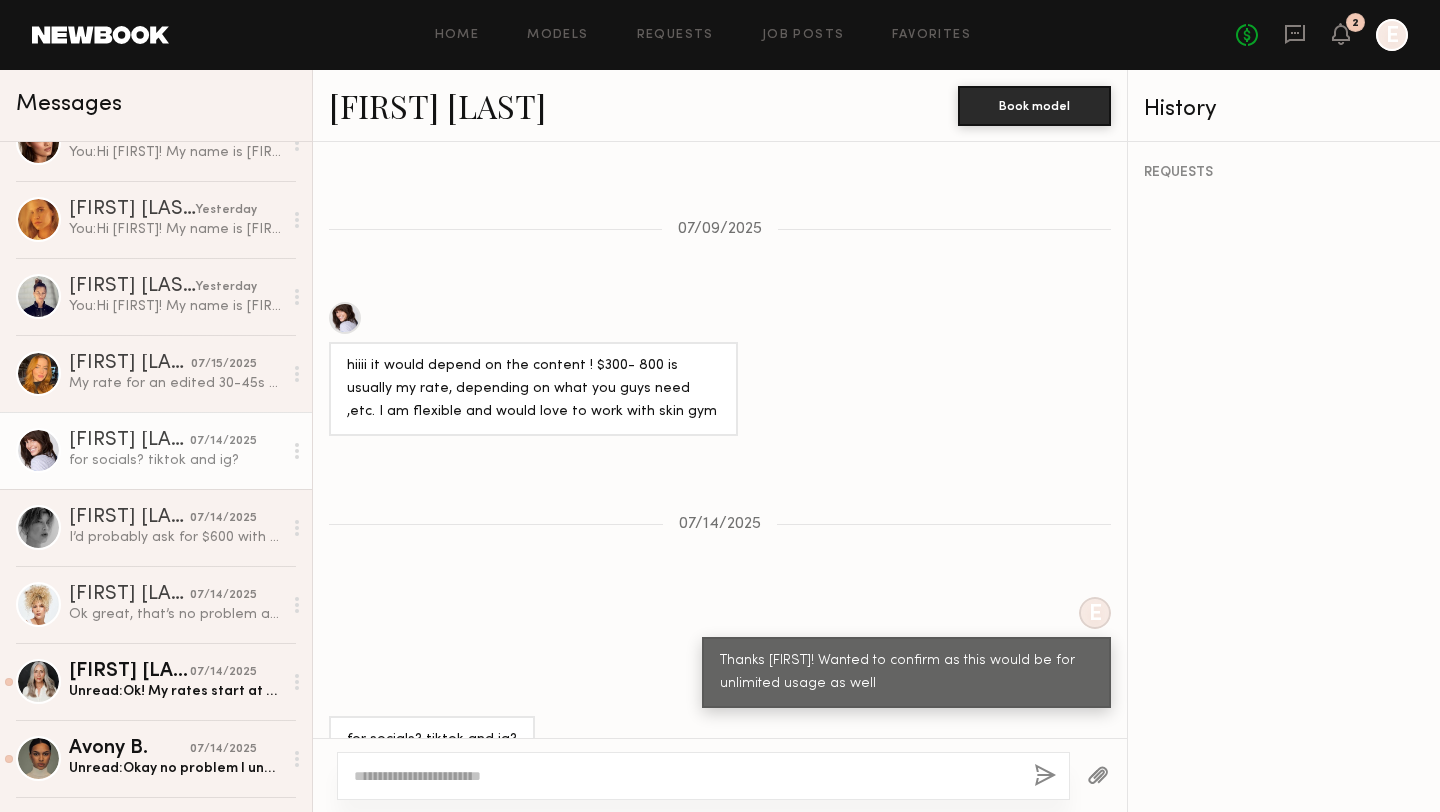 click 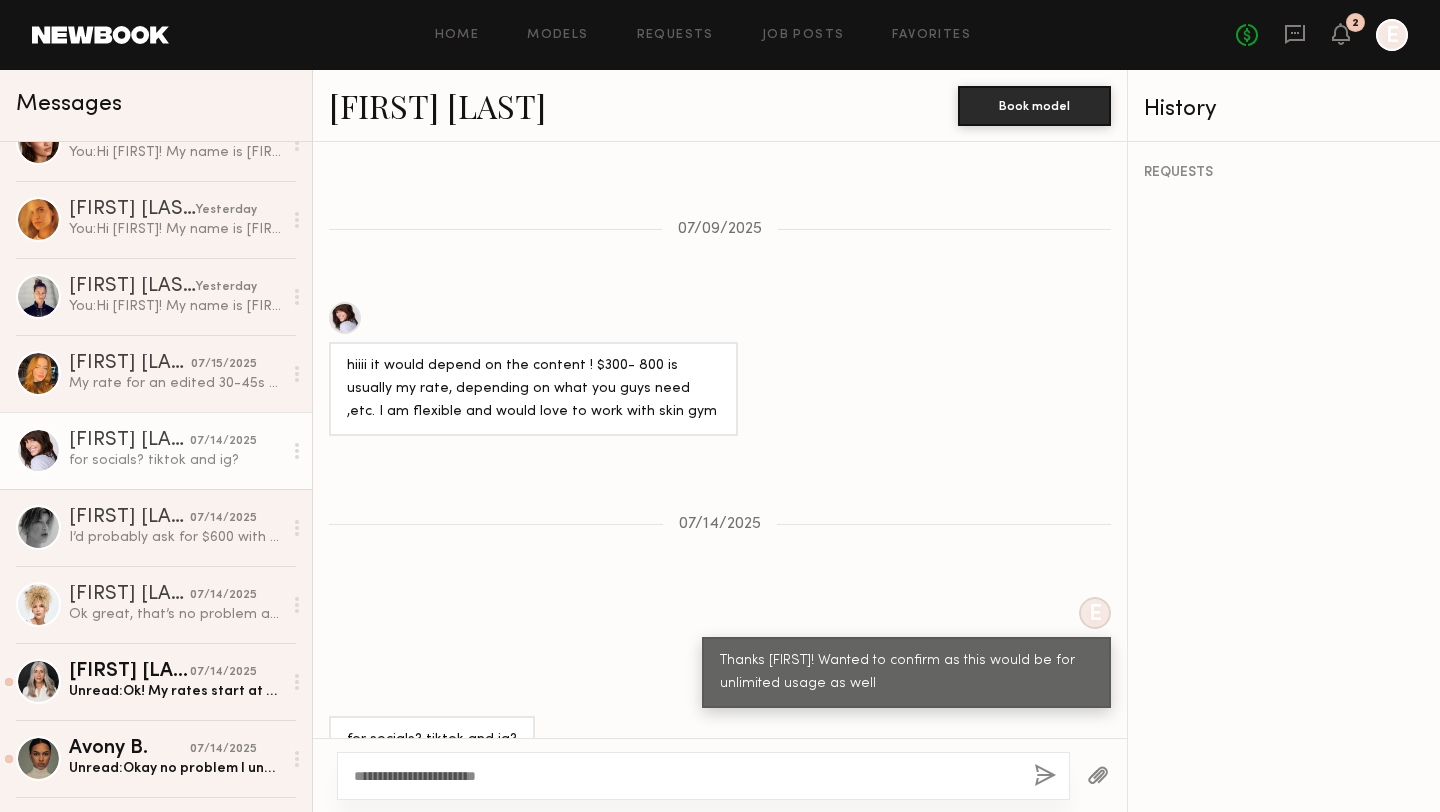 type on "**********" 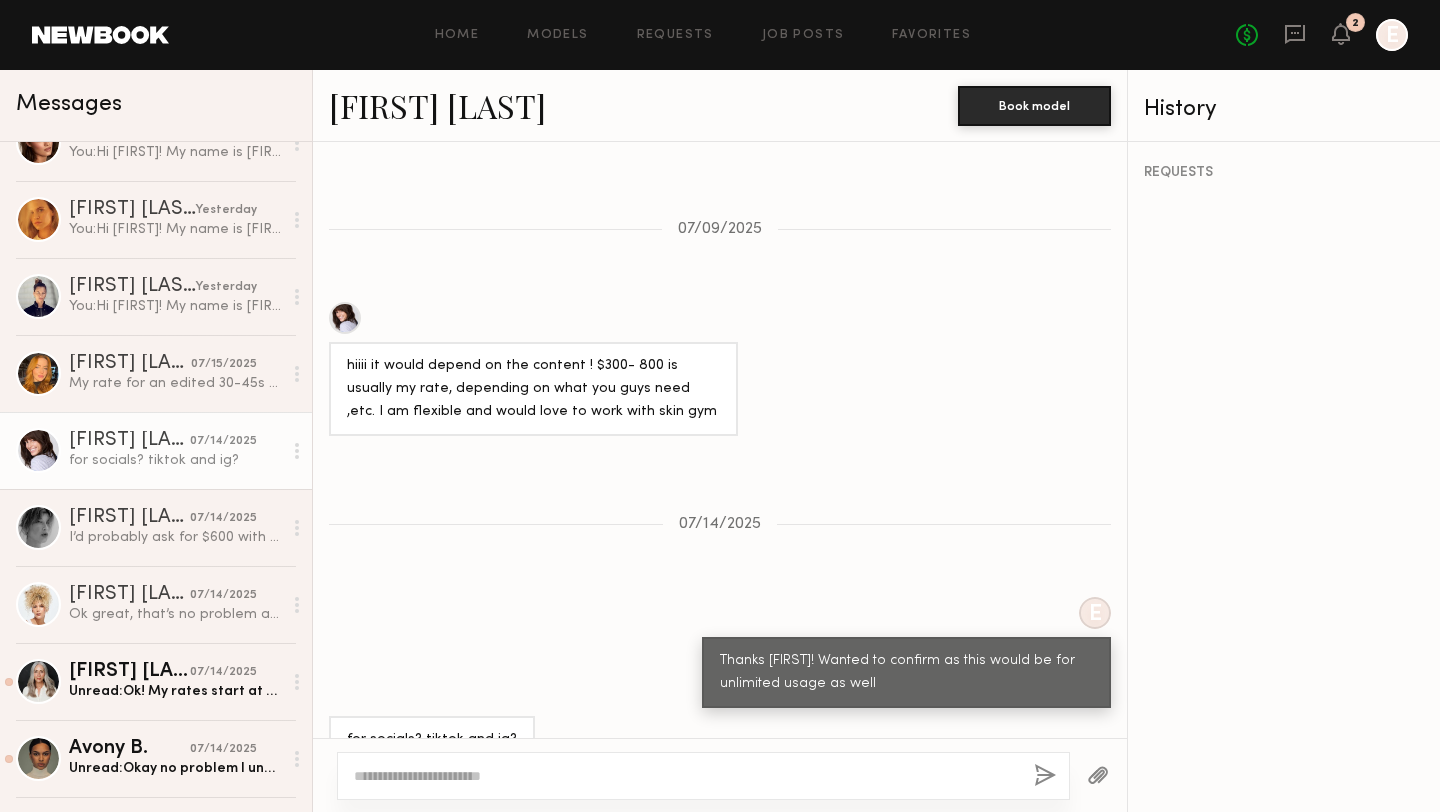 scroll, scrollTop: 1712, scrollLeft: 0, axis: vertical 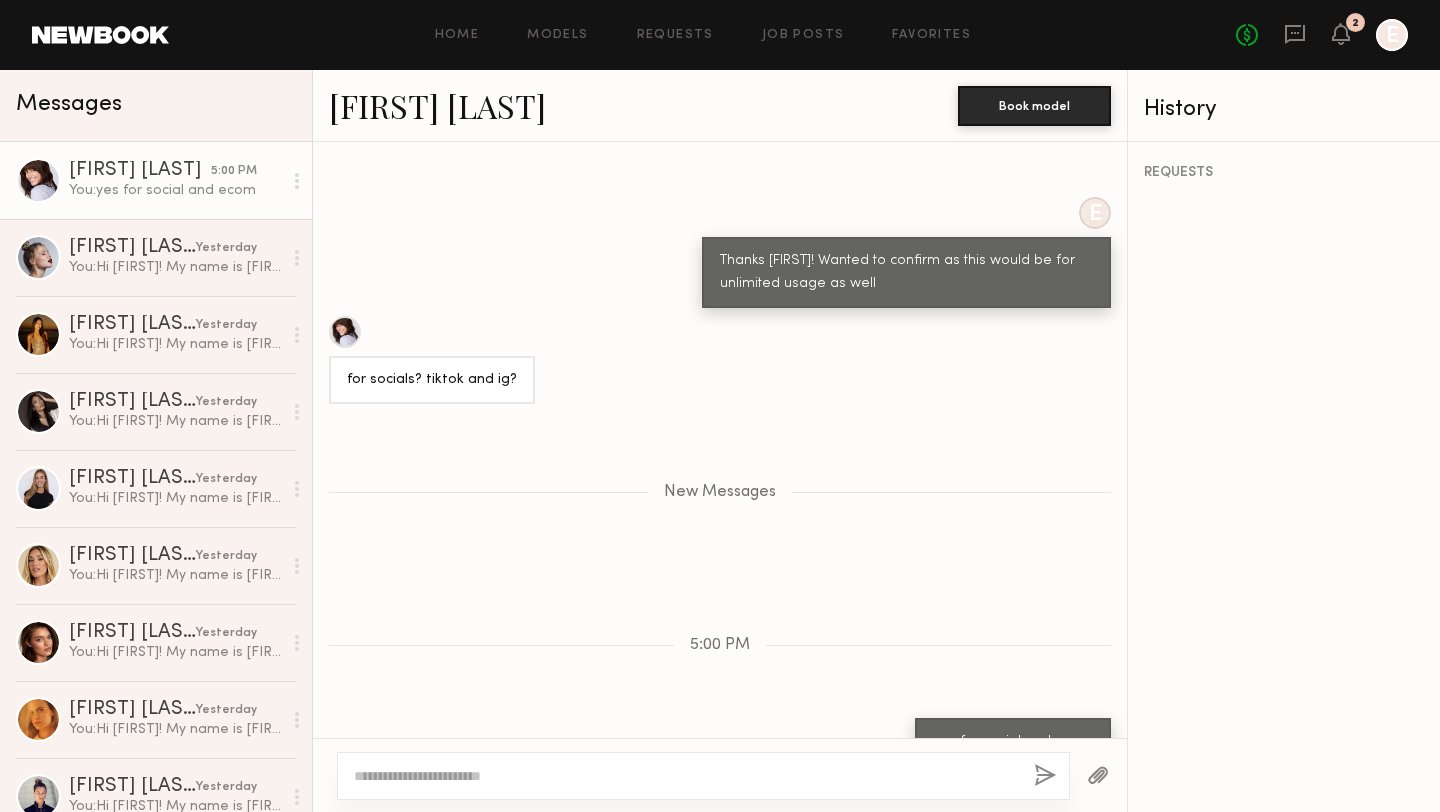 click 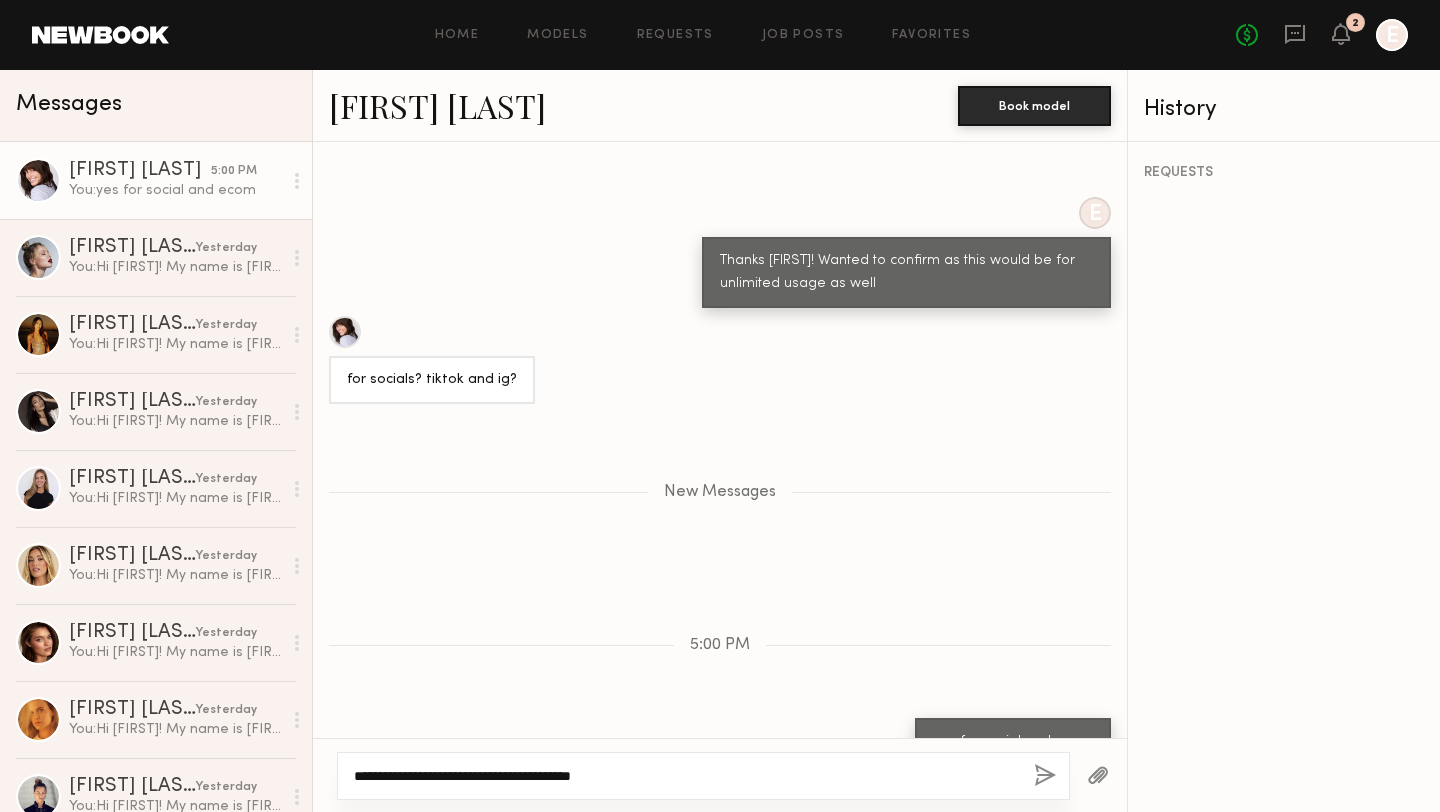 type on "**********" 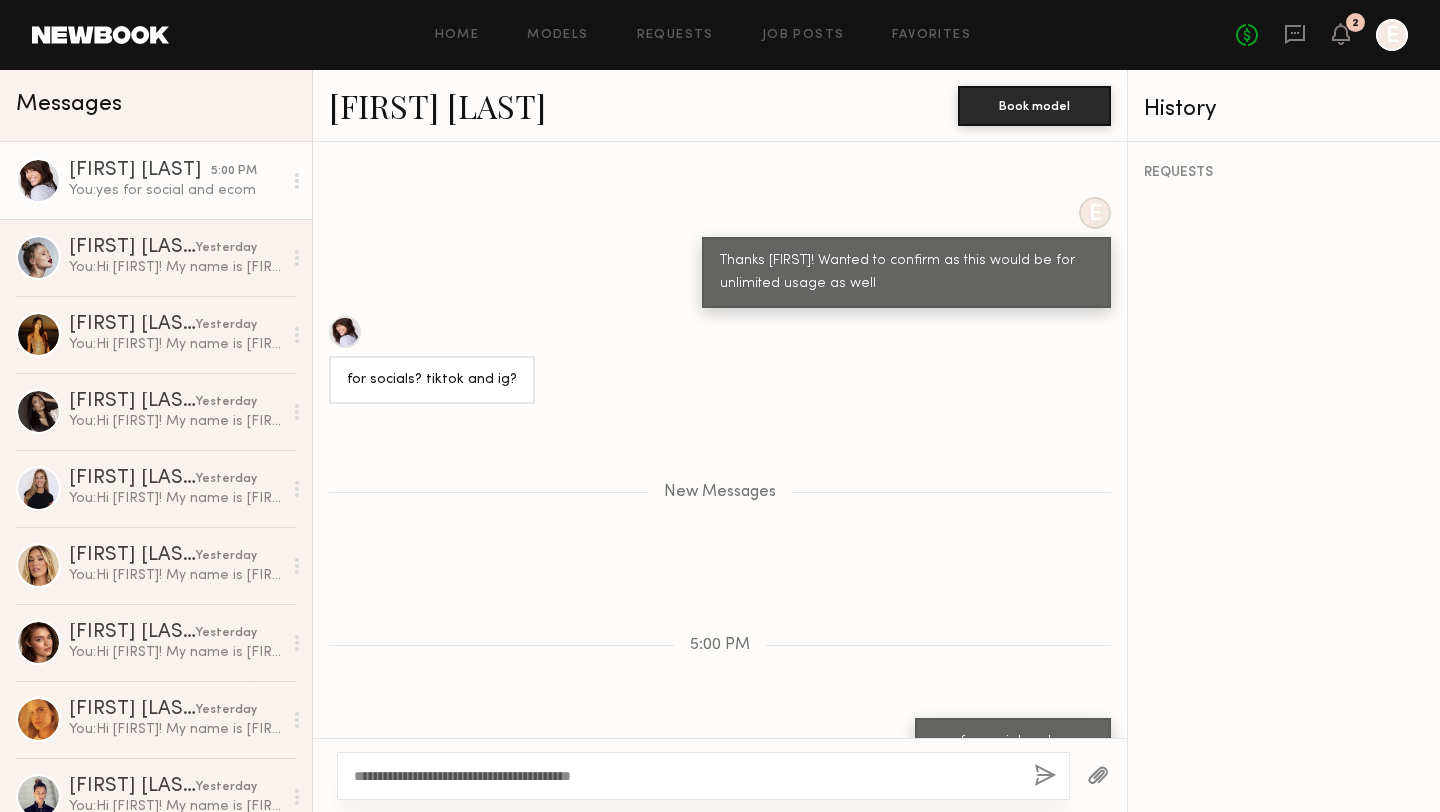 click 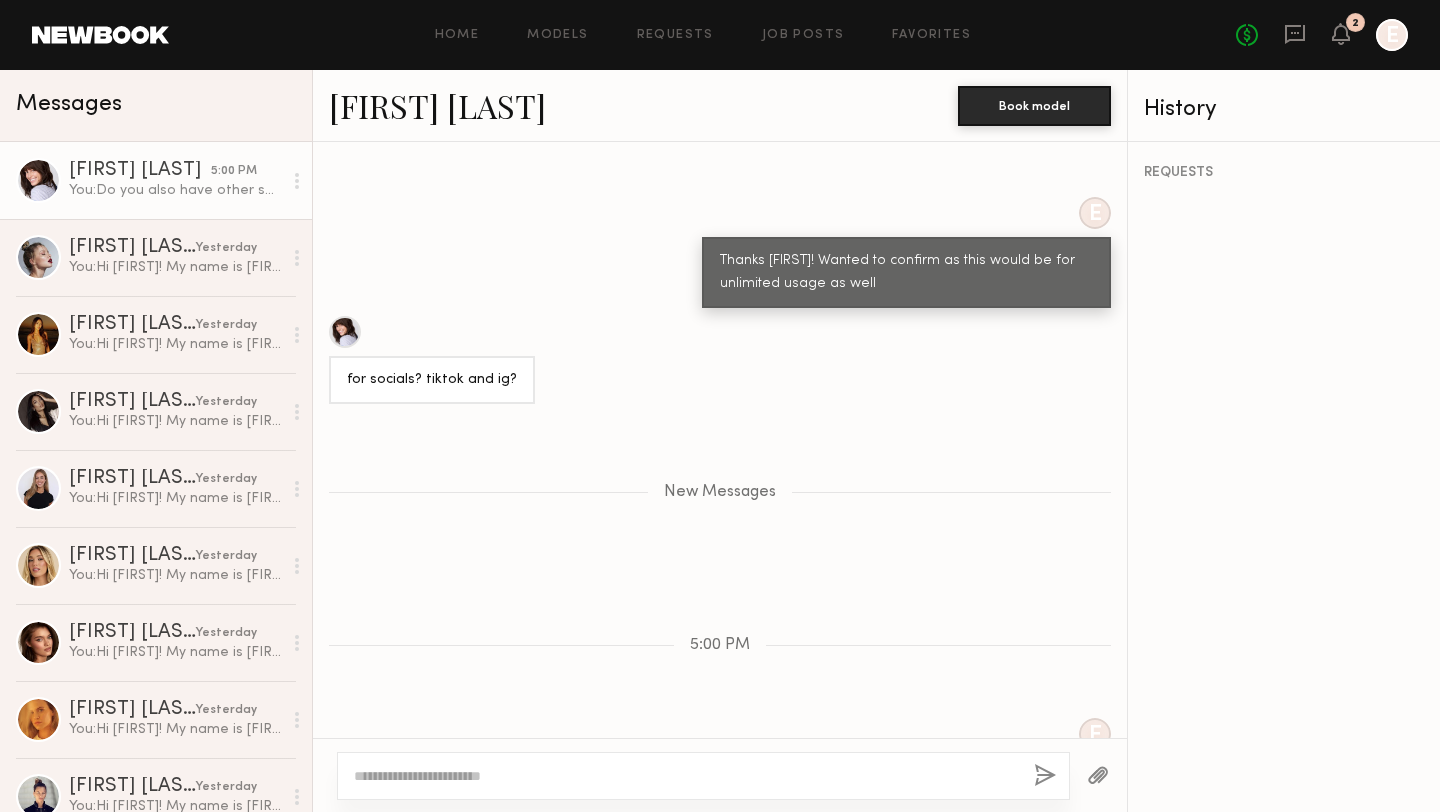 scroll, scrollTop: 1807, scrollLeft: 0, axis: vertical 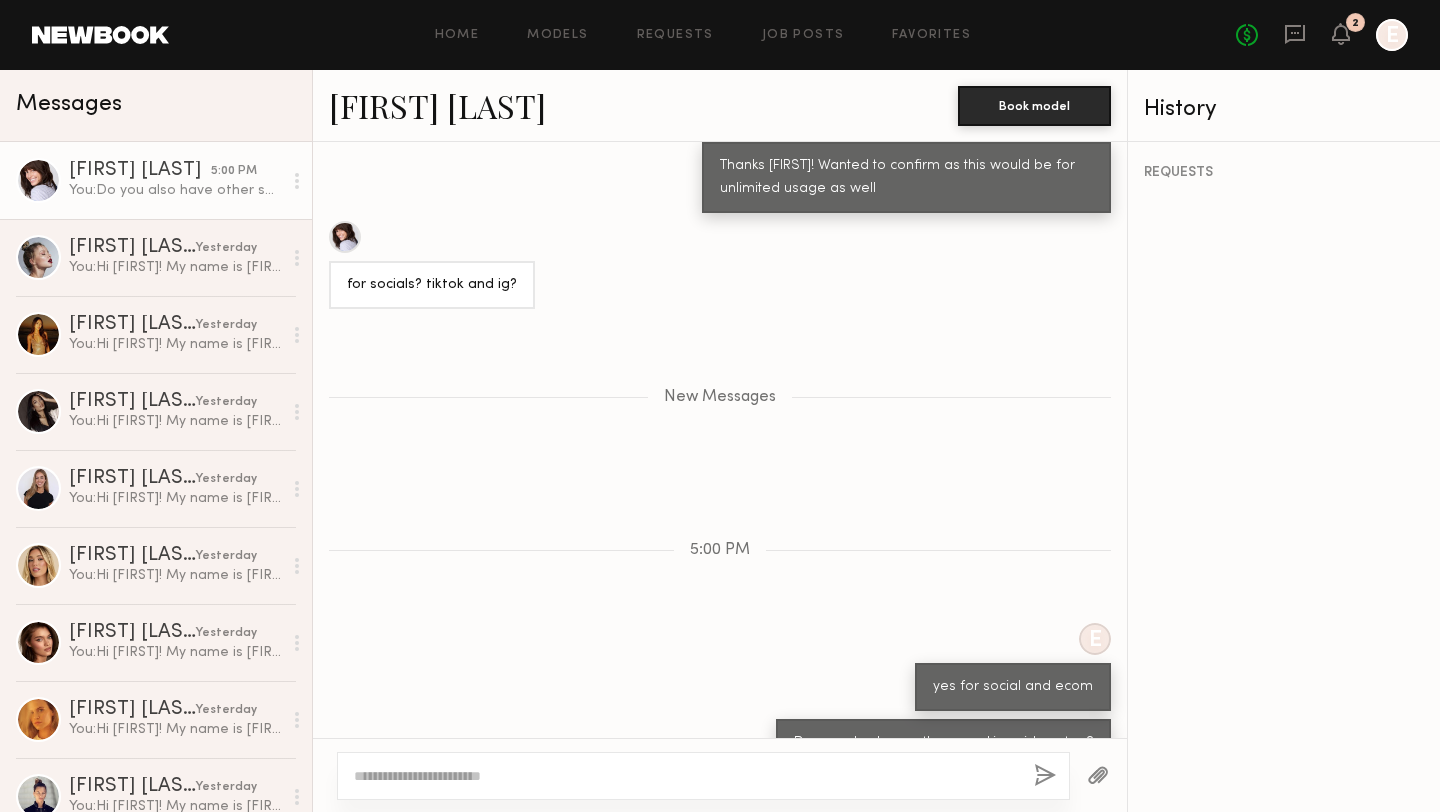 click 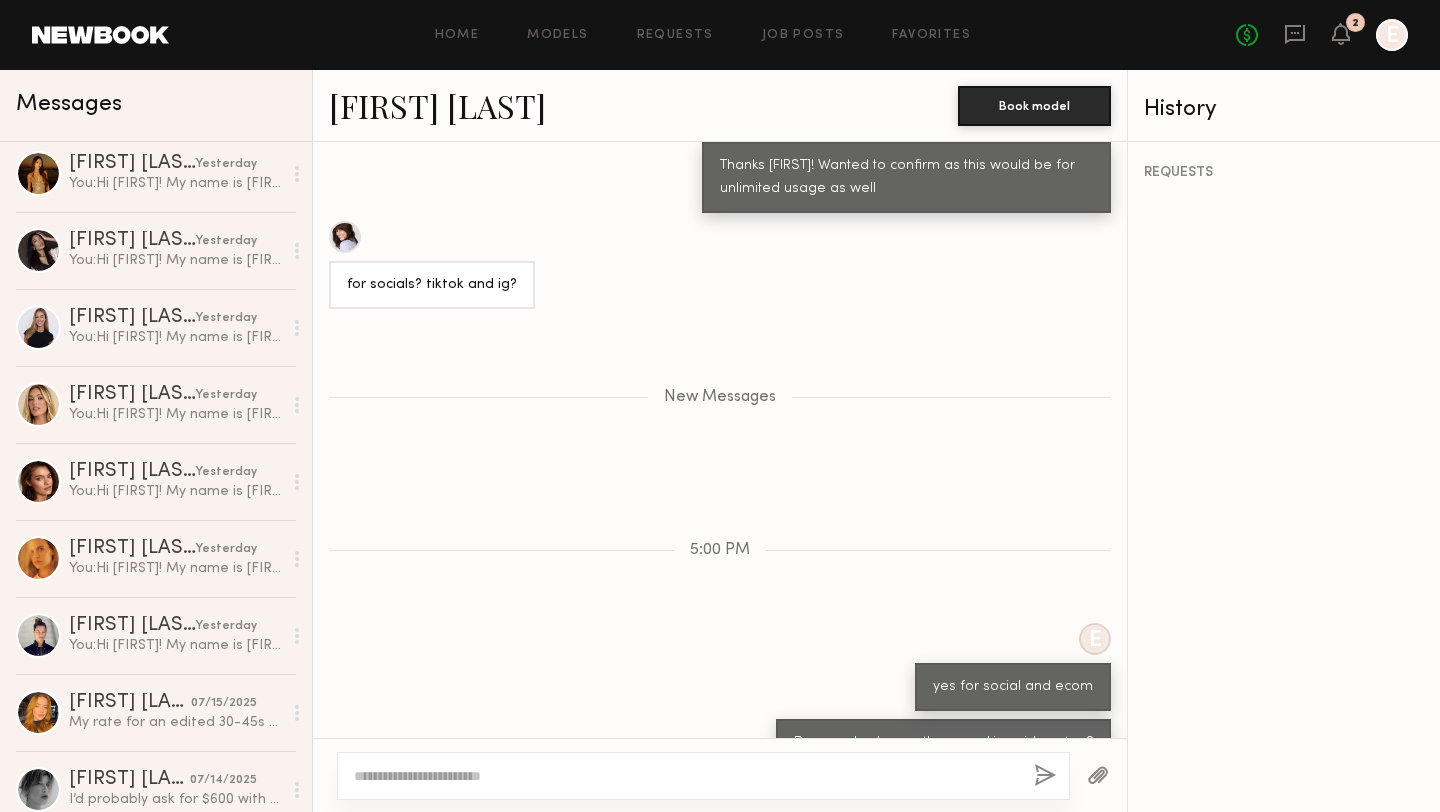 scroll, scrollTop: 0, scrollLeft: 0, axis: both 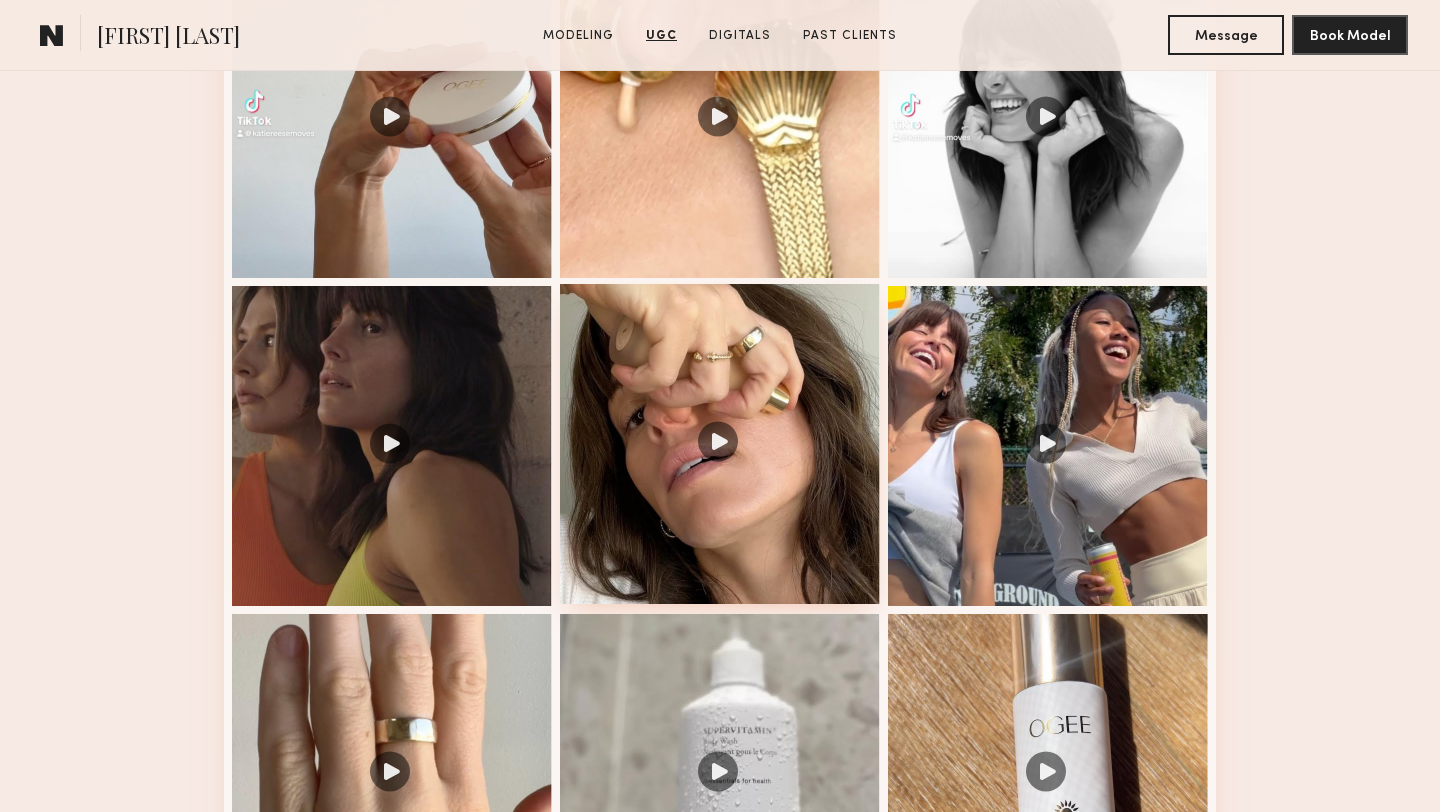 click at bounding box center [720, 444] 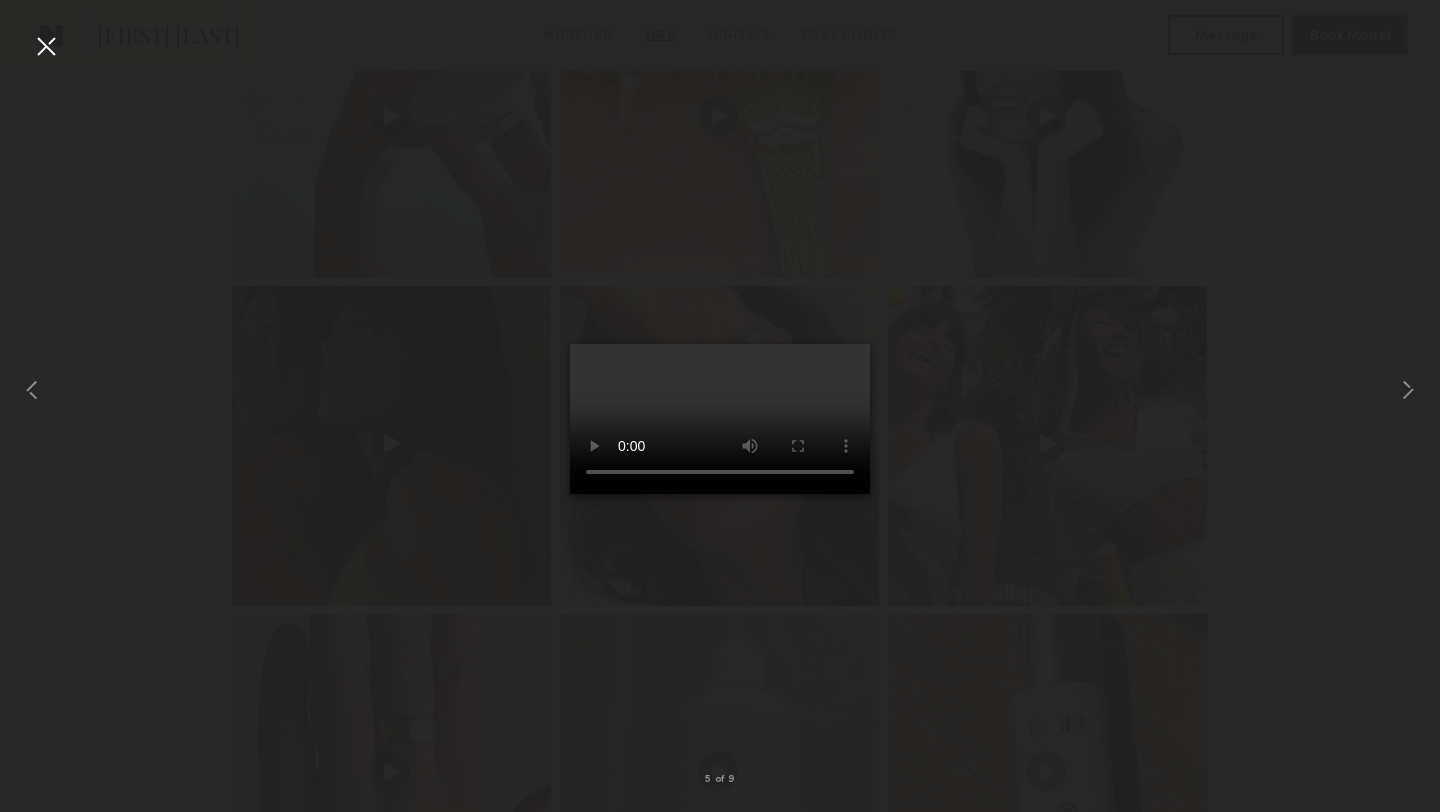 click at bounding box center [720, 390] 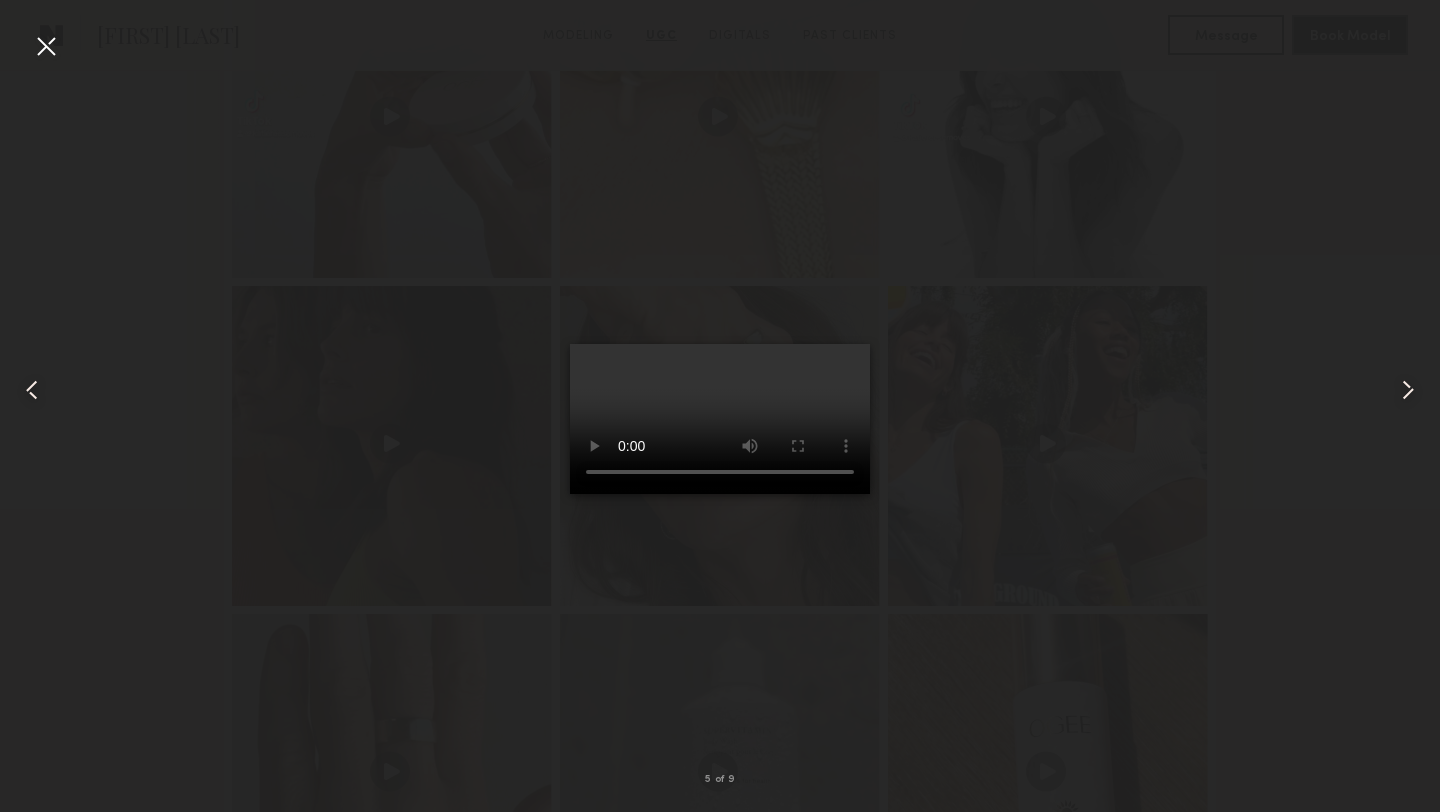 click at bounding box center [720, 390] 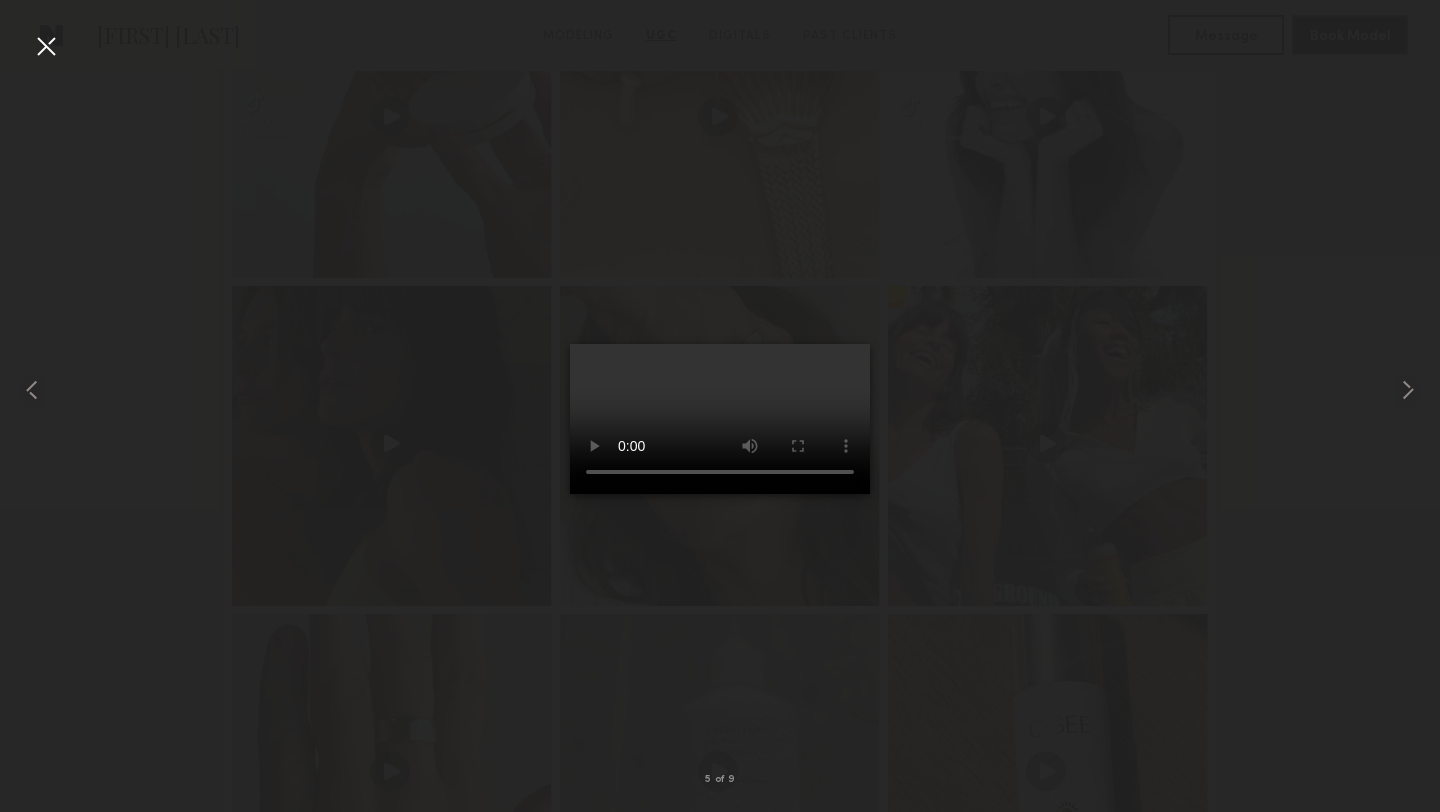 click at bounding box center [46, 46] 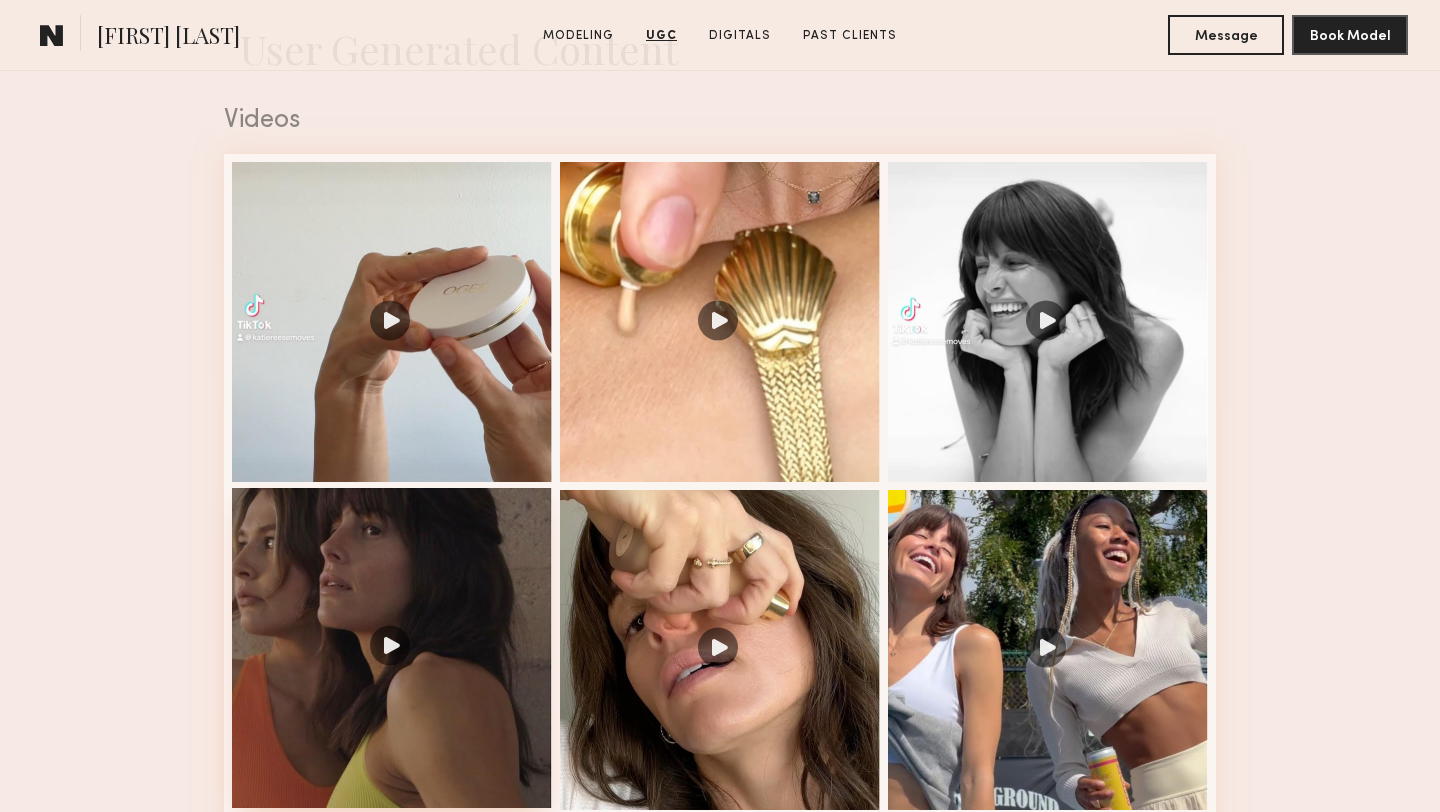 scroll, scrollTop: 1834, scrollLeft: 0, axis: vertical 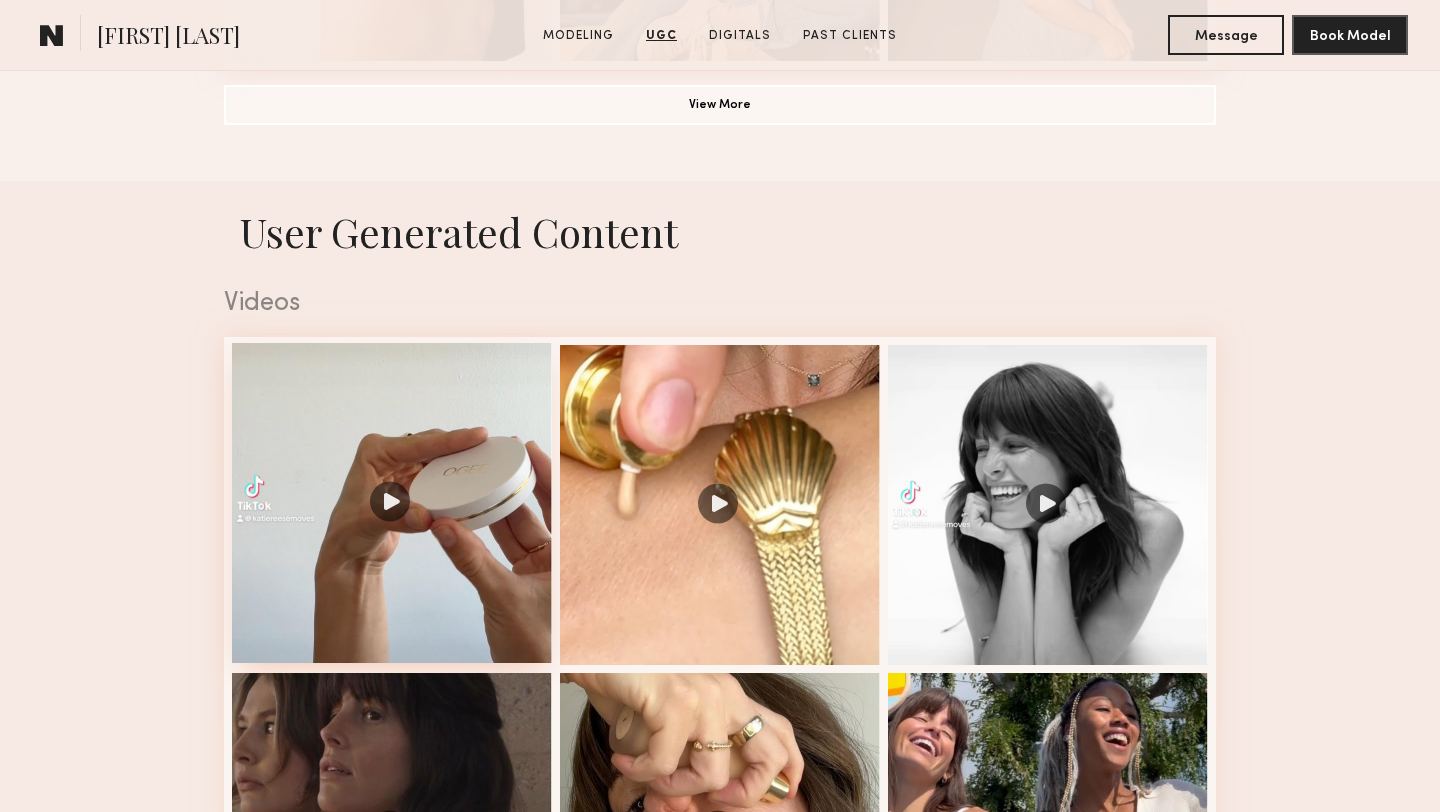 click at bounding box center [392, 503] 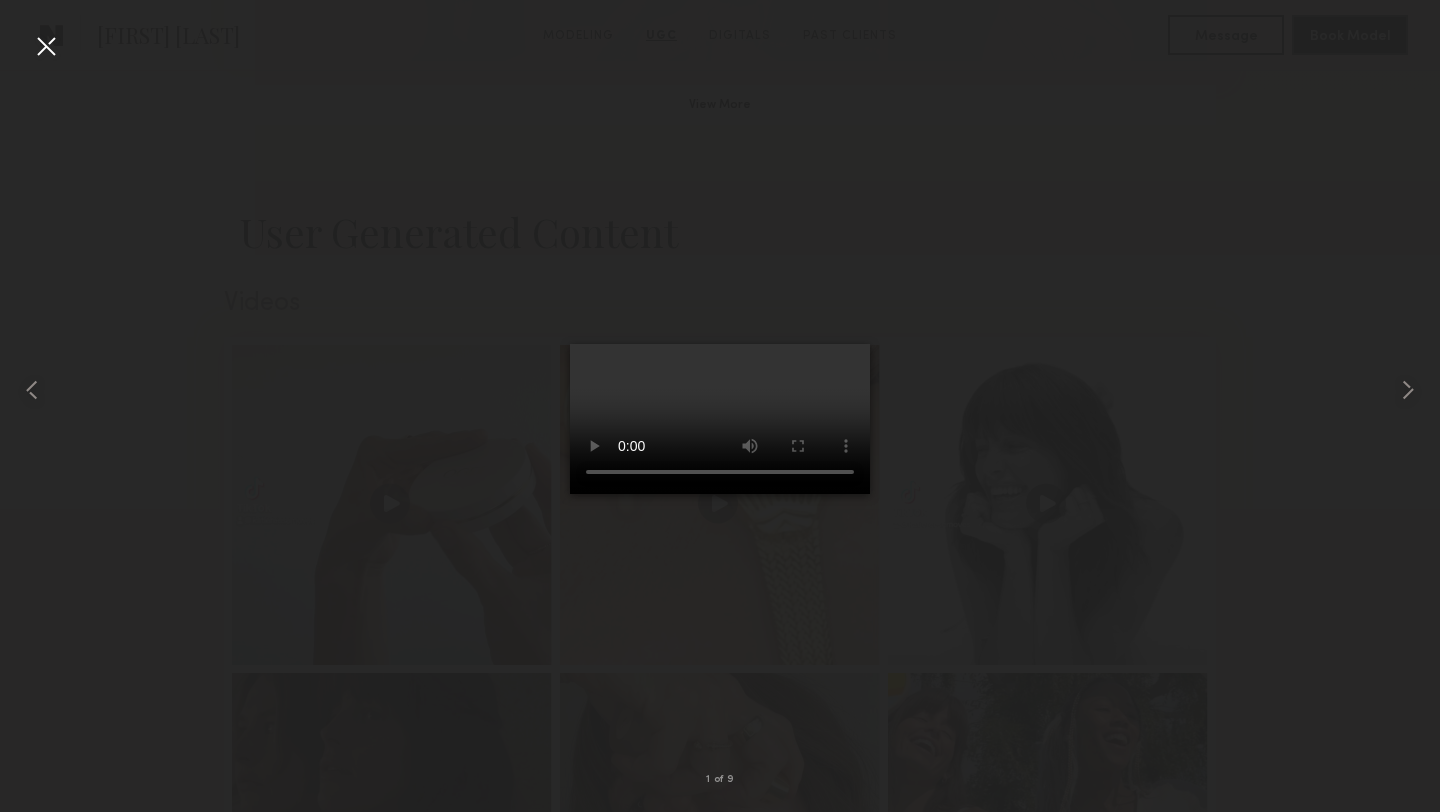 click at bounding box center (46, 46) 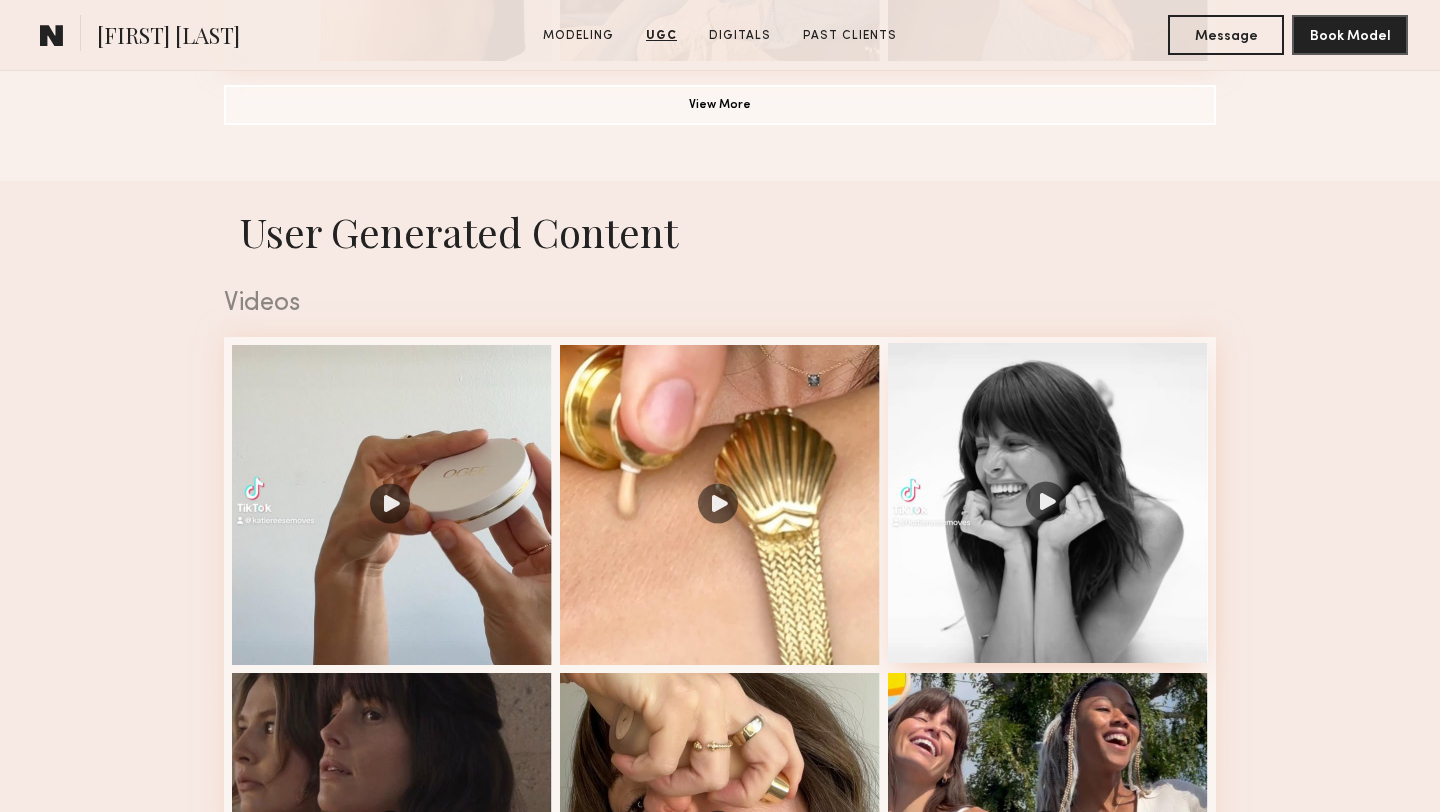 click at bounding box center (1048, 503) 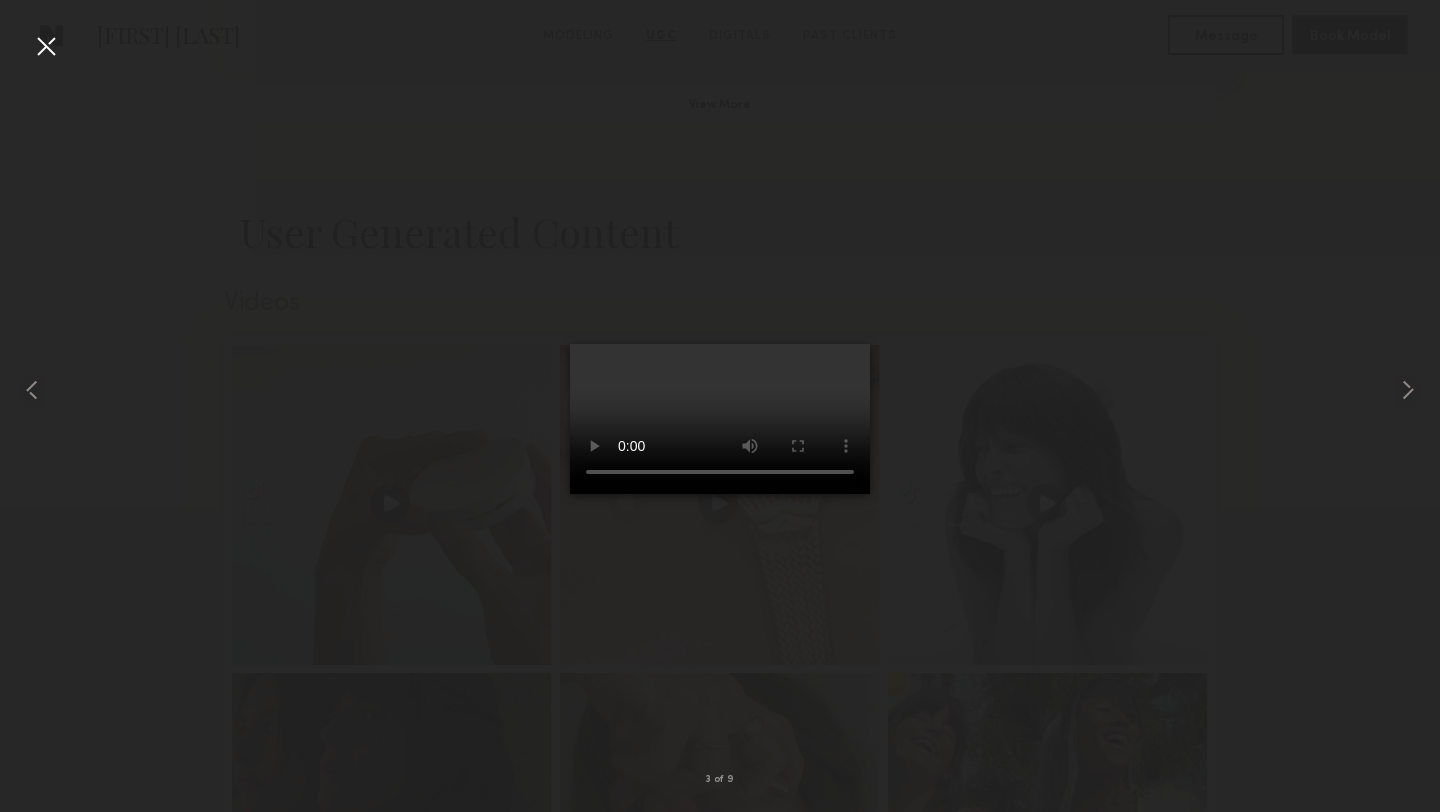 click at bounding box center (46, 46) 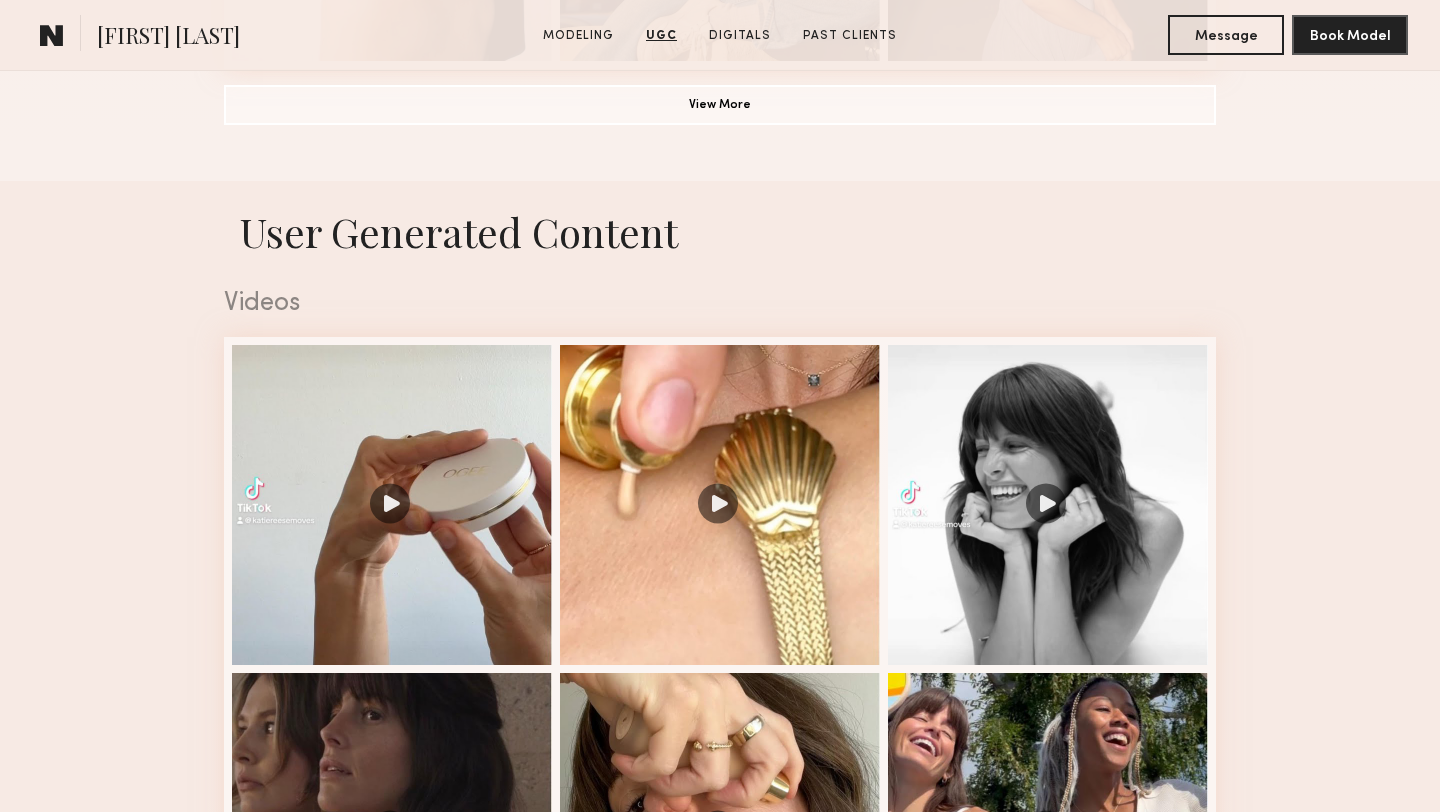 scroll, scrollTop: 2445, scrollLeft: 0, axis: vertical 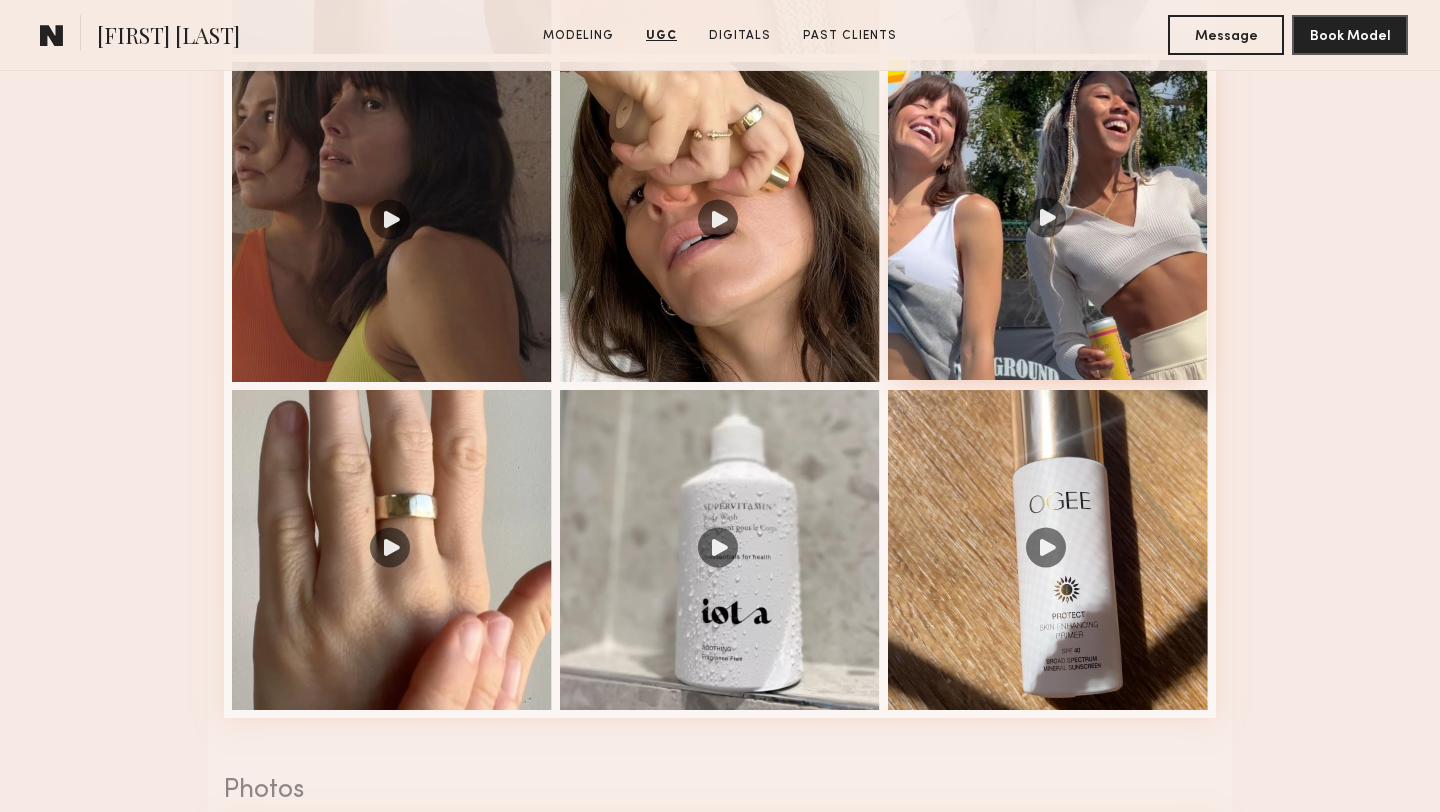 click at bounding box center (1048, 220) 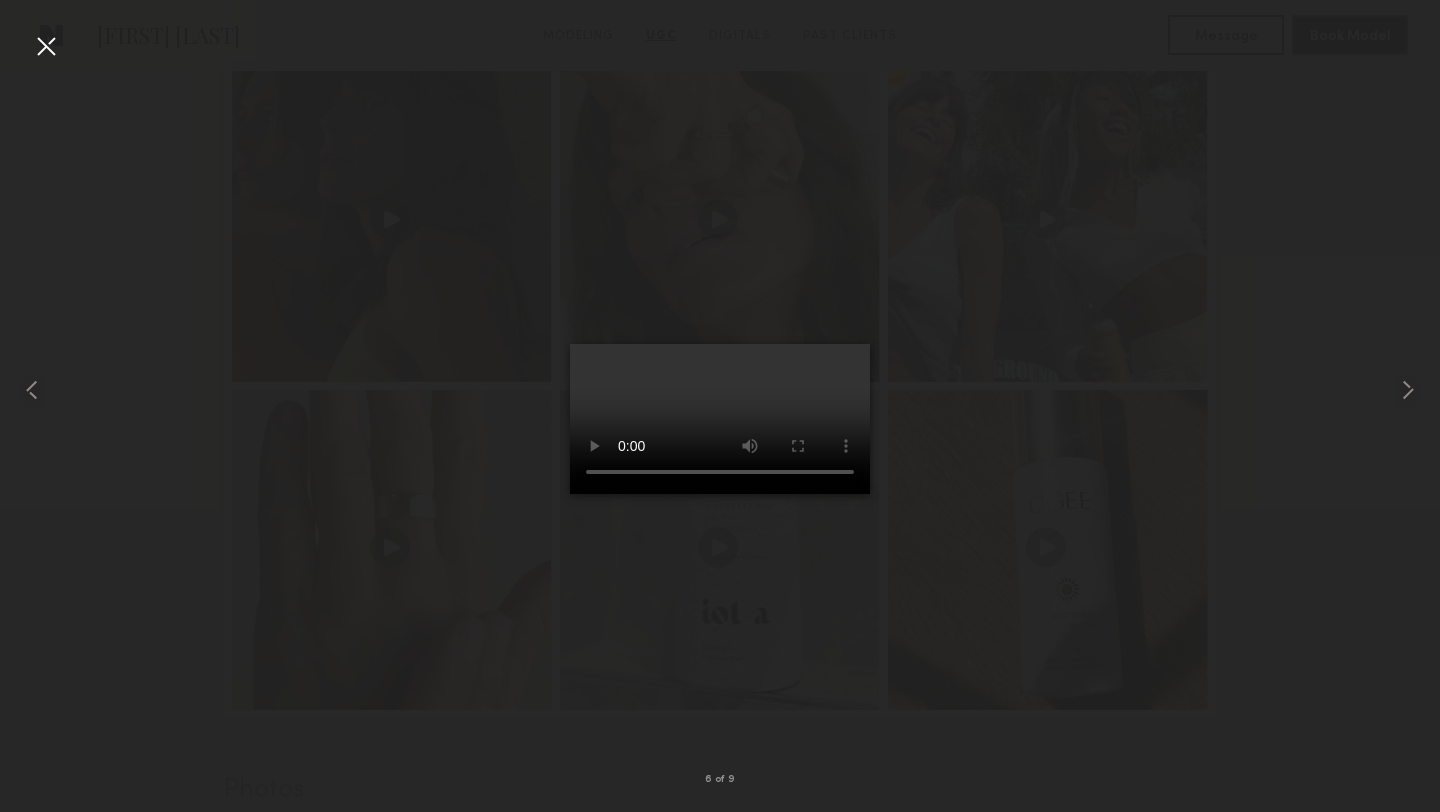 click at bounding box center [46, 46] 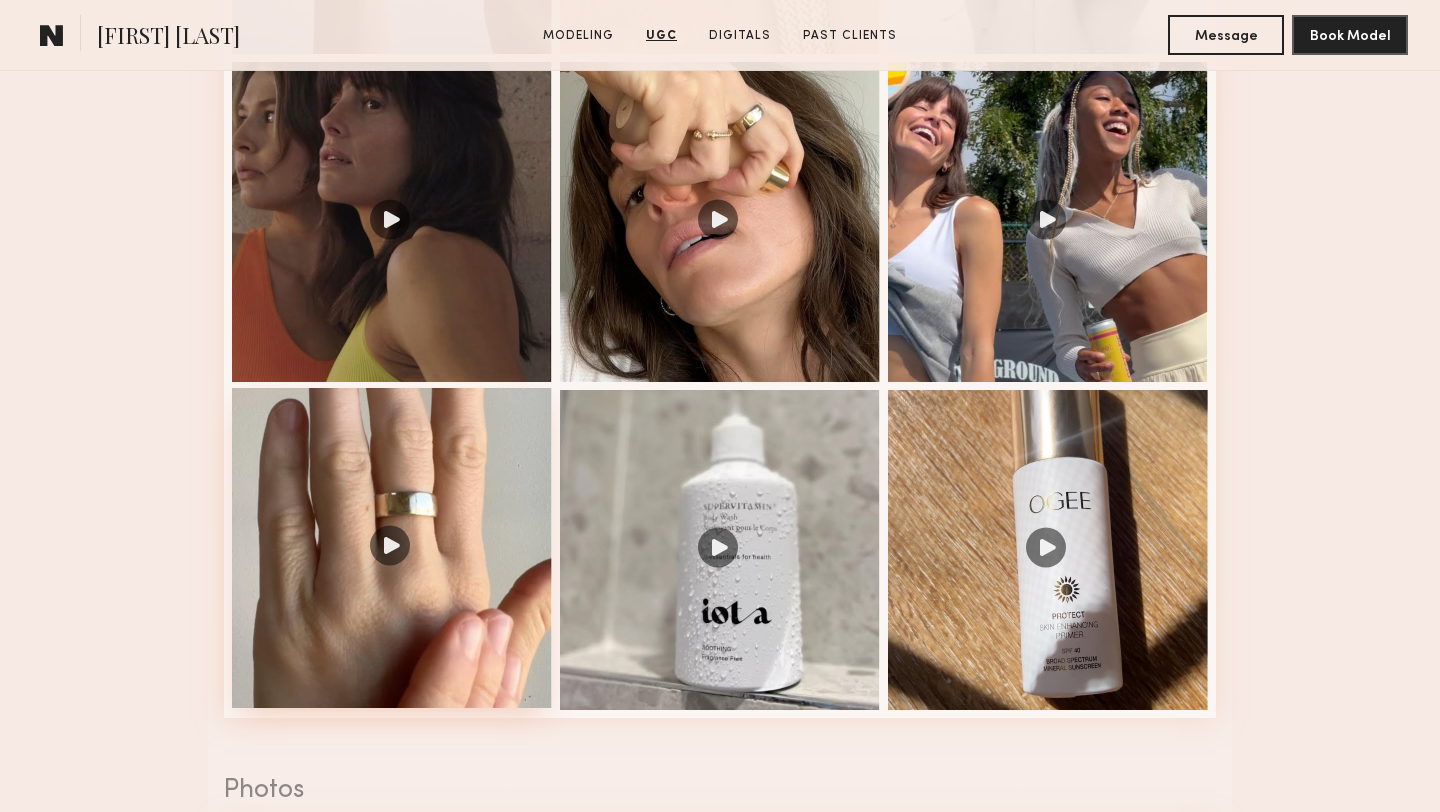 click at bounding box center (392, 548) 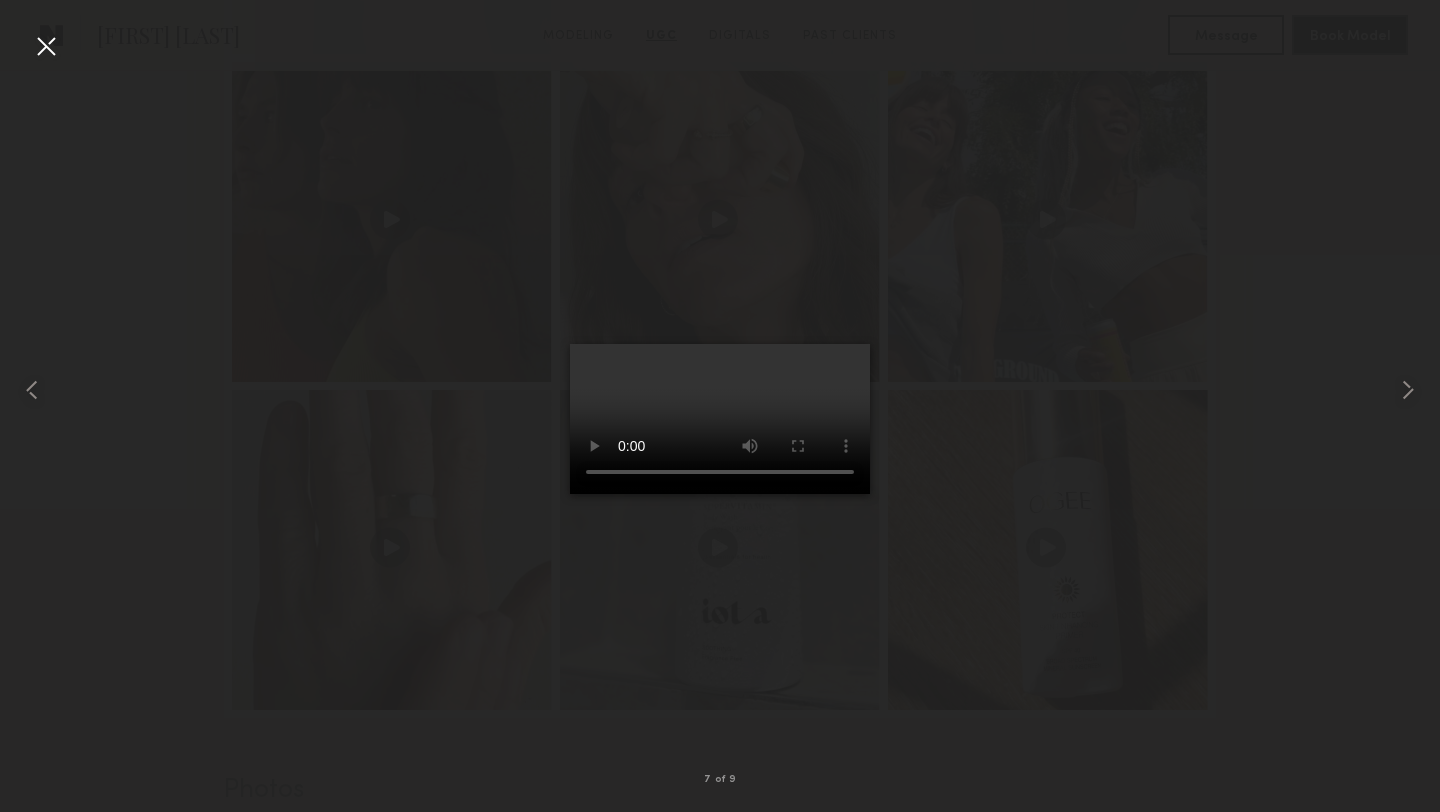 click at bounding box center [46, 46] 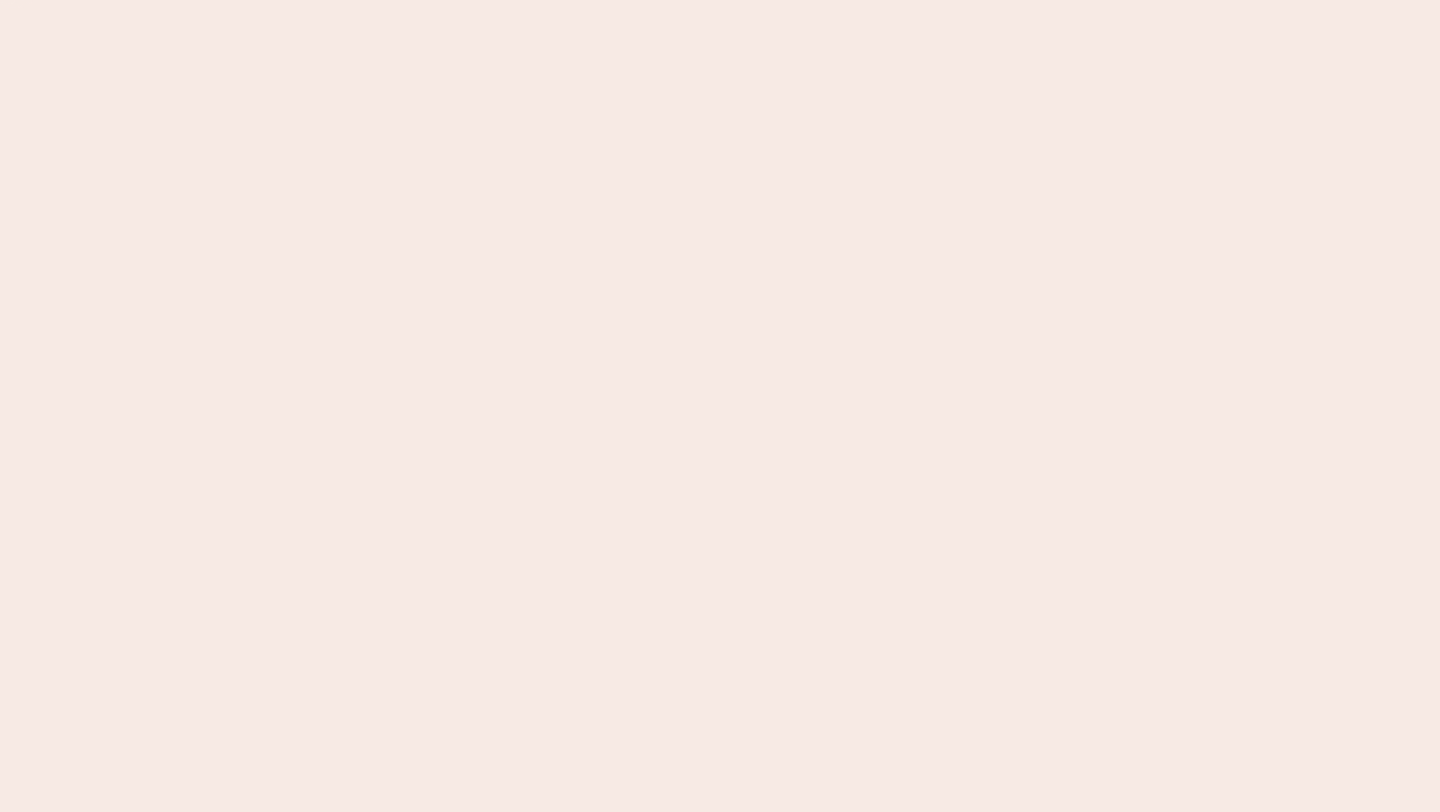 scroll, scrollTop: 0, scrollLeft: 0, axis: both 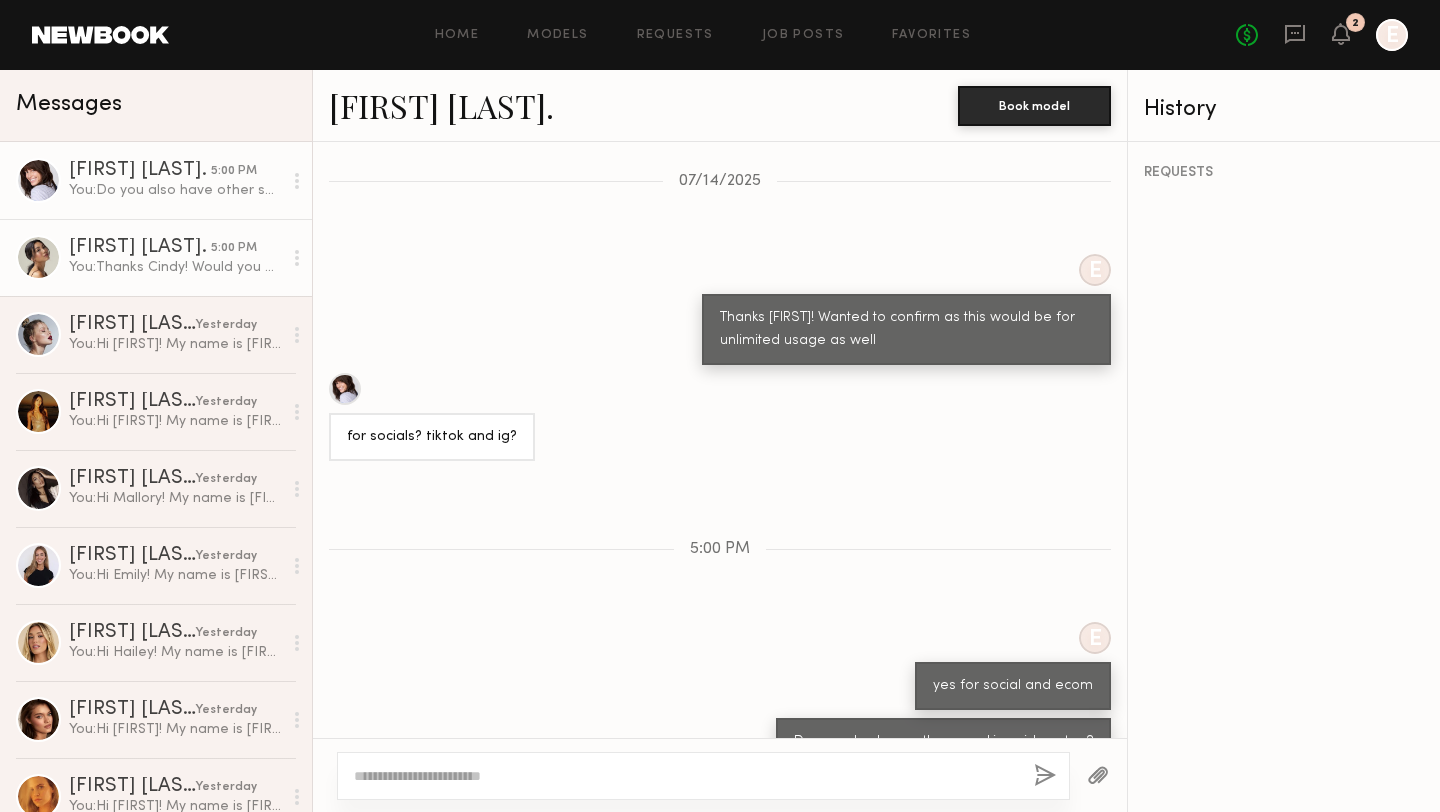 click on "You:  Thanks [FIRST]! Would you be open to any flexibility for 1 video at the rate for $150? This is our current budget" 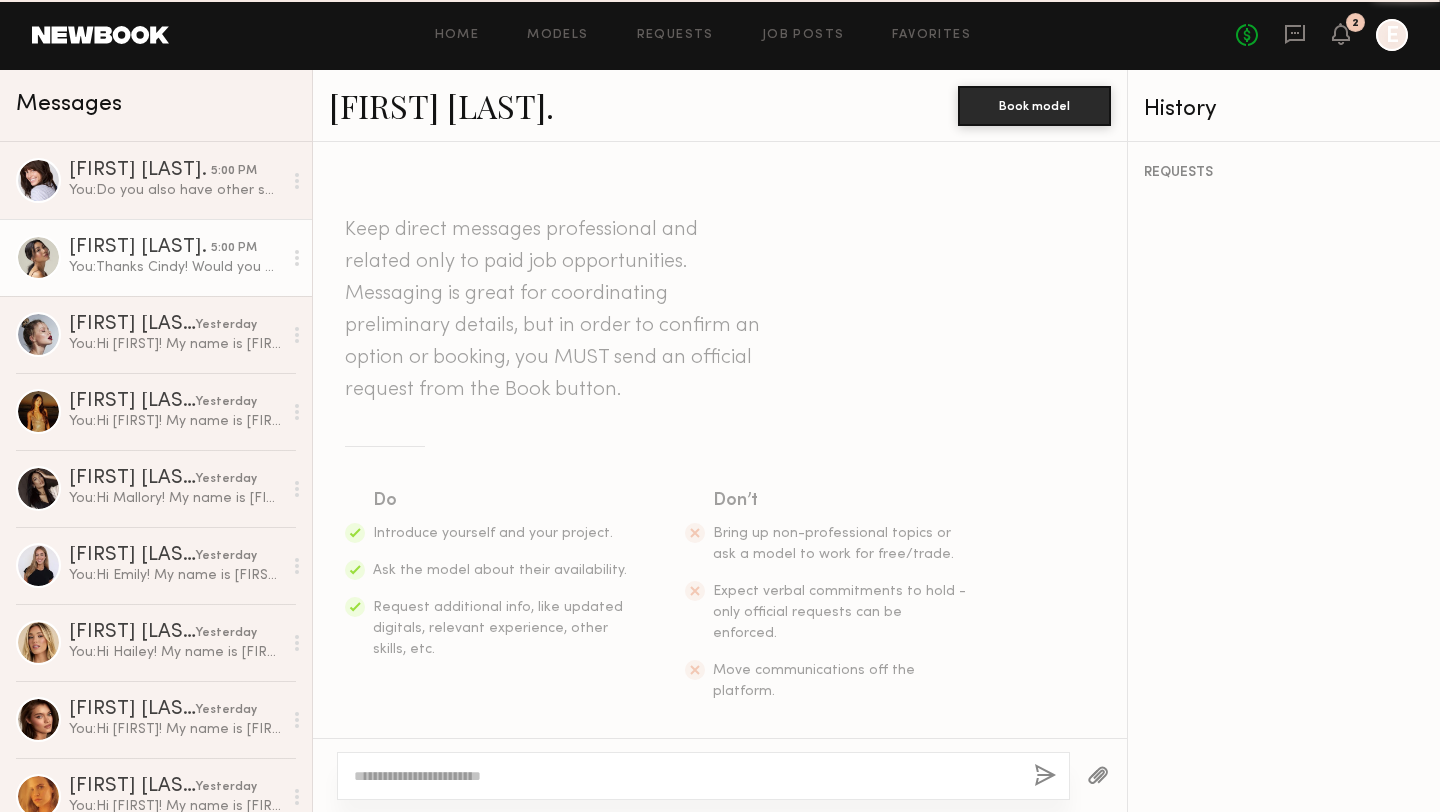 scroll, scrollTop: 1468, scrollLeft: 0, axis: vertical 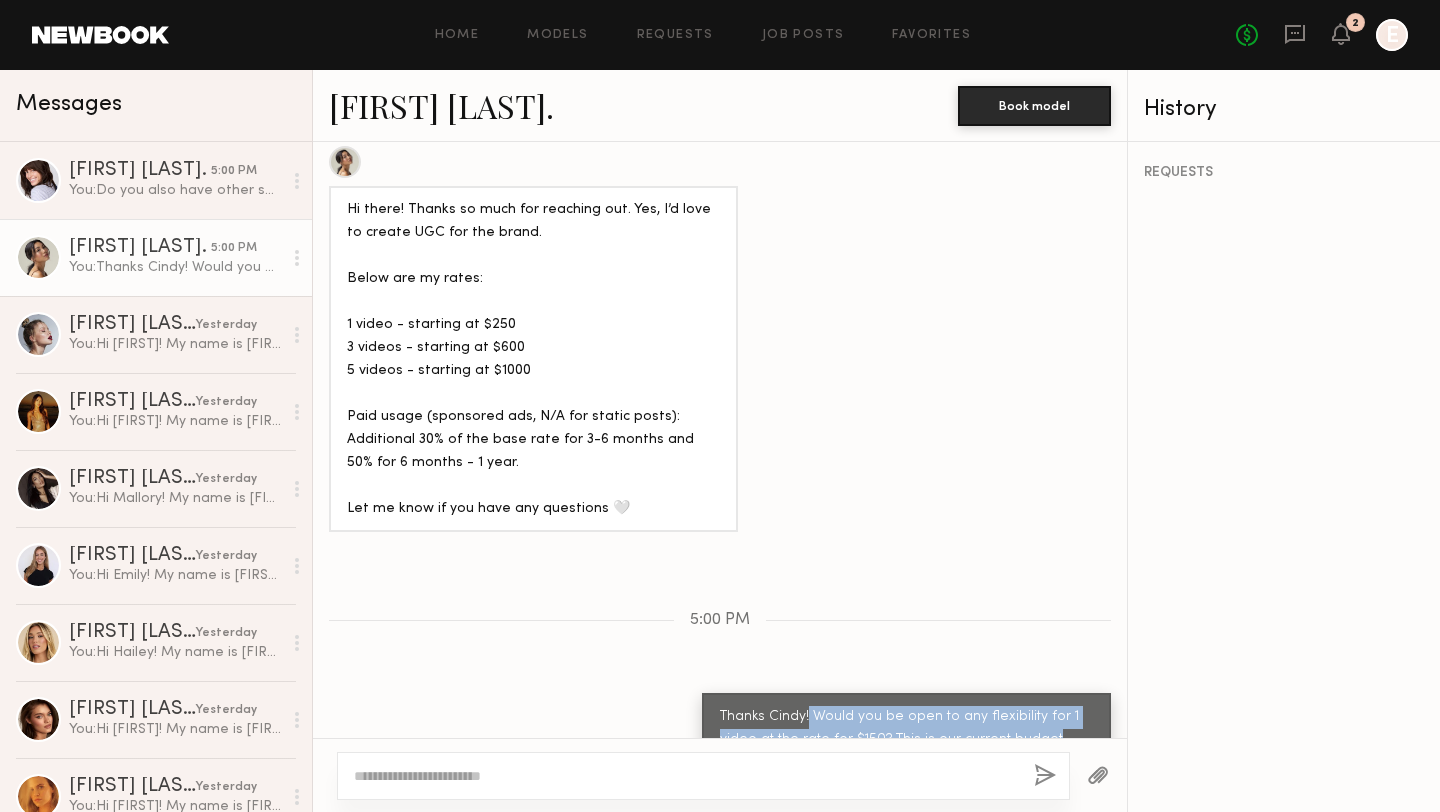 drag, startPoint x: 809, startPoint y: 671, endPoint x: 1066, endPoint y: 689, distance: 257.62958 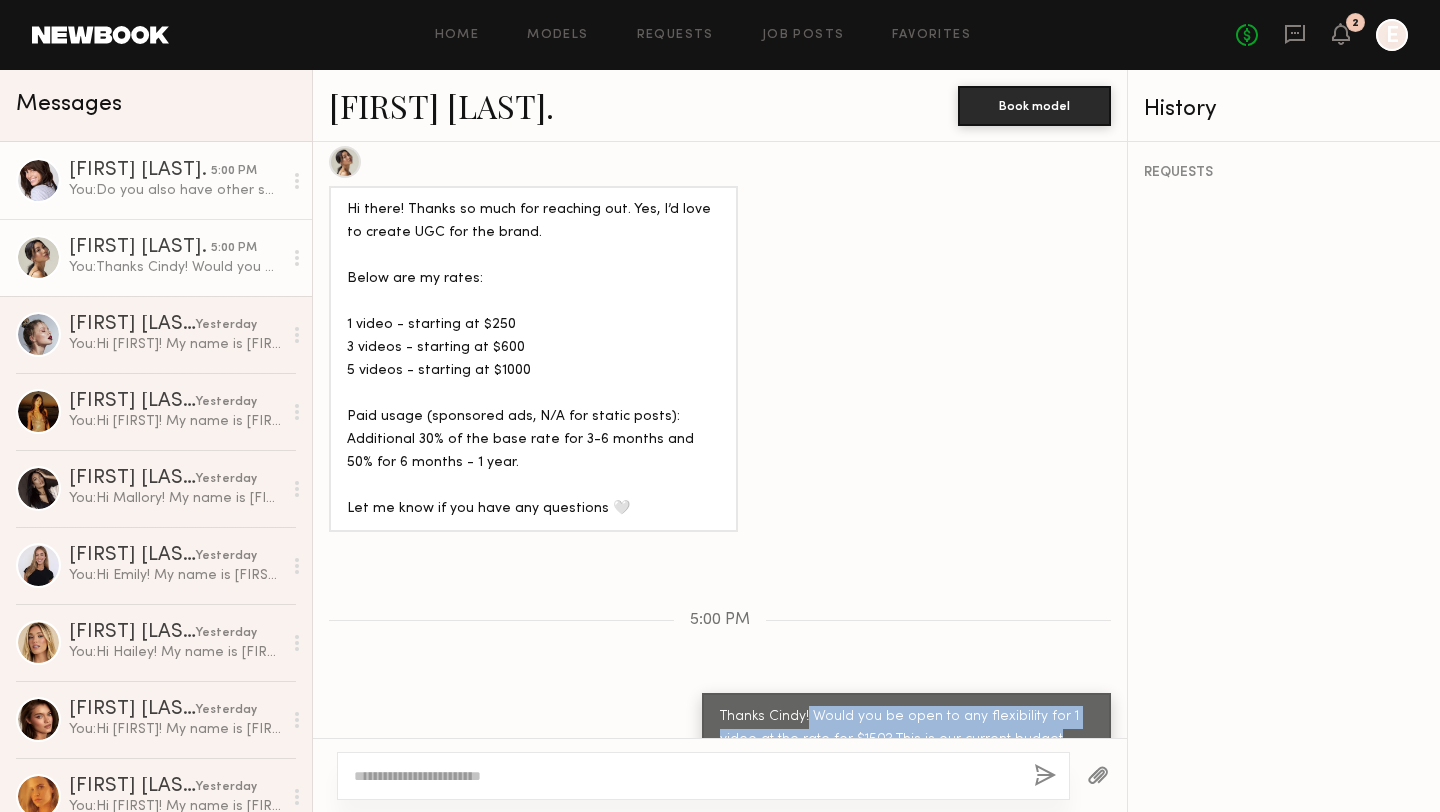 click on "[FIRST] [LAST]. [TIME] You:  Do you also have other speaking videos too?" 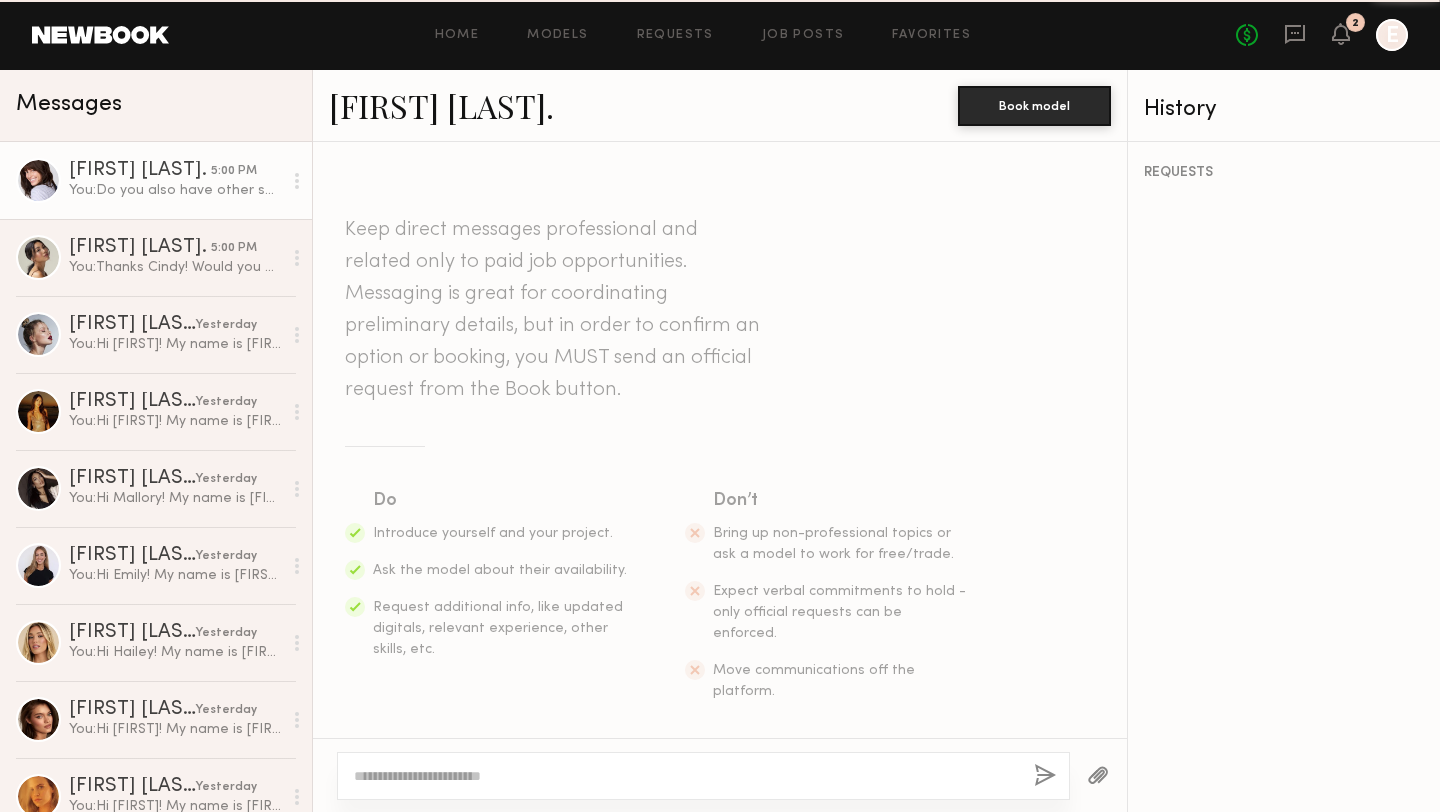 scroll, scrollTop: 1655, scrollLeft: 0, axis: vertical 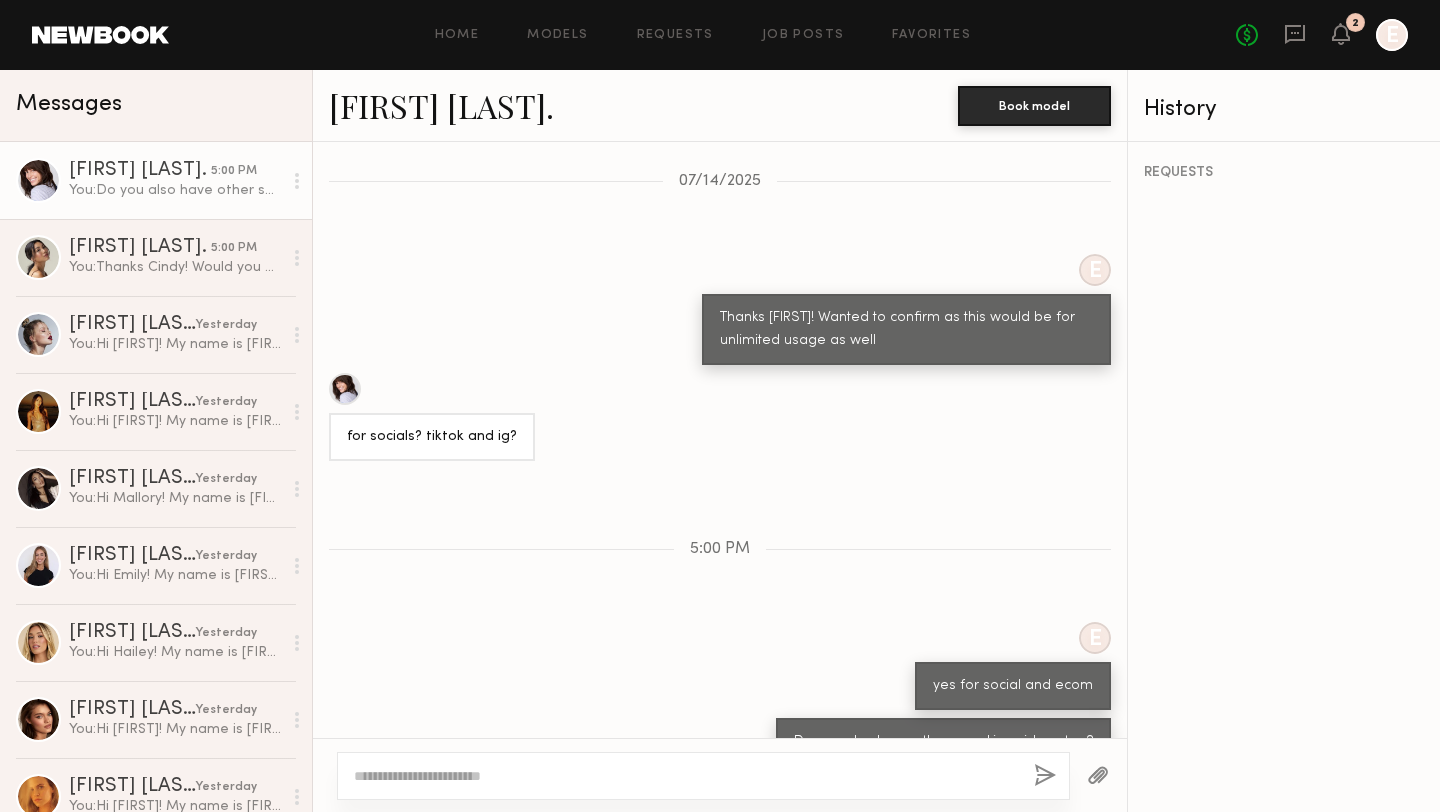 click 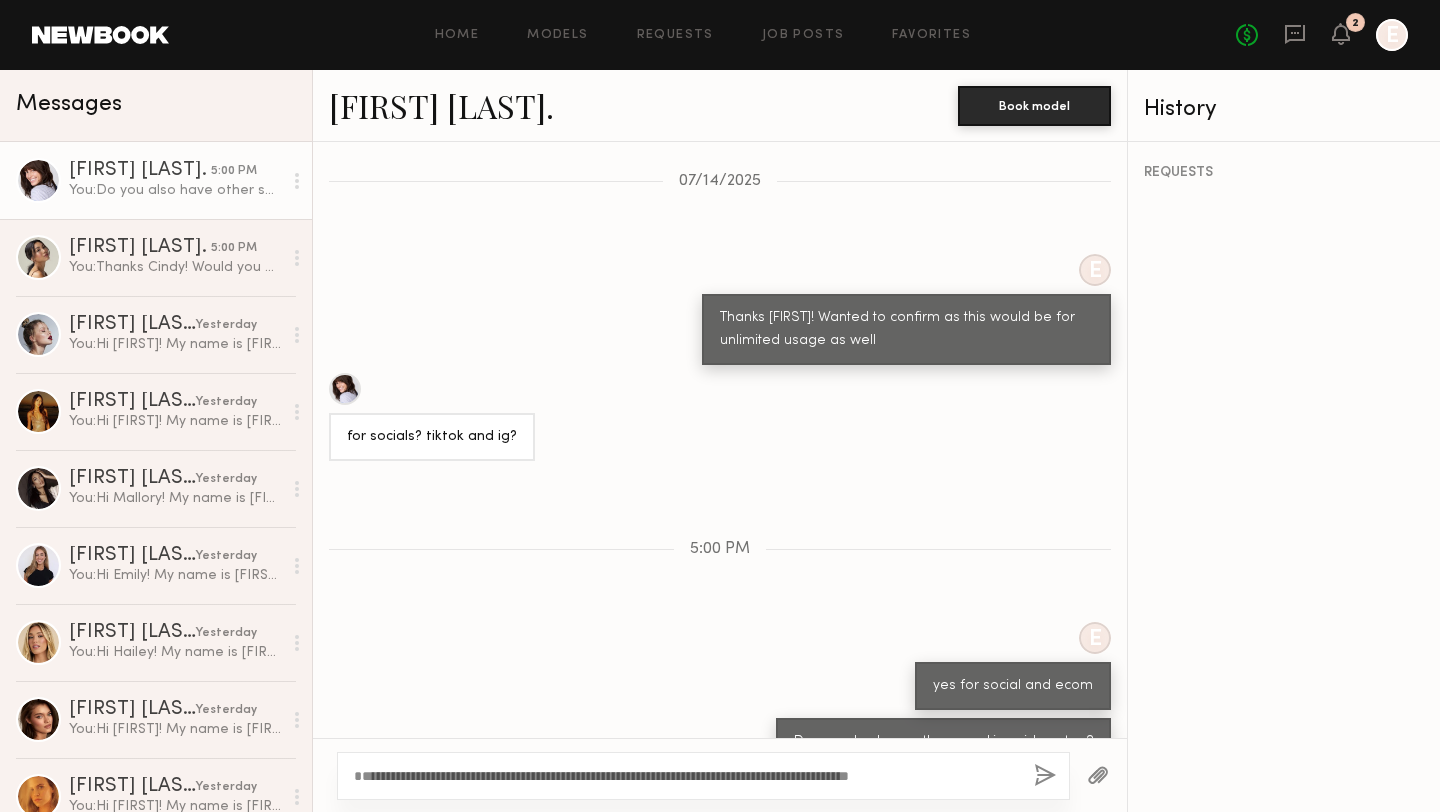 click on "**********" 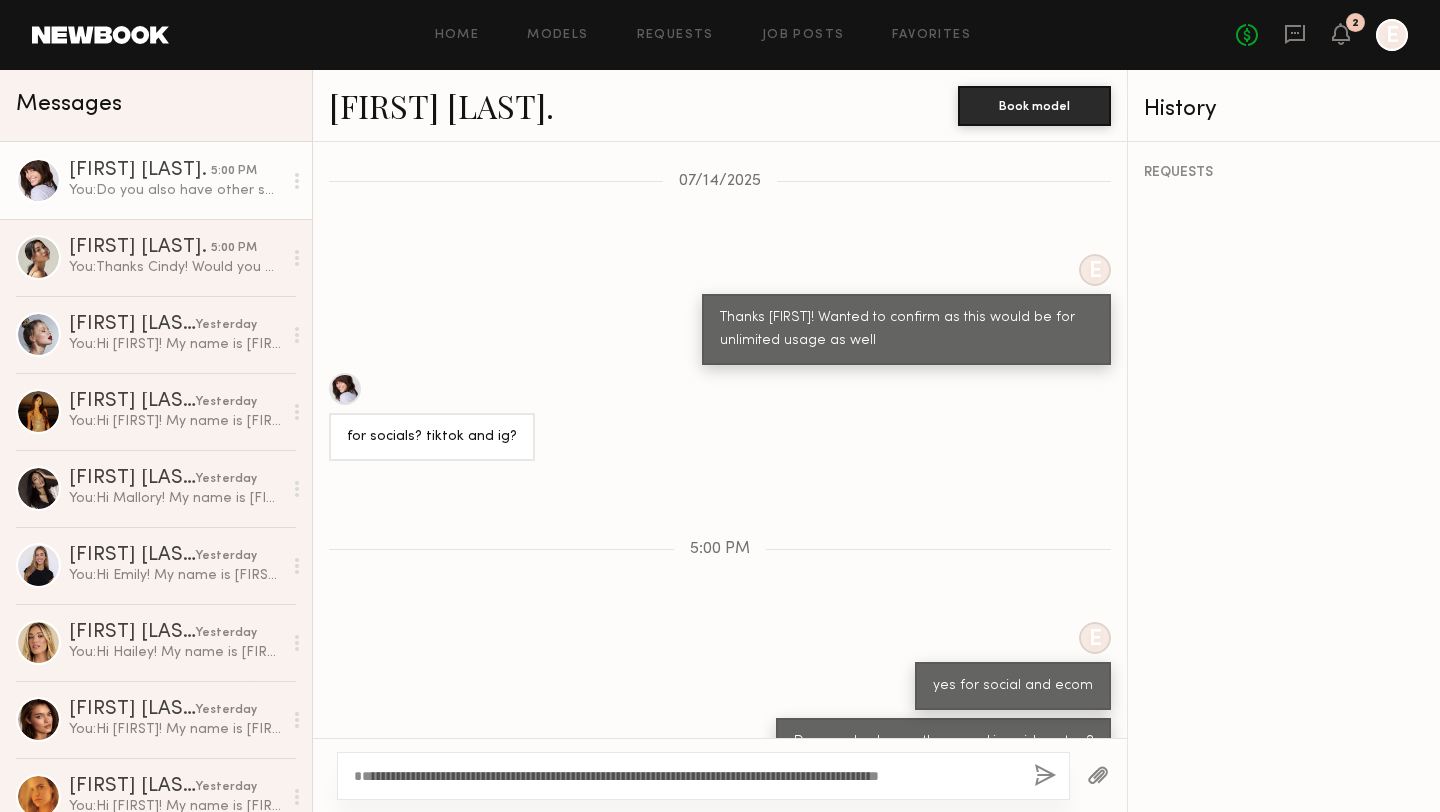 type on "**********" 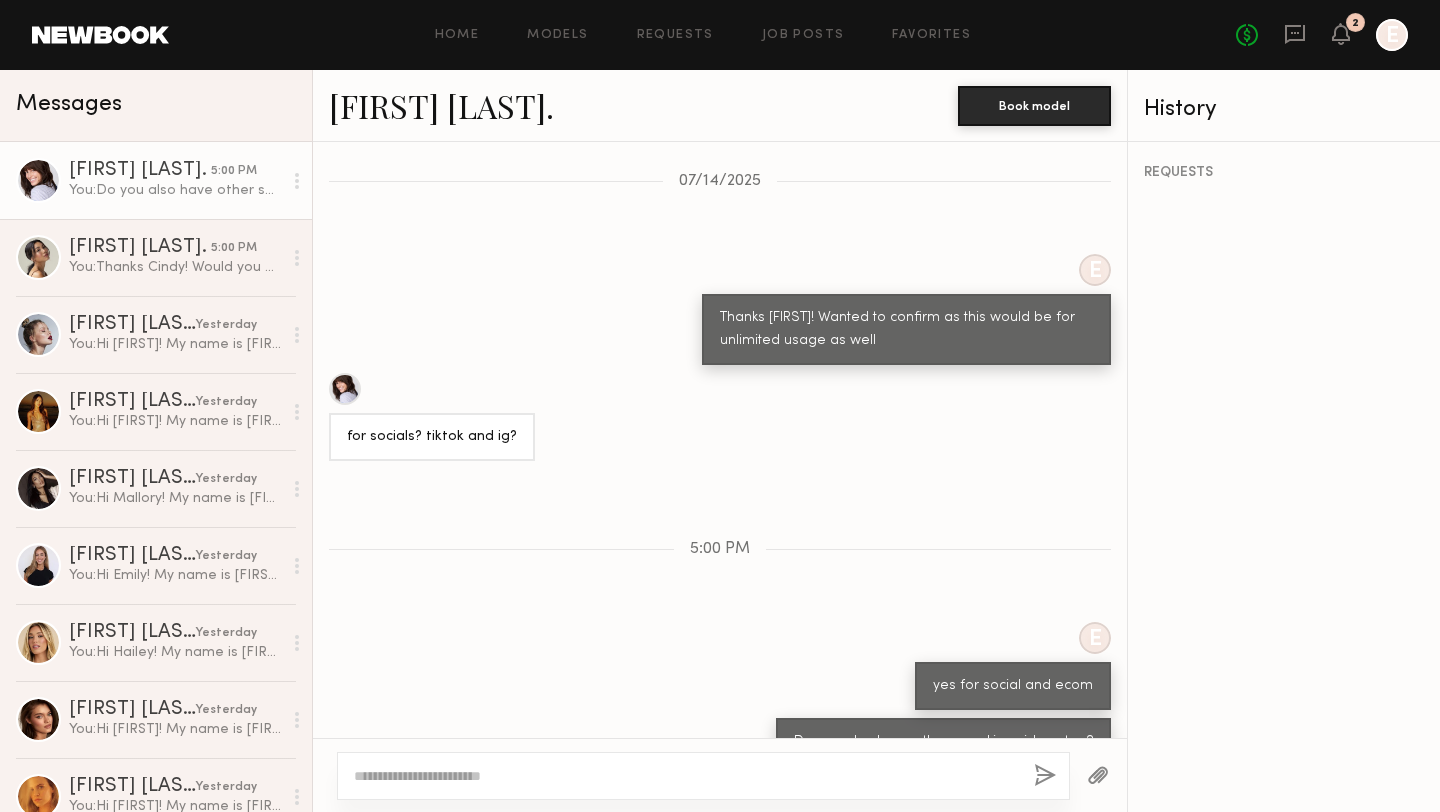 scroll, scrollTop: 1886, scrollLeft: 0, axis: vertical 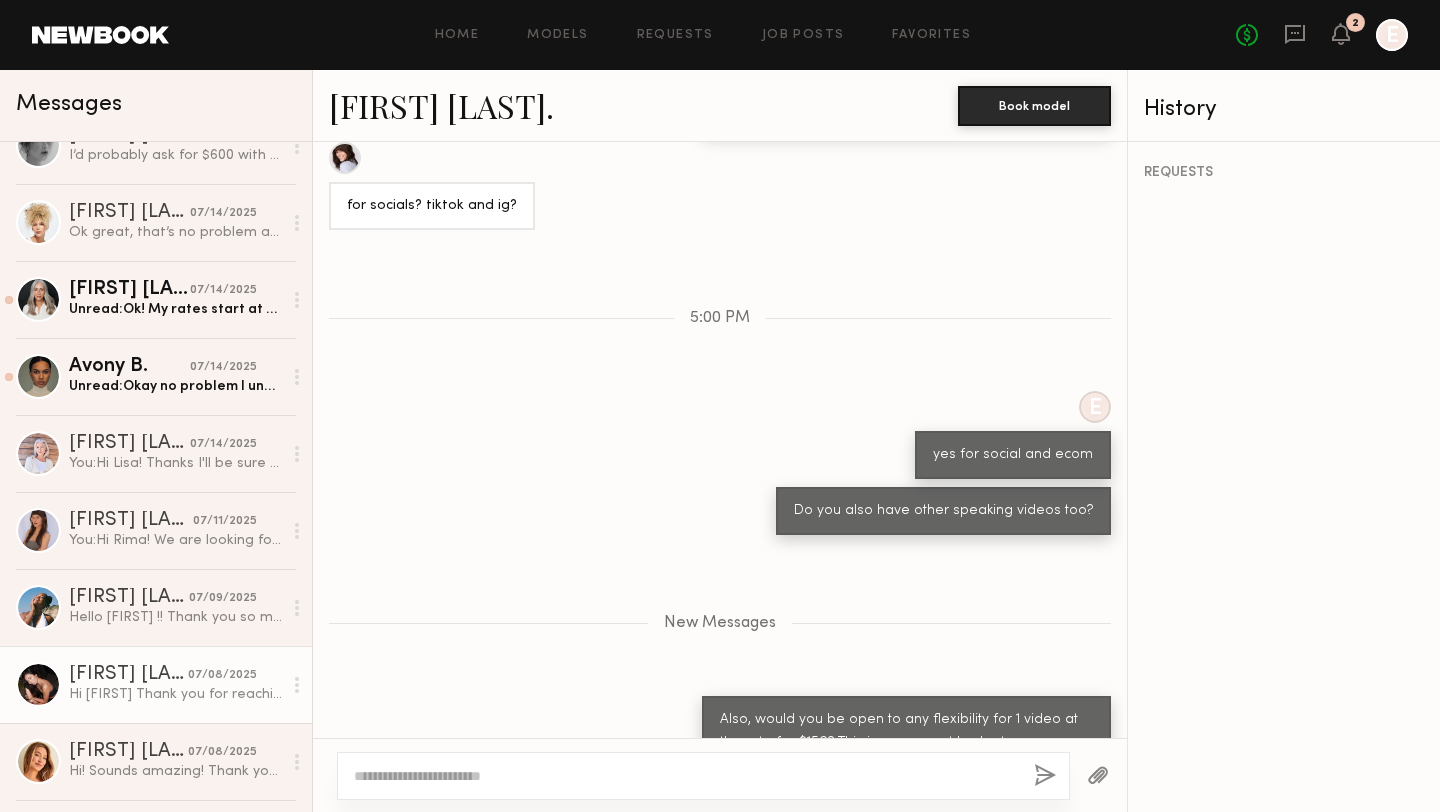 click on "Hi Krishna
Thank you for reaching out, I would love to collaborate with Skin Gym! My rate for a TikTok/IG reel showcasing and using product is $600. Let me know how you’d like to proceed, I’m looking forward to working with you!
Best,
Isa" 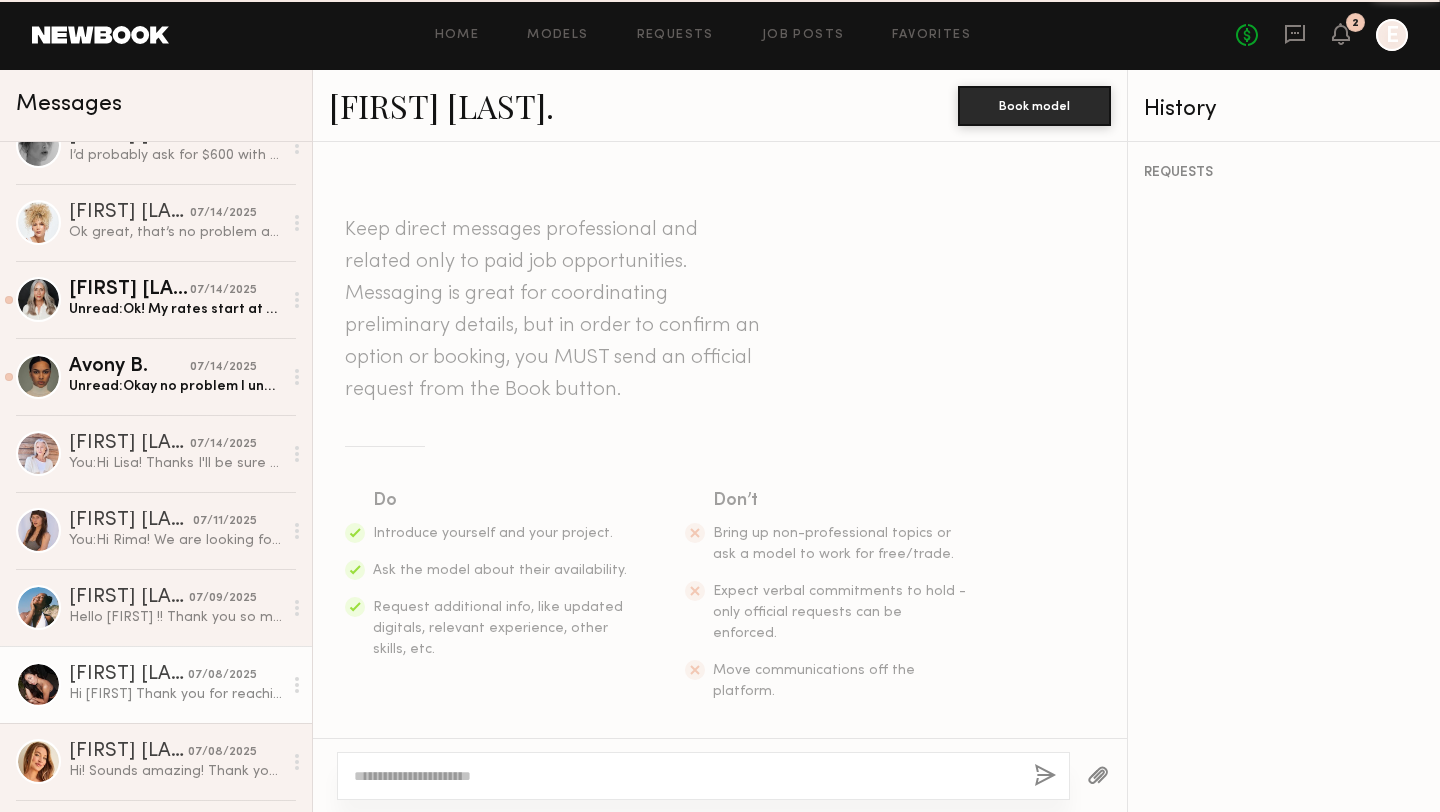 scroll, scrollTop: 783, scrollLeft: 0, axis: vertical 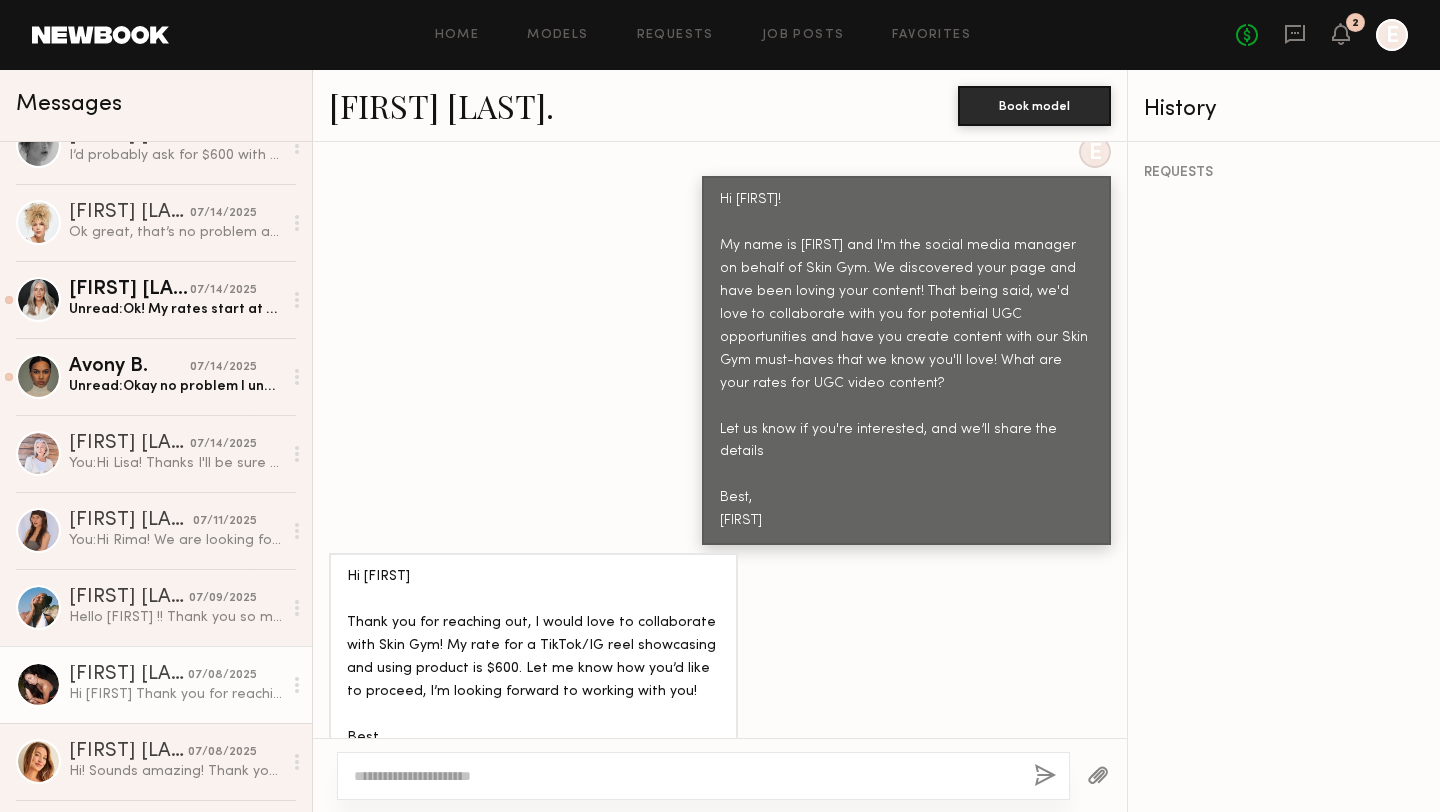 click 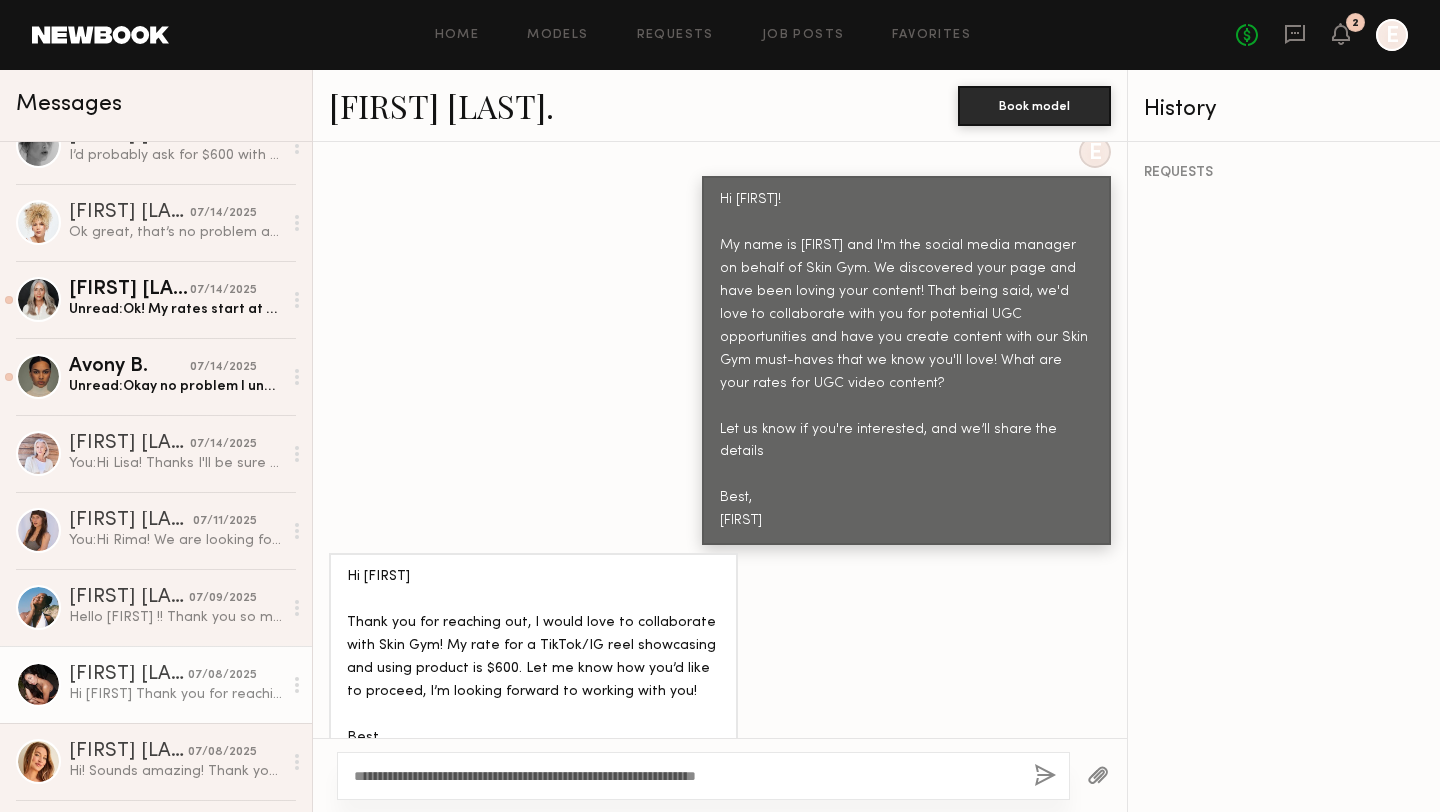 type on "**********" 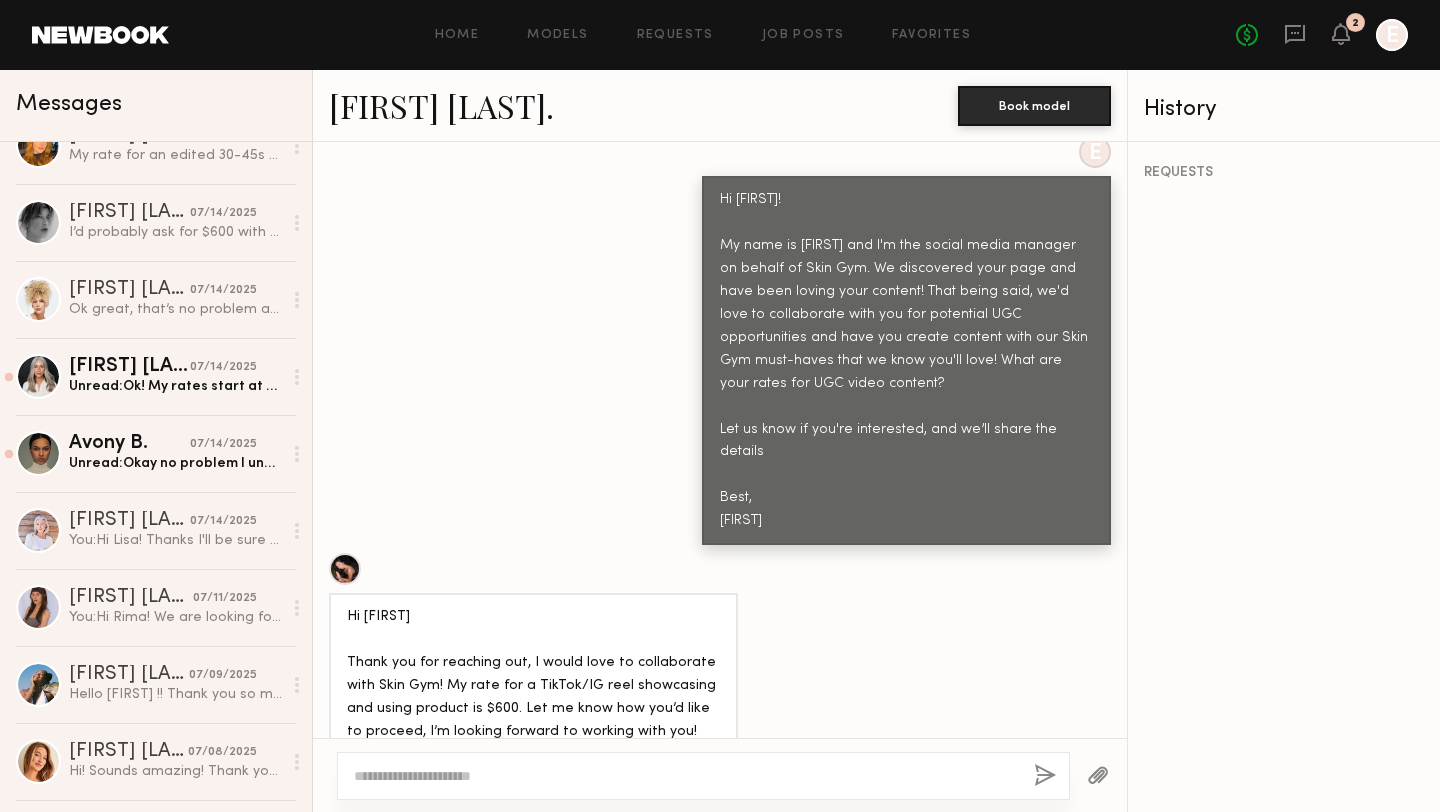 scroll, scrollTop: 1206, scrollLeft: 0, axis: vertical 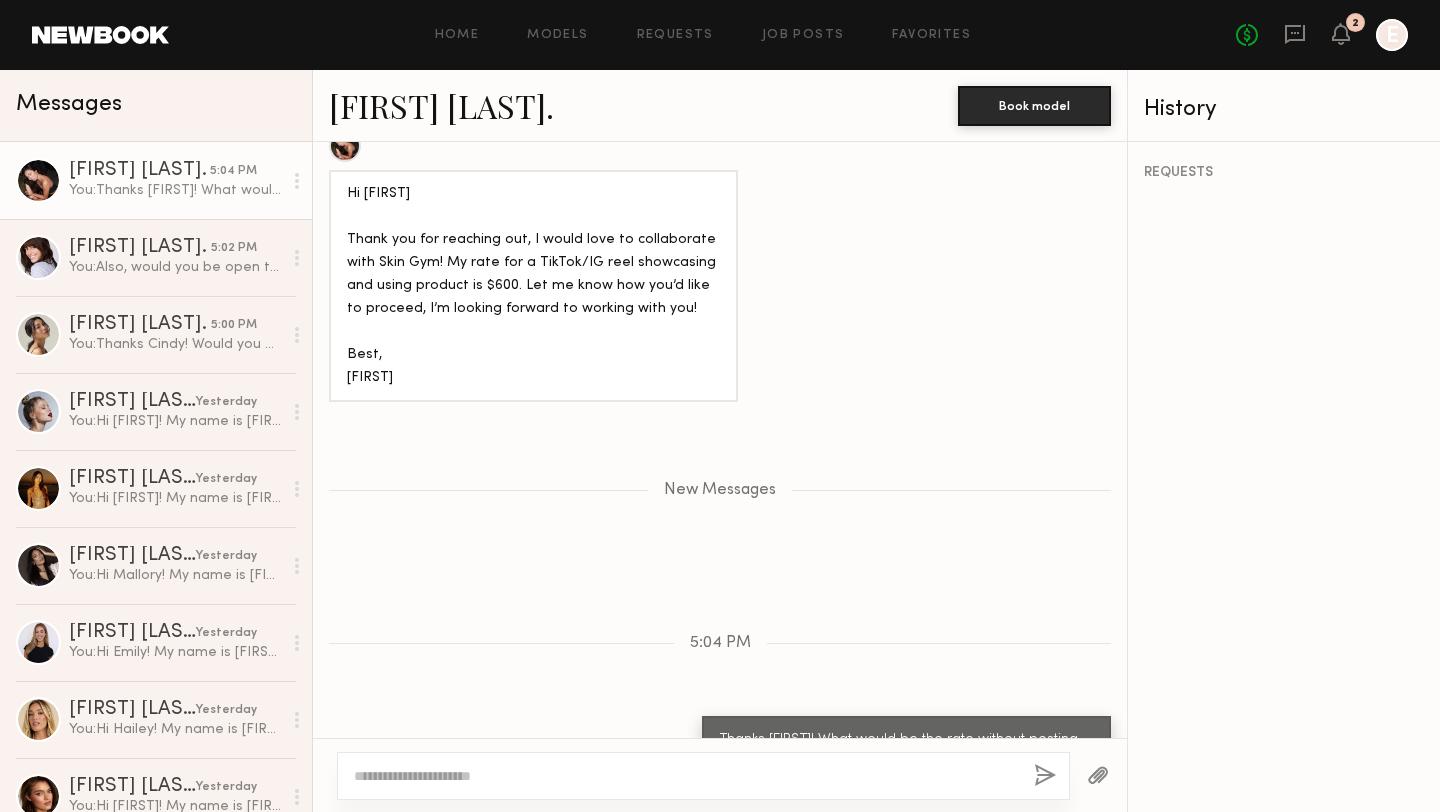 click 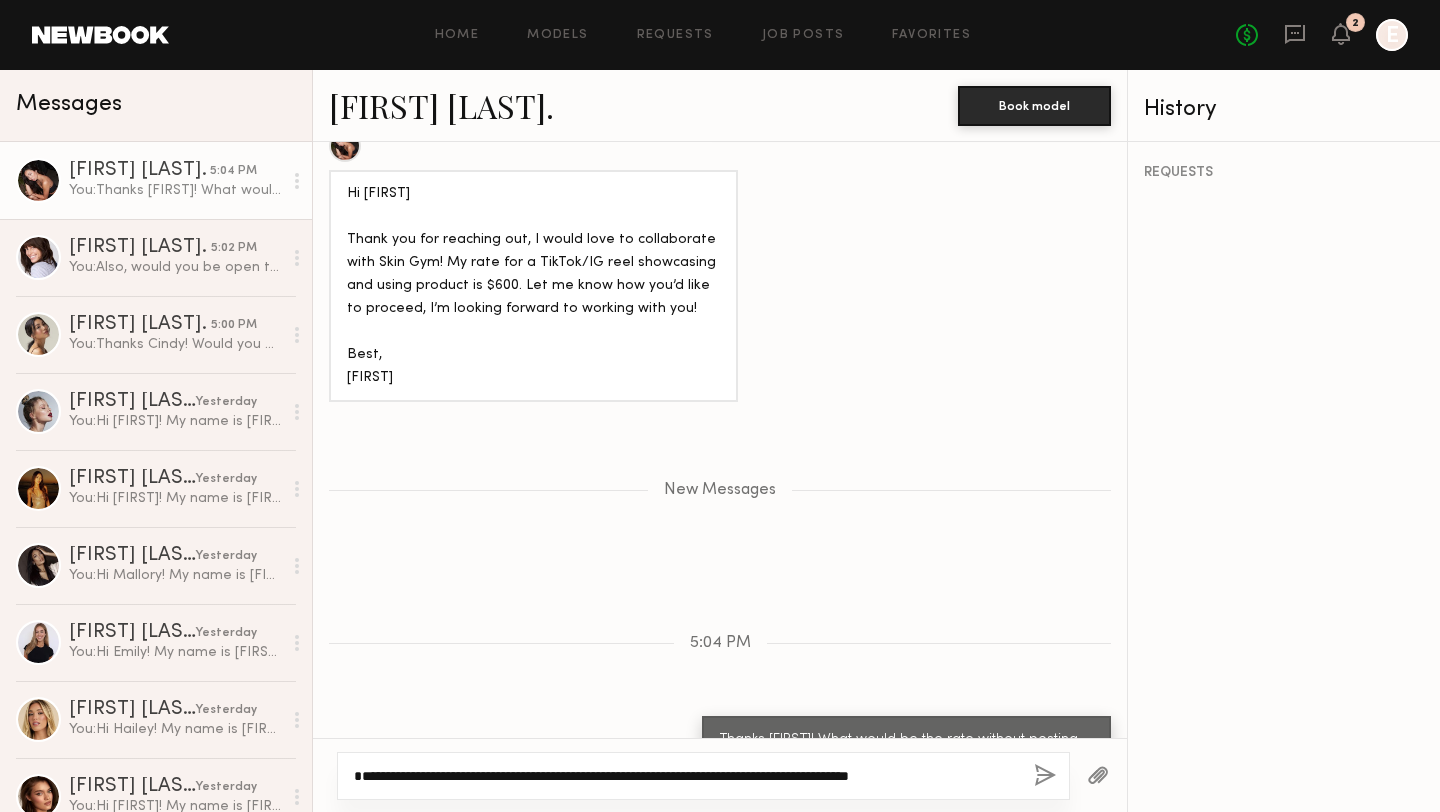 type on "**********" 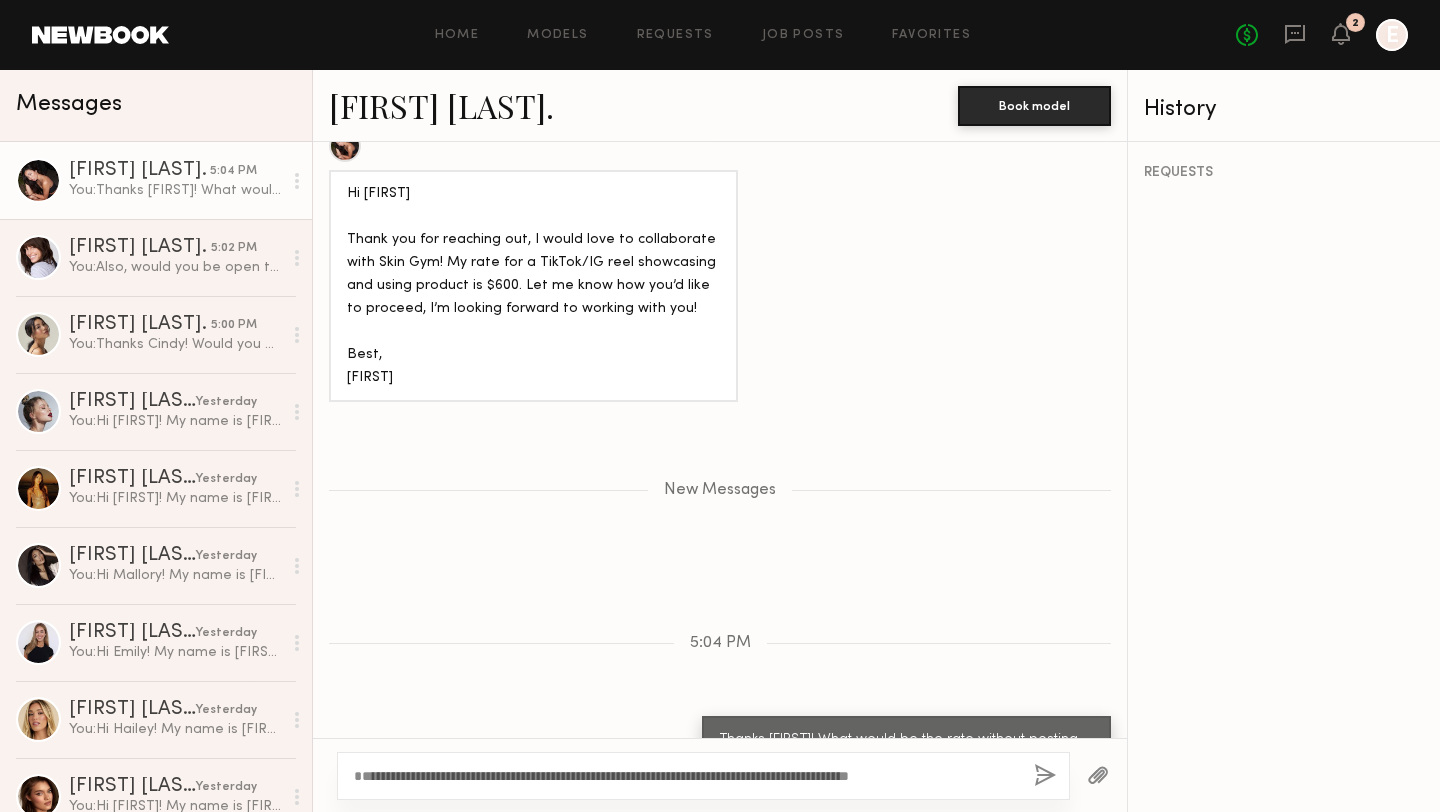 click 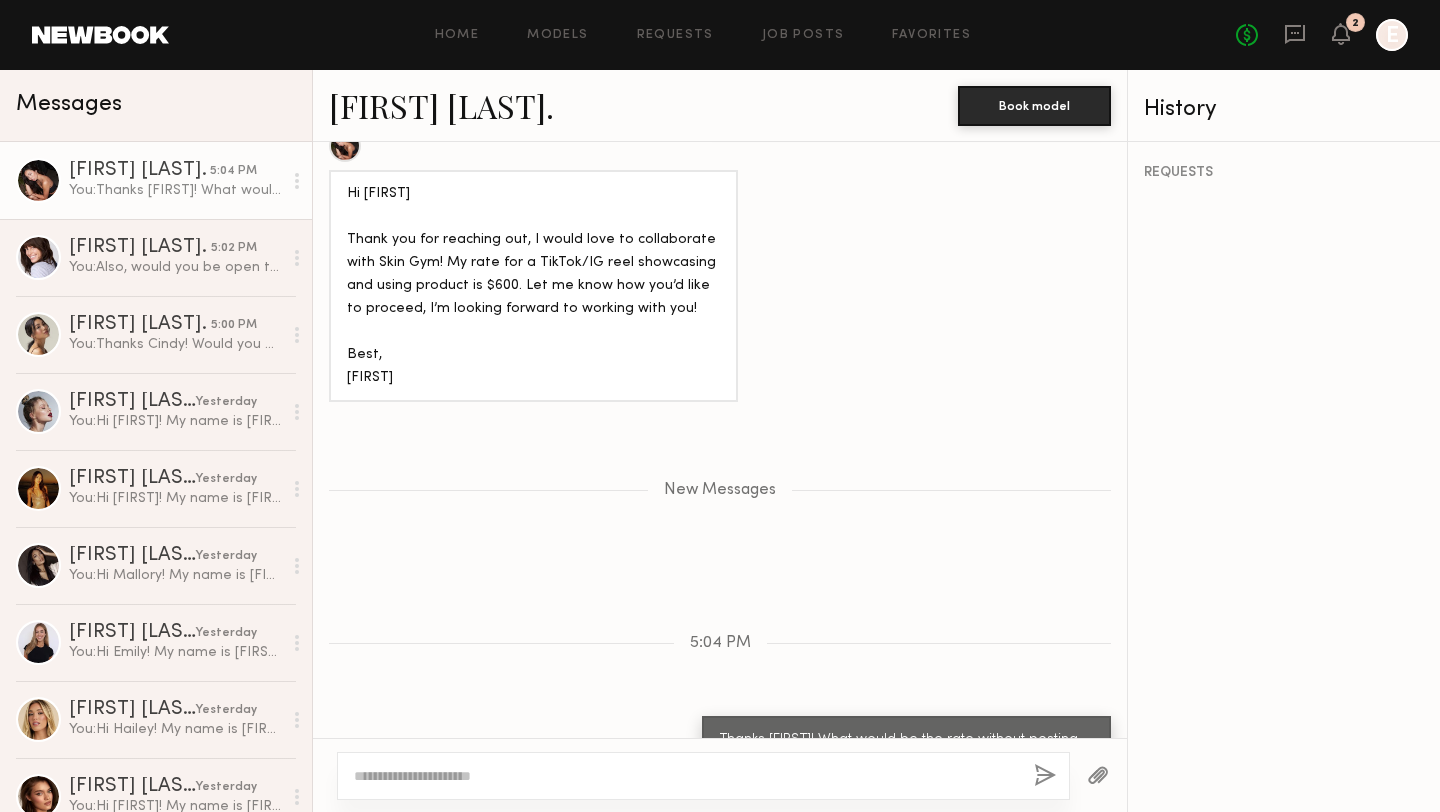scroll, scrollTop: 1324, scrollLeft: 0, axis: vertical 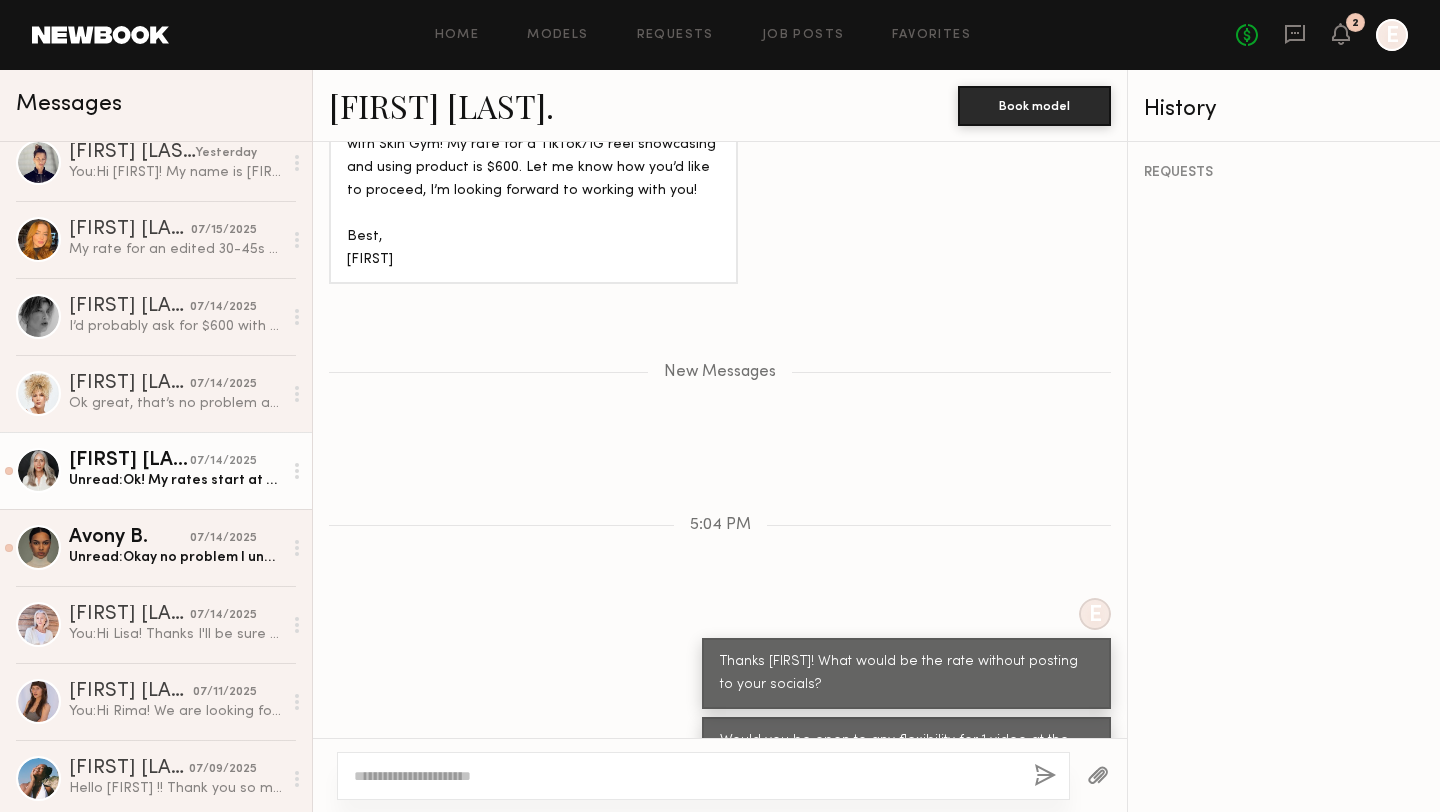 click on "Unread:  Ok! My rates start at $450 for the shorter scripts, thanks!" 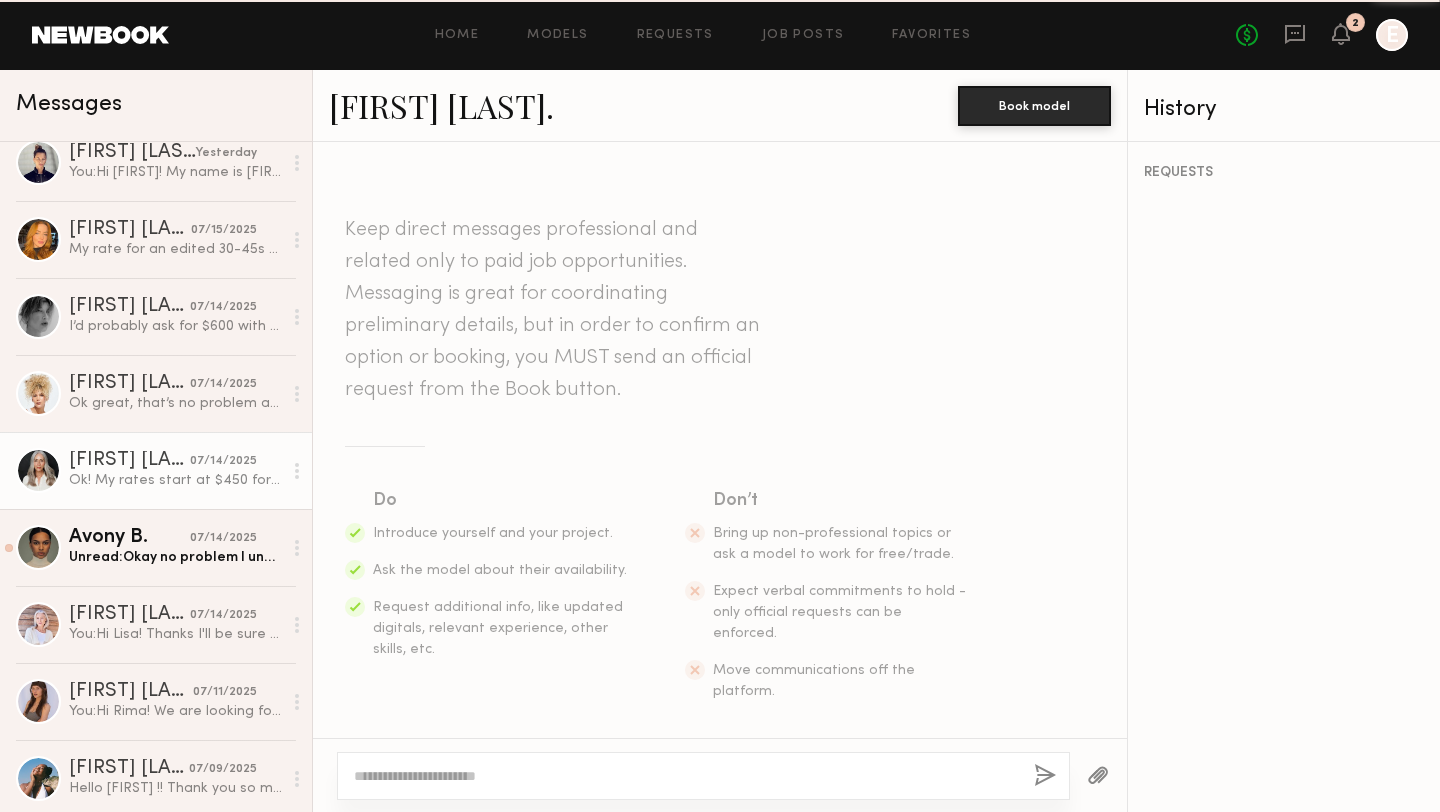 scroll, scrollTop: 1205, scrollLeft: 0, axis: vertical 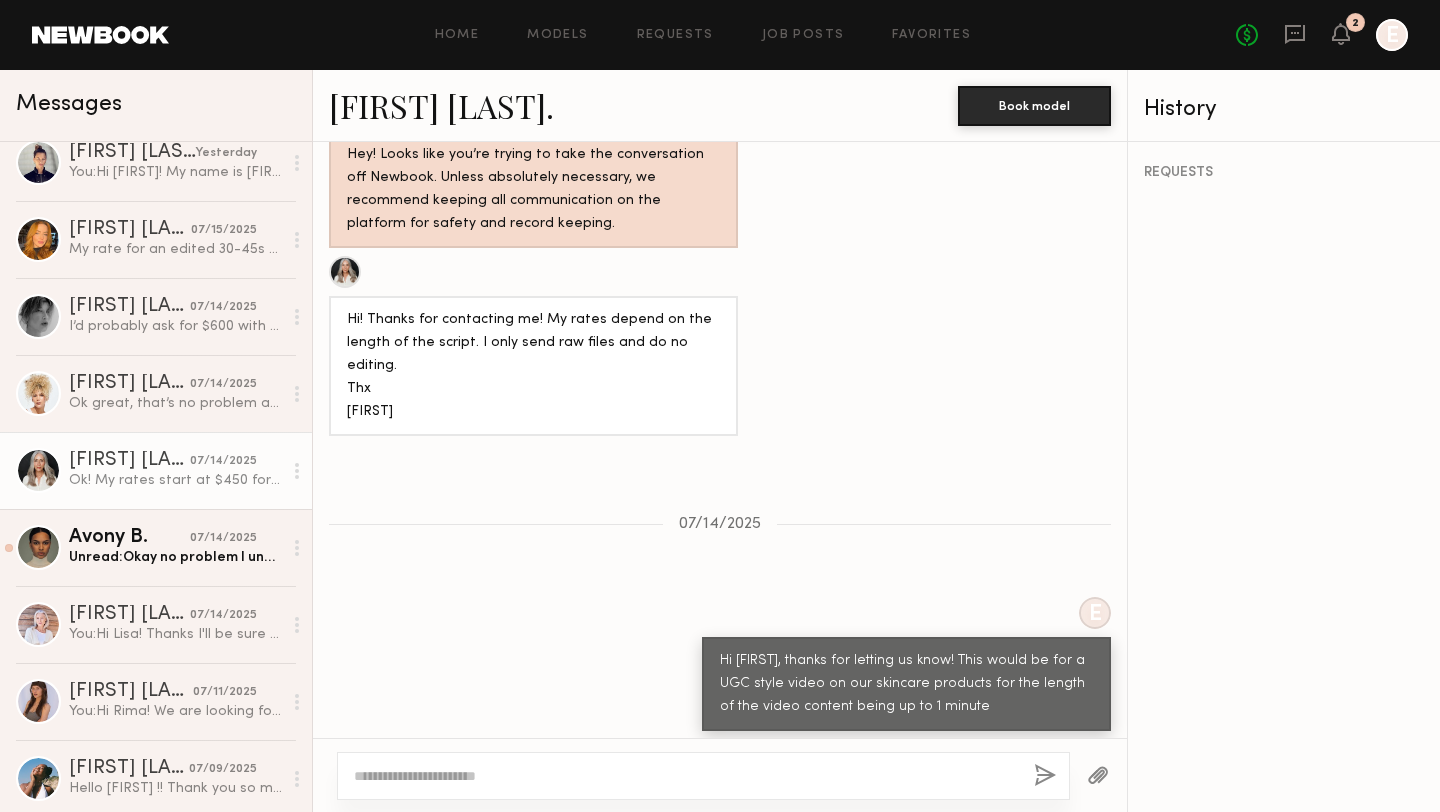 click 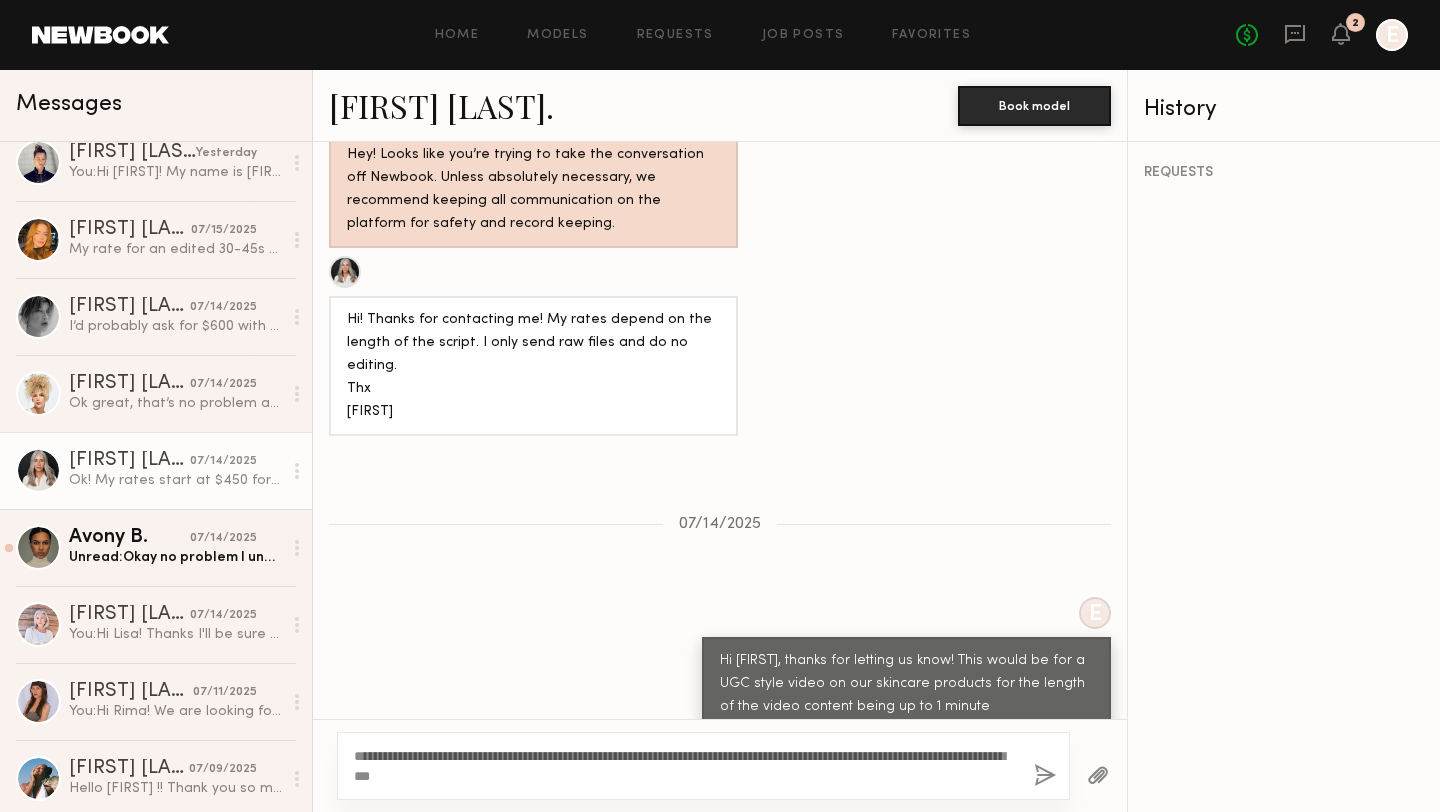 click on "**********" 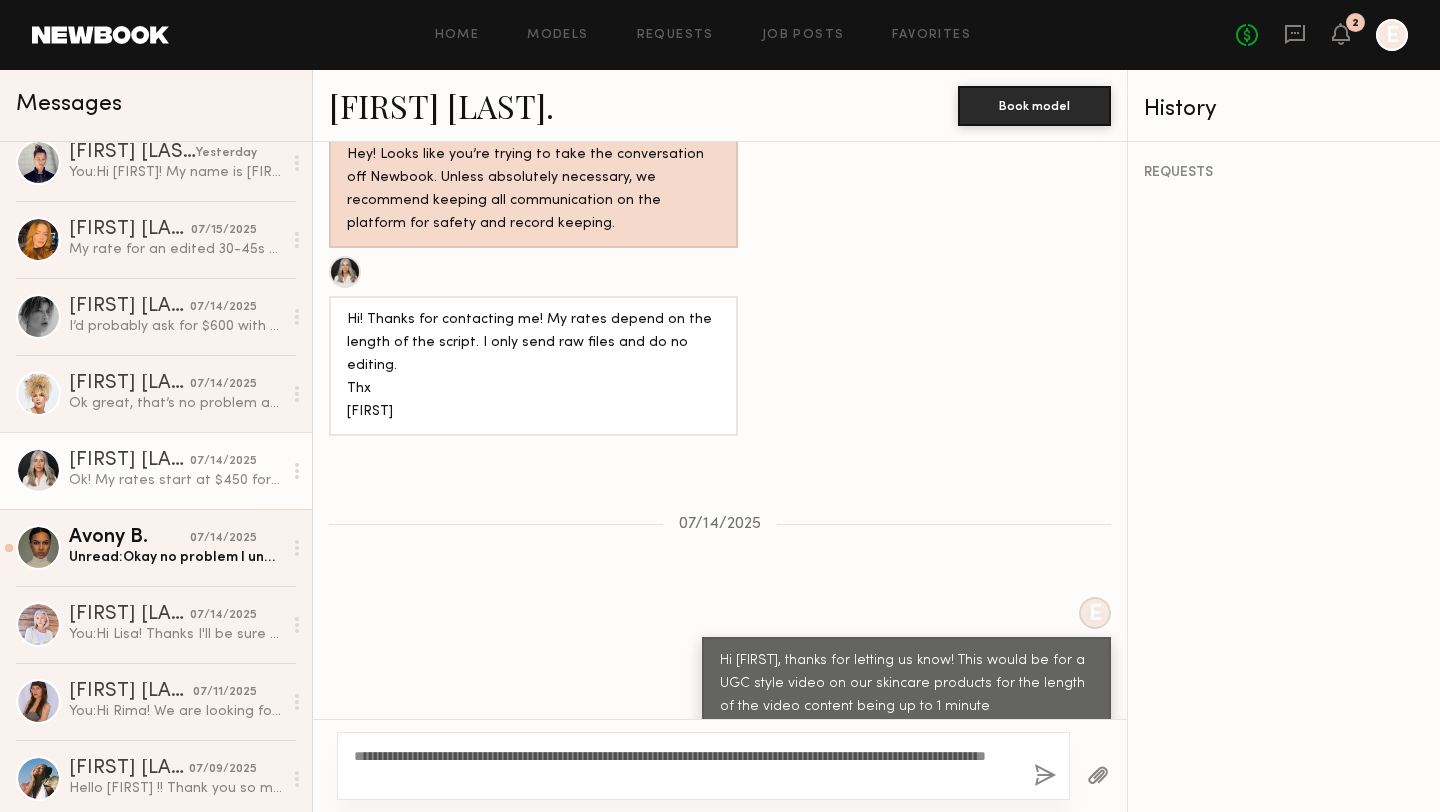 click on "**********" 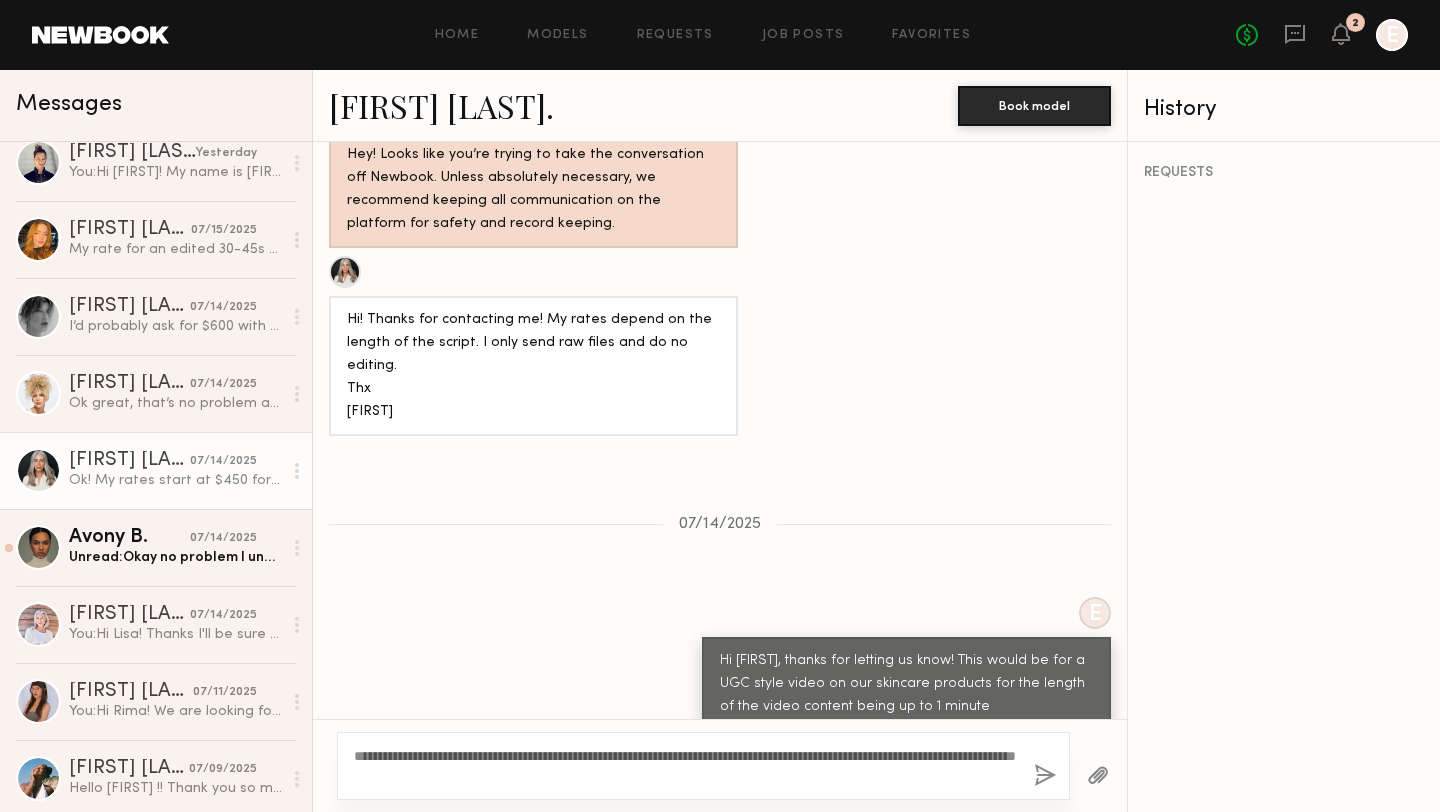 type on "**********" 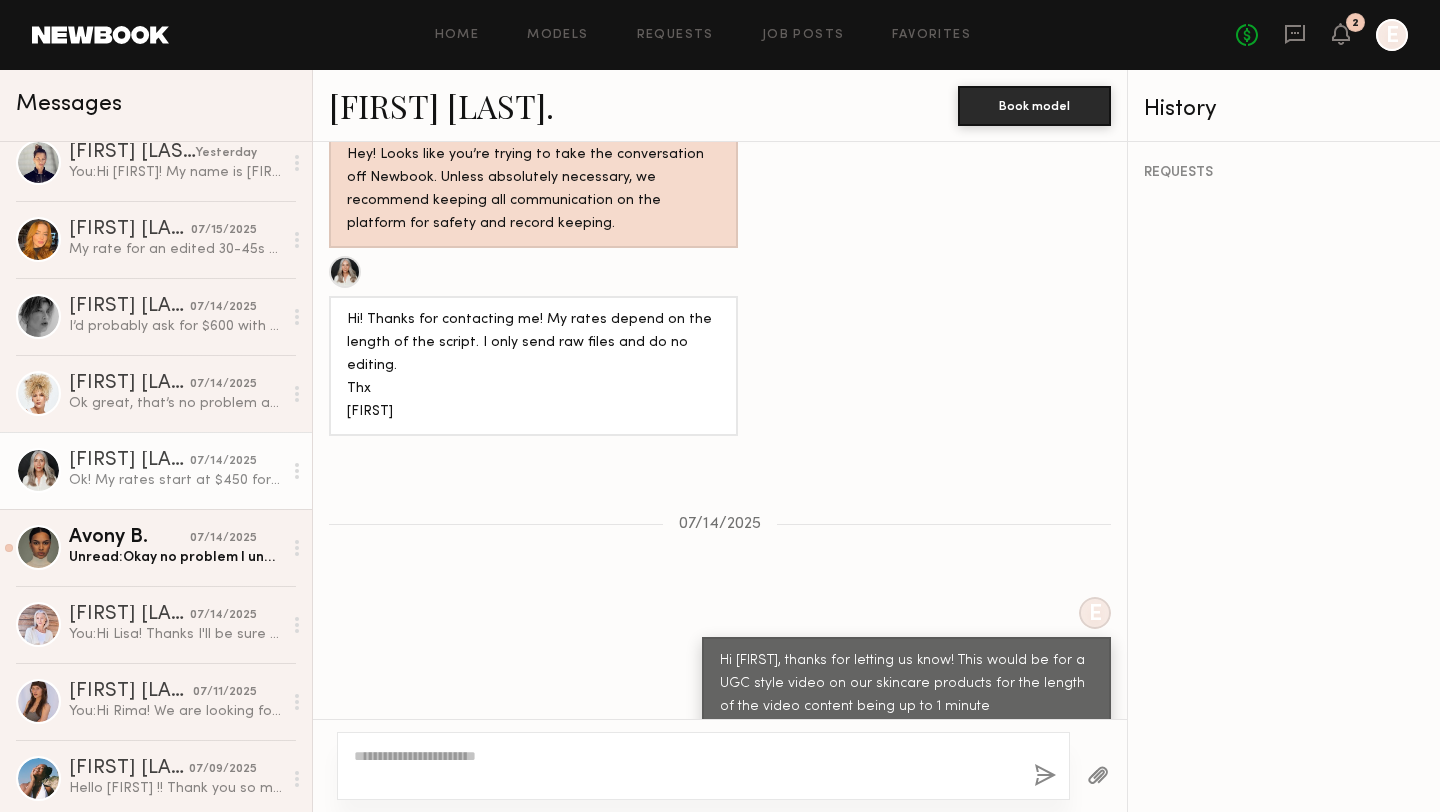 scroll, scrollTop: 1651, scrollLeft: 0, axis: vertical 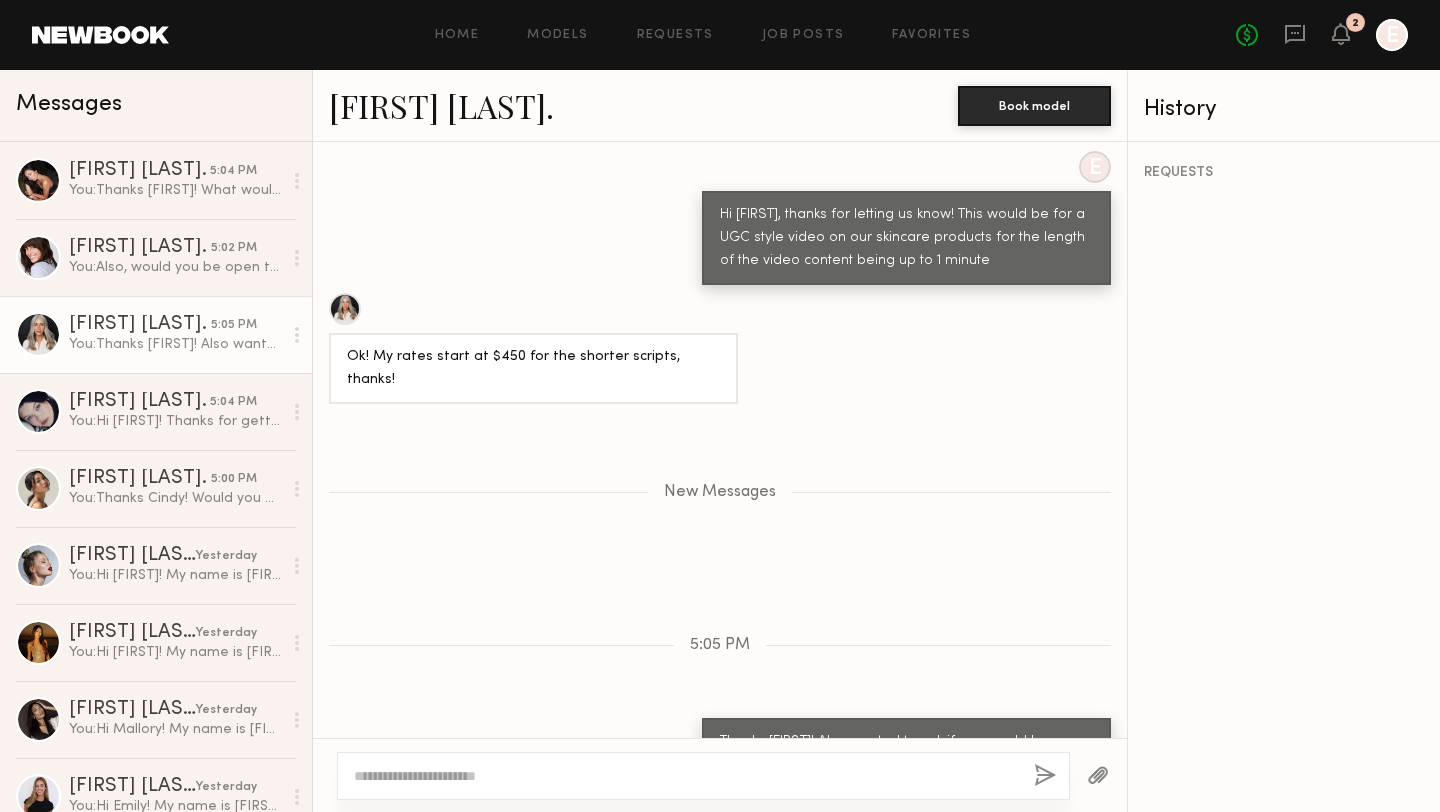 click on "Jill S." 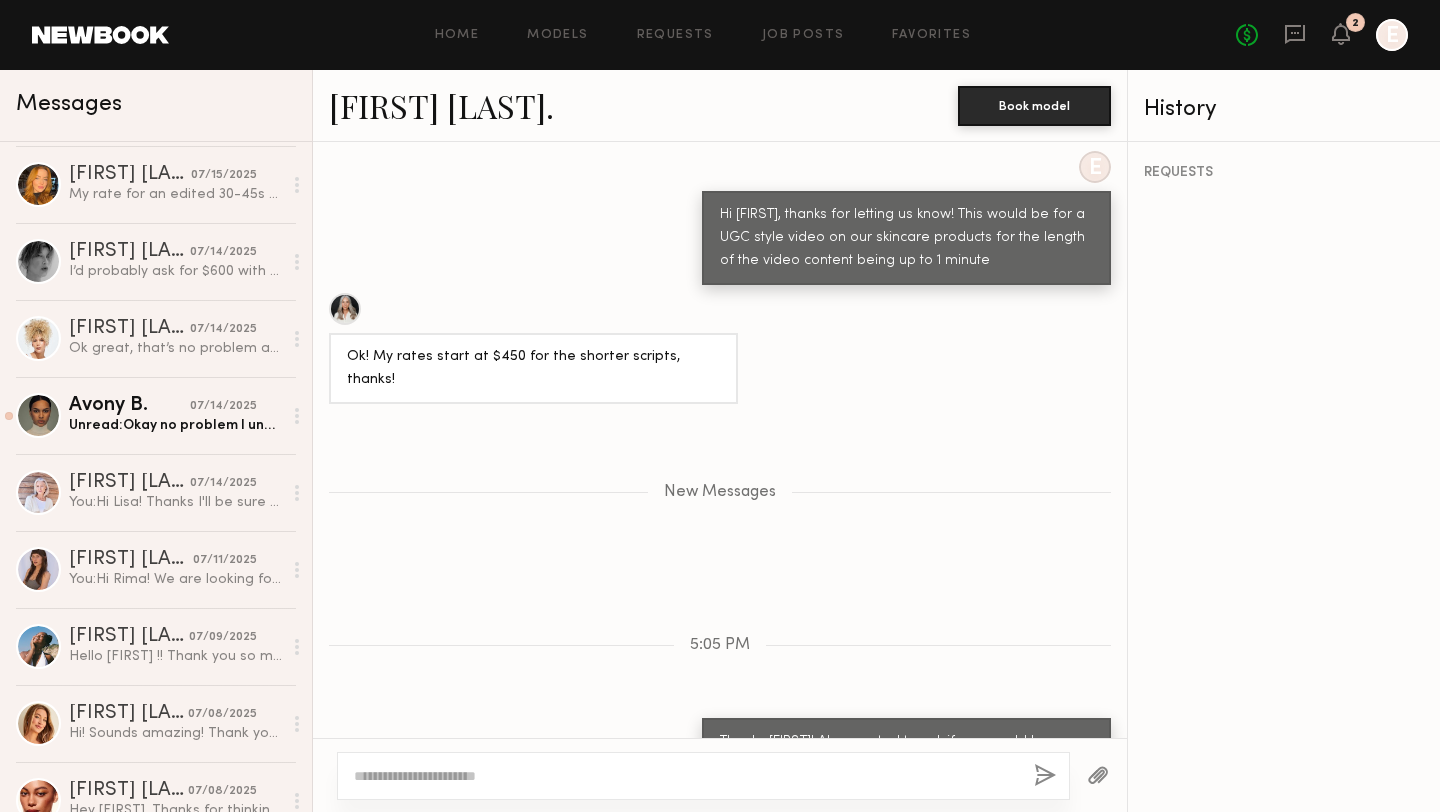 scroll, scrollTop: 1021, scrollLeft: 0, axis: vertical 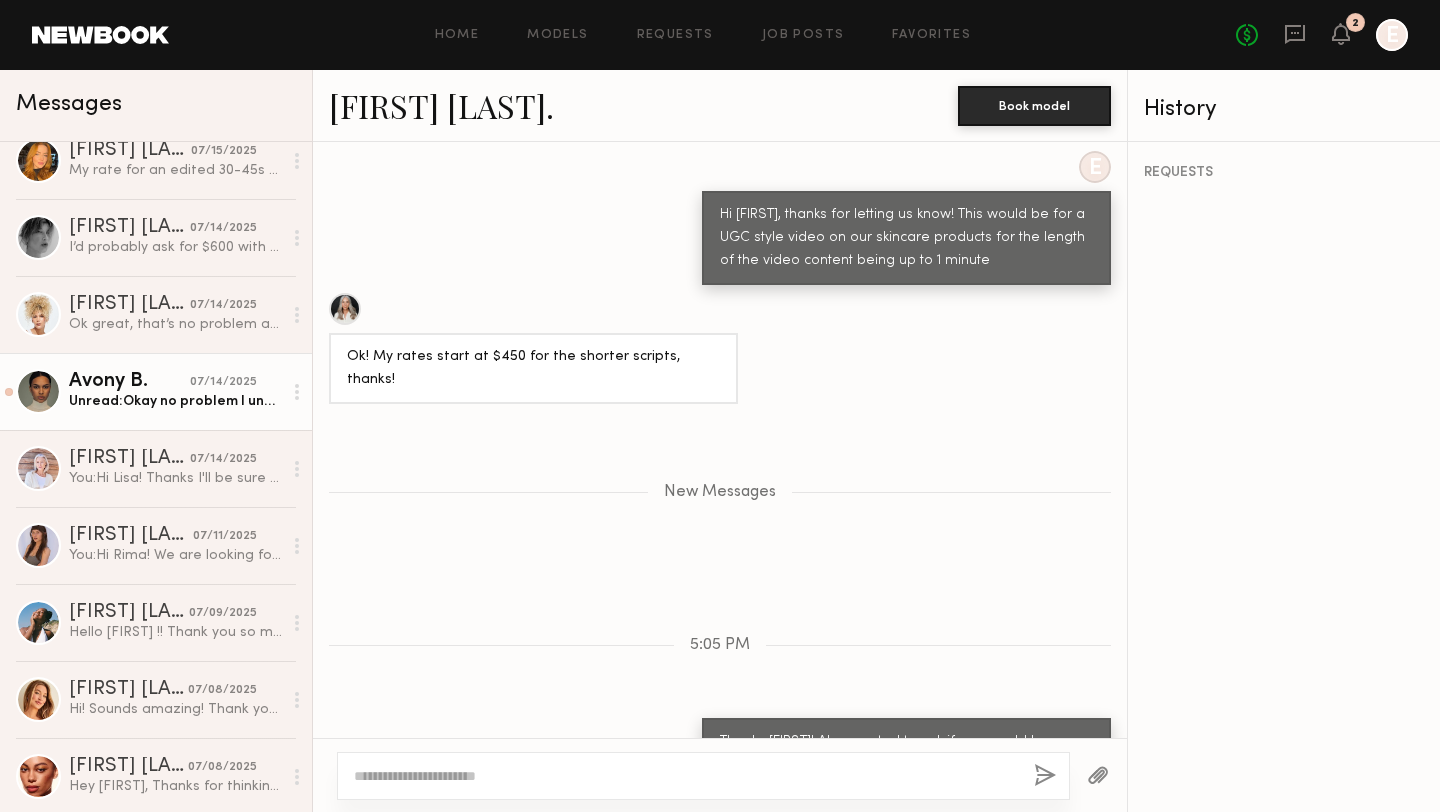 click on "Unread:  Okay no problem I understand! Take your time :)" 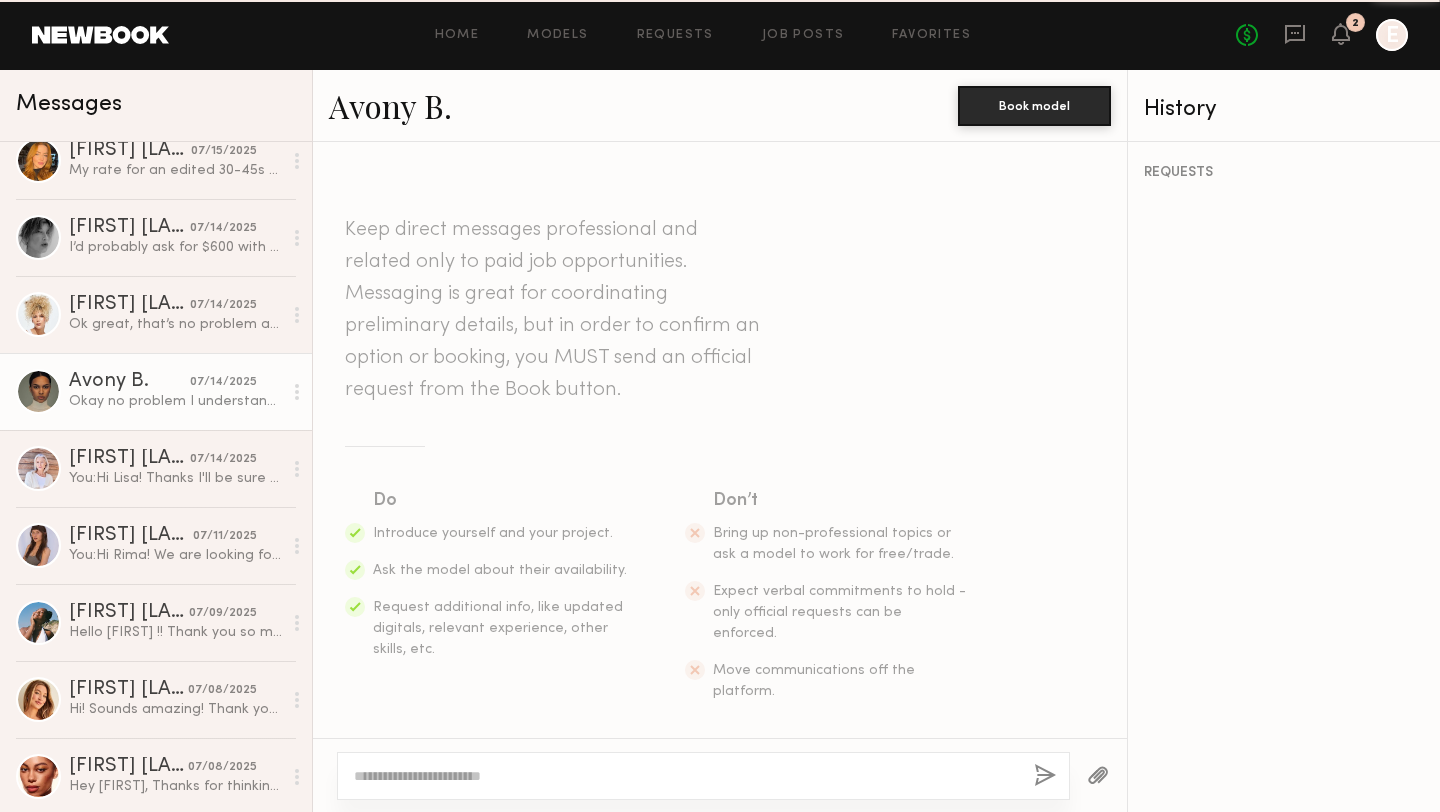 scroll, scrollTop: 1851, scrollLeft: 0, axis: vertical 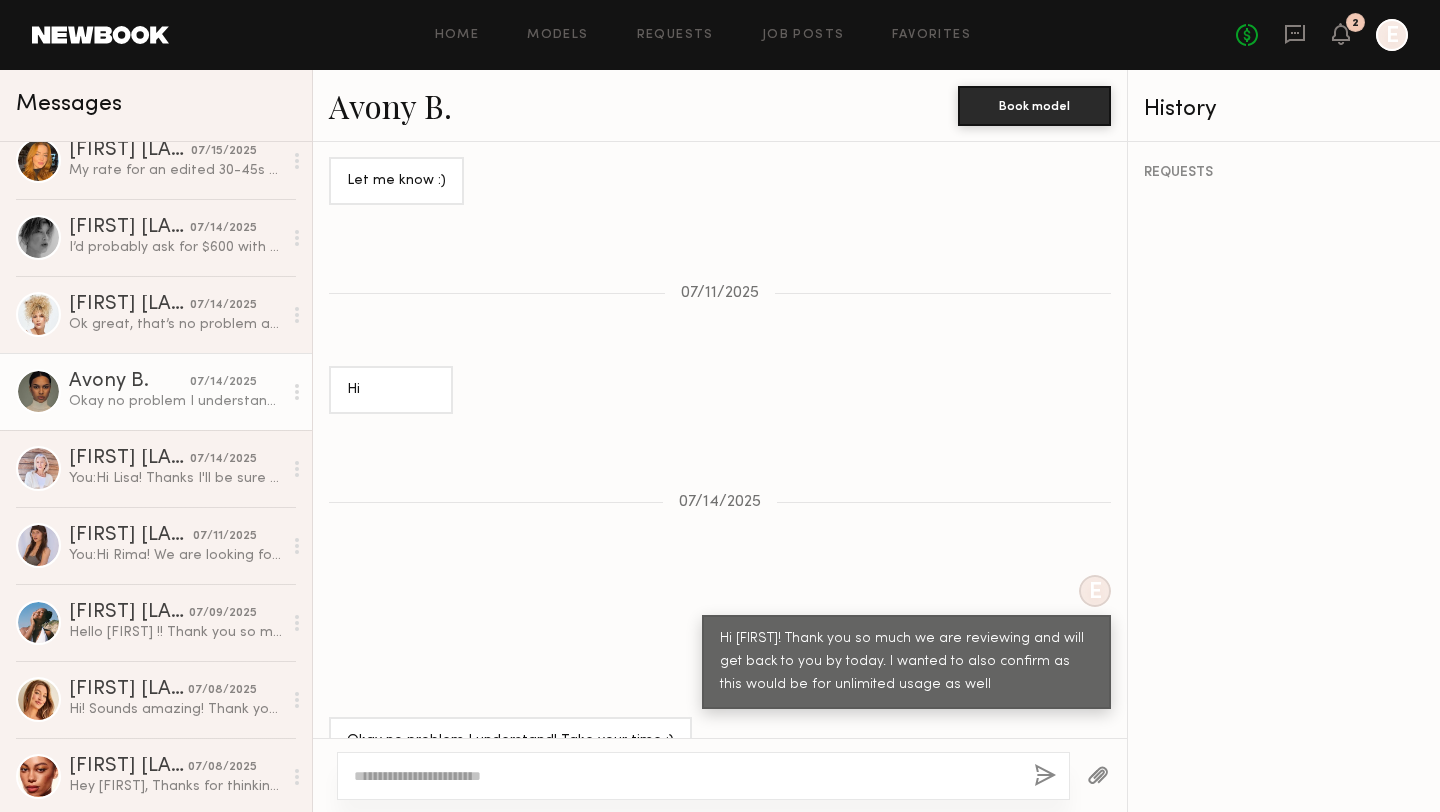 click 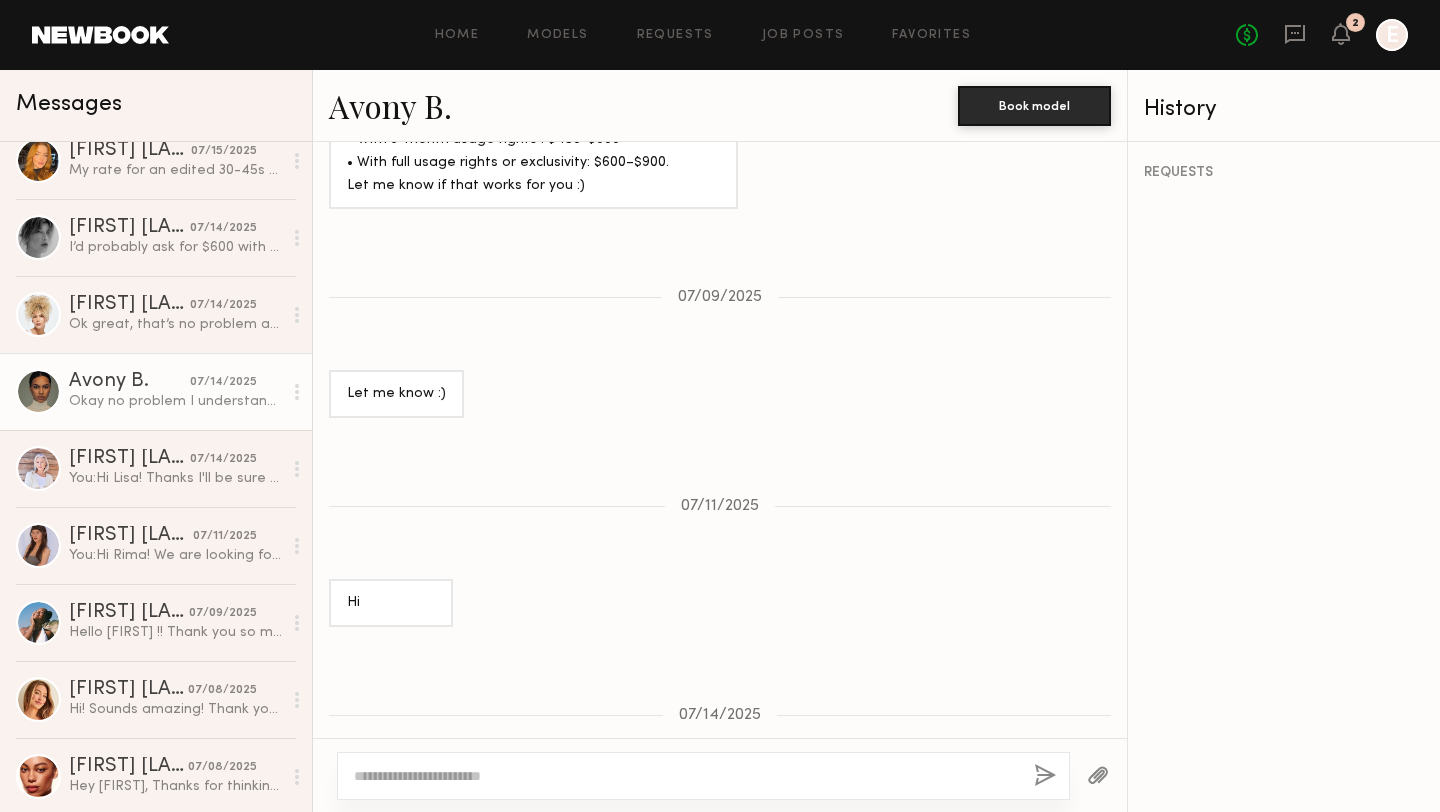 scroll, scrollTop: 1851, scrollLeft: 0, axis: vertical 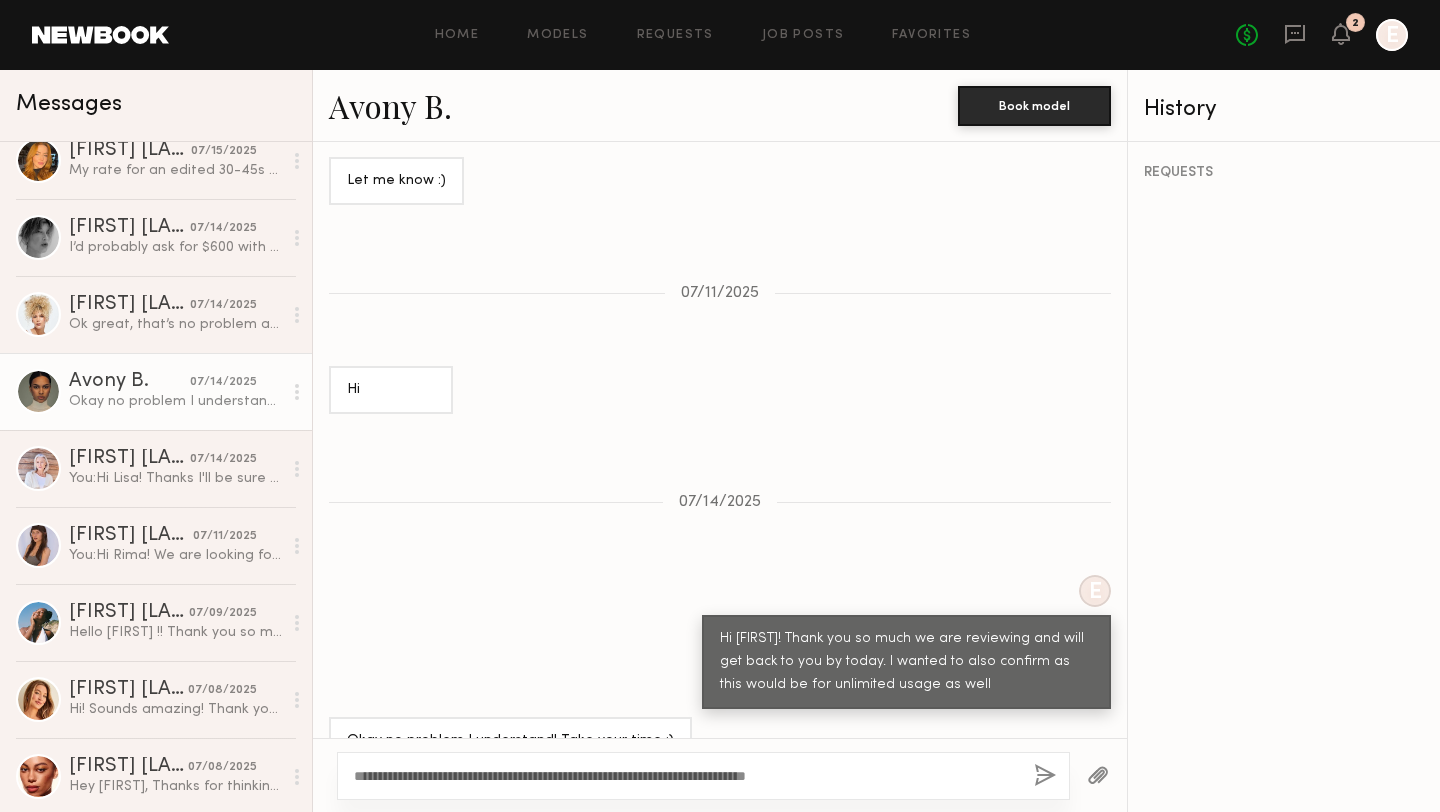 drag, startPoint x: 940, startPoint y: 771, endPoint x: 417, endPoint y: 771, distance: 523 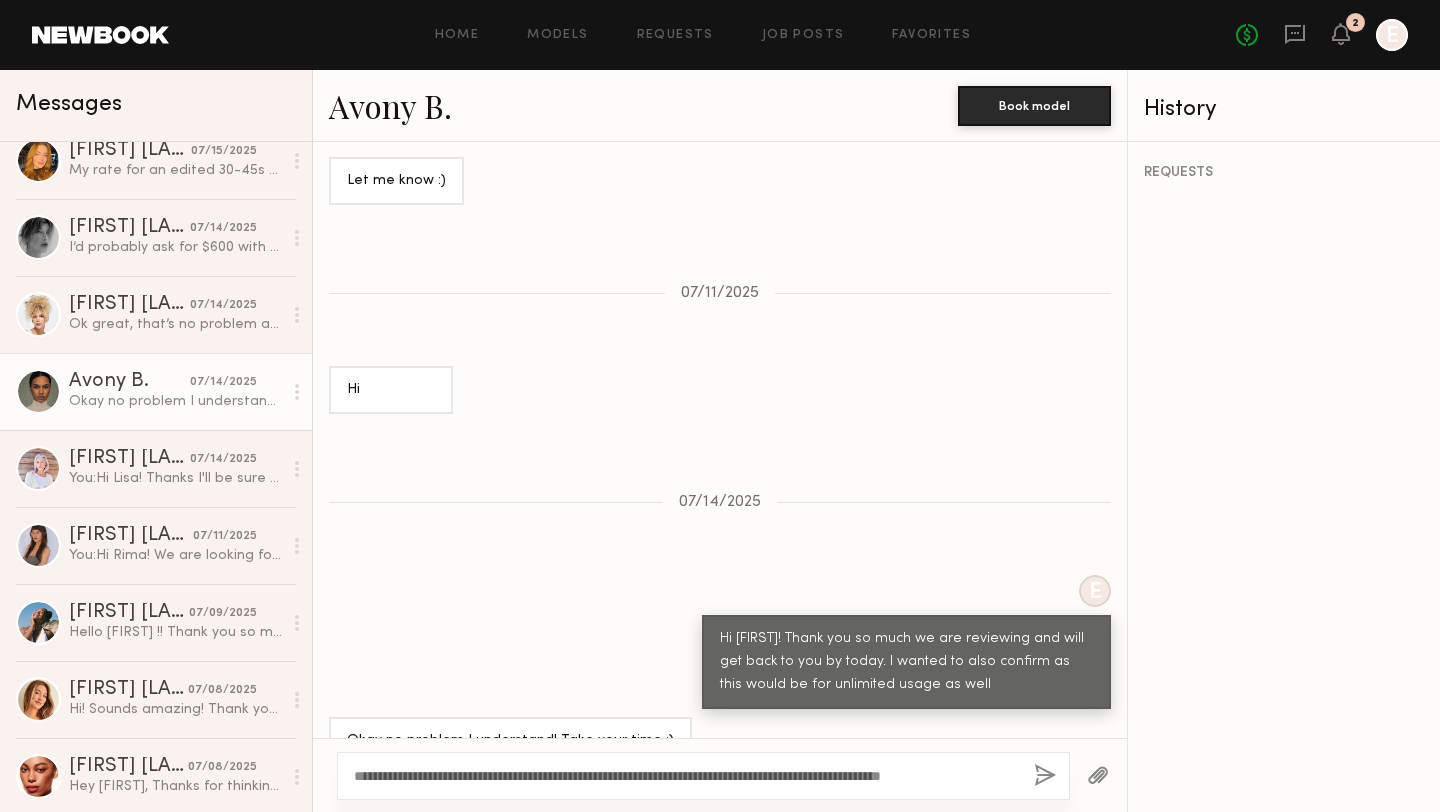 type on "**********" 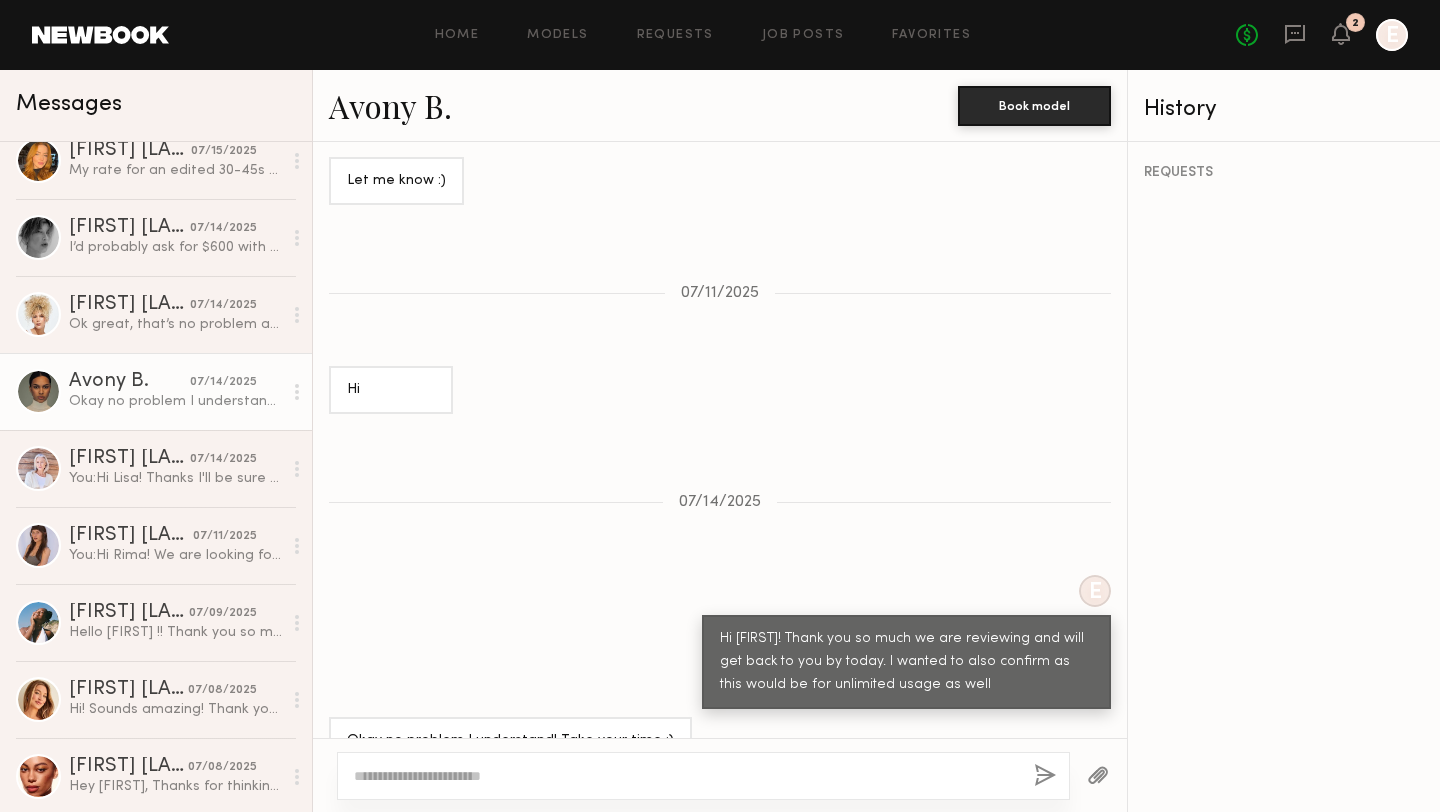 scroll, scrollTop: 2274, scrollLeft: 0, axis: vertical 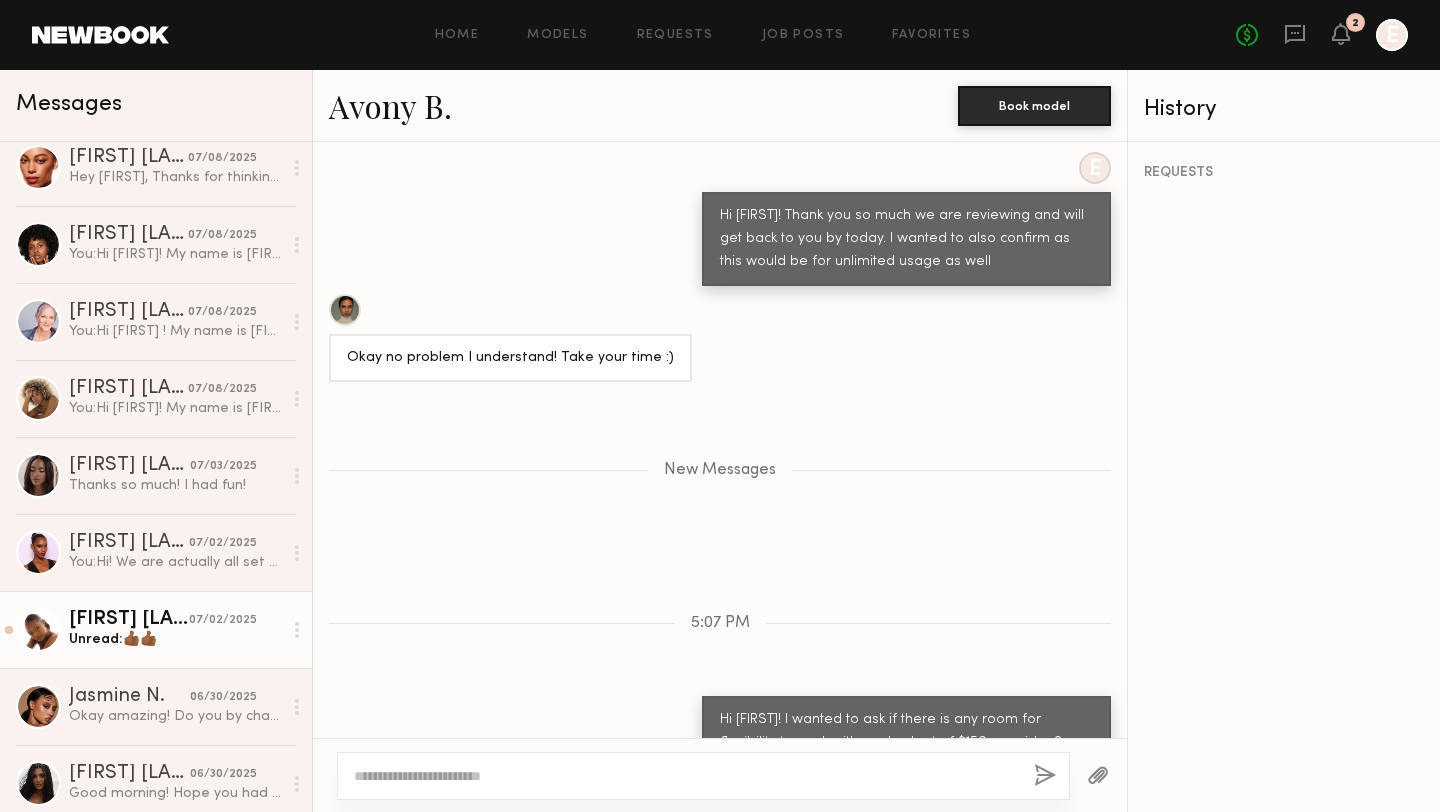 click on "Ashley W." 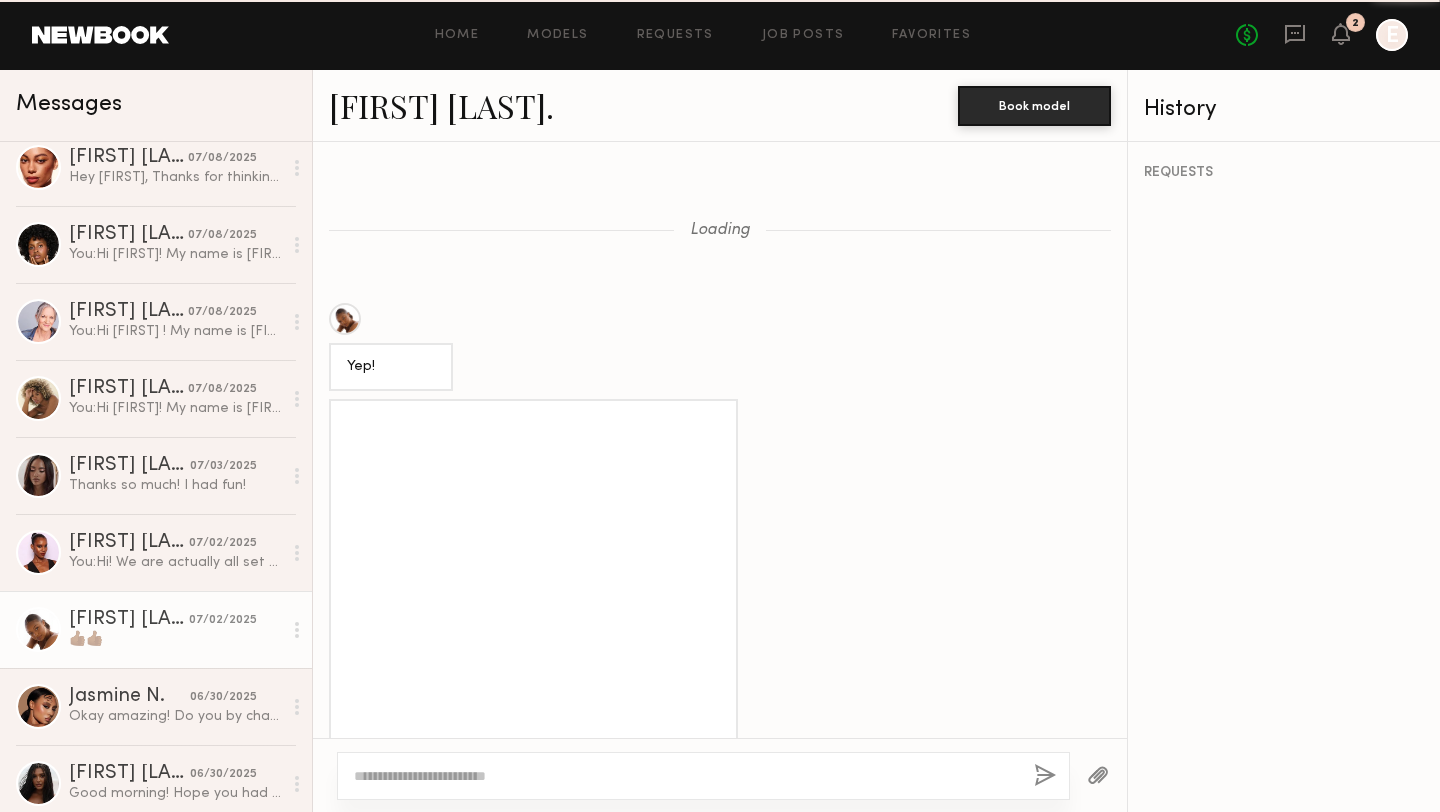 scroll, scrollTop: 2461, scrollLeft: 0, axis: vertical 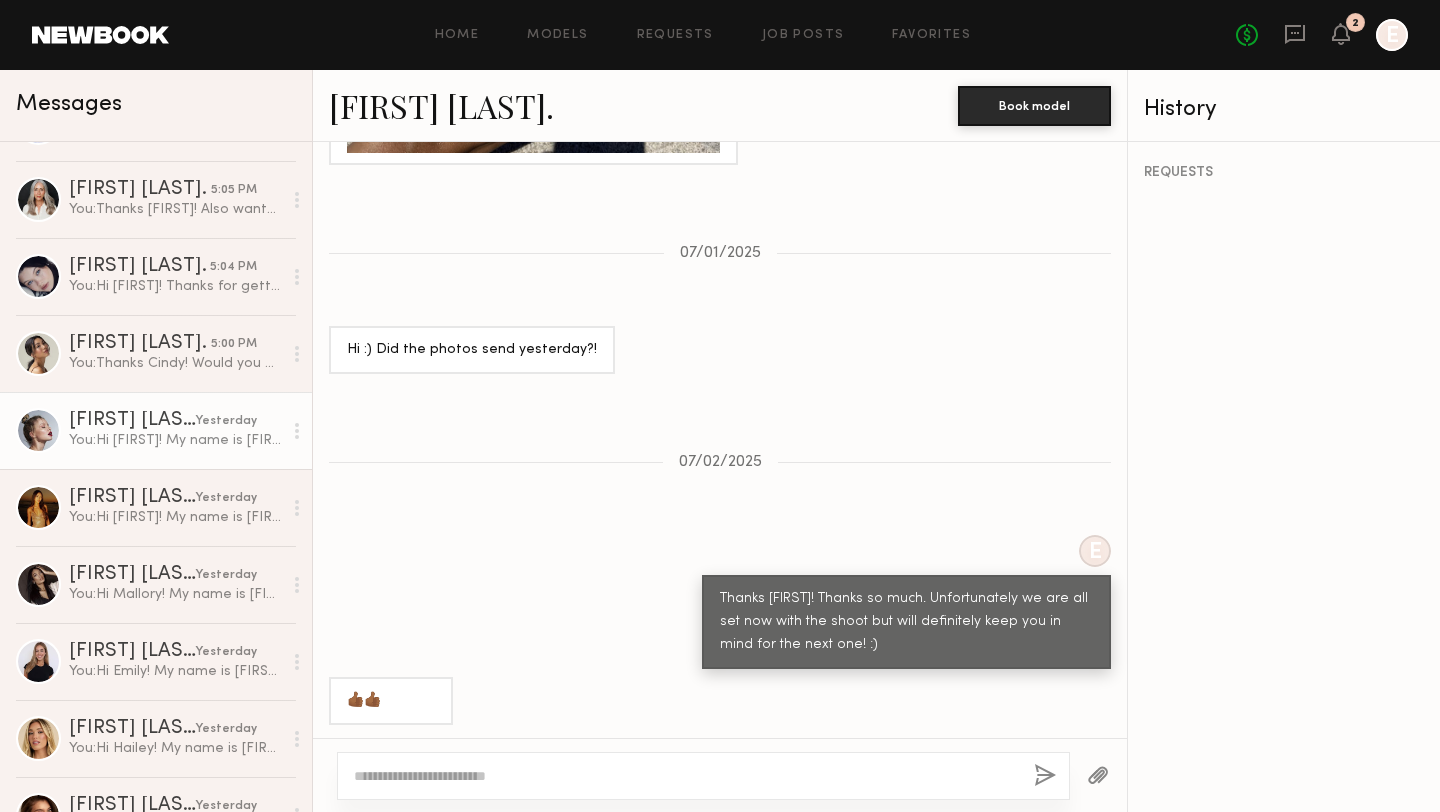 click on "You:  Hi Klaudia!
My name is Krishna and I'm the social media manager on behalf of Skin Gym. We discovered your page and have been loving your content! That being said, we'd love to collaborate with you for potential UGC opportunities and have you create content with our Skin Gym must-haves that we know you'll love! What are your rates for UGC video content?
Let us know if you're interested, and we’ll share the details :sparkling_heart:
Best,
Krishna" 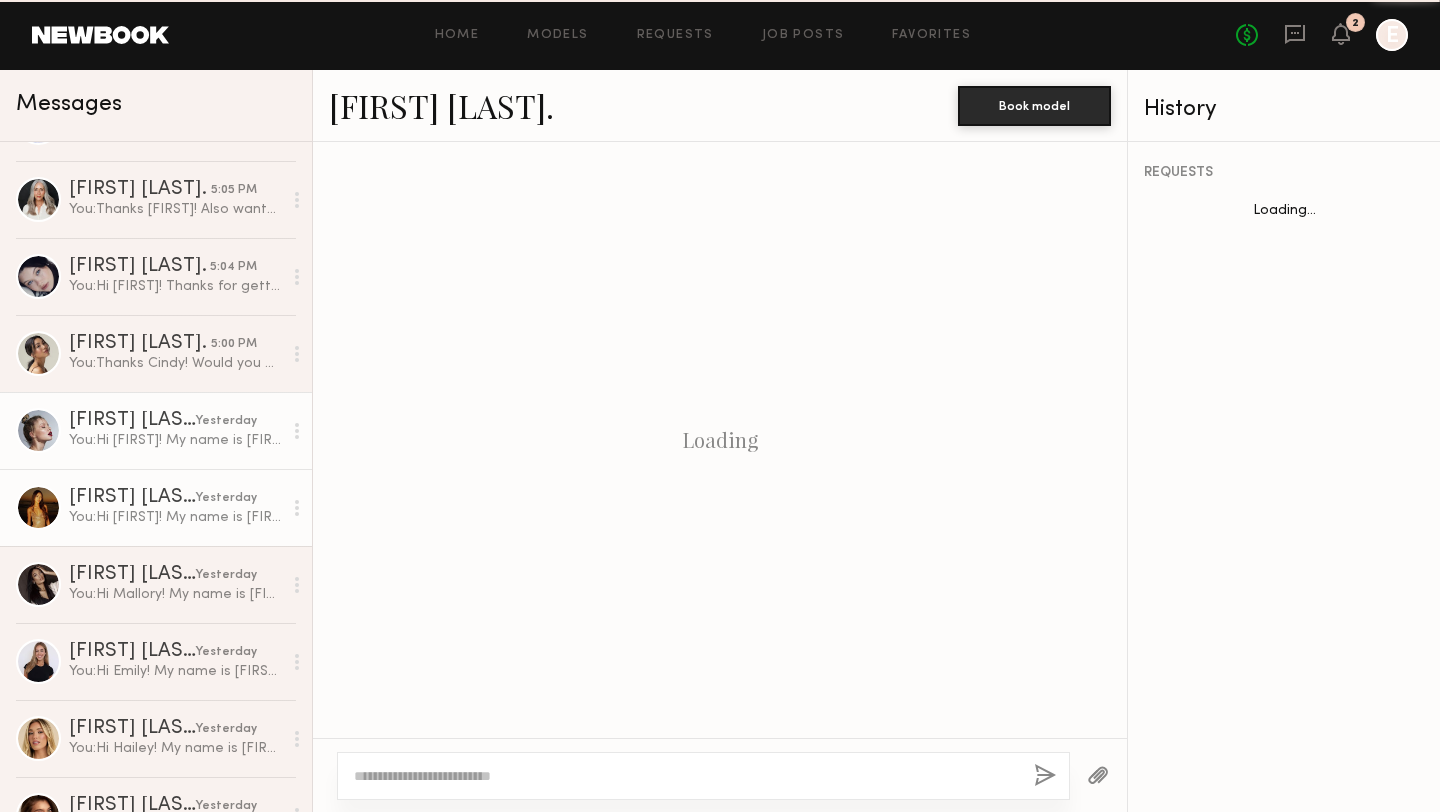 scroll, scrollTop: 566, scrollLeft: 0, axis: vertical 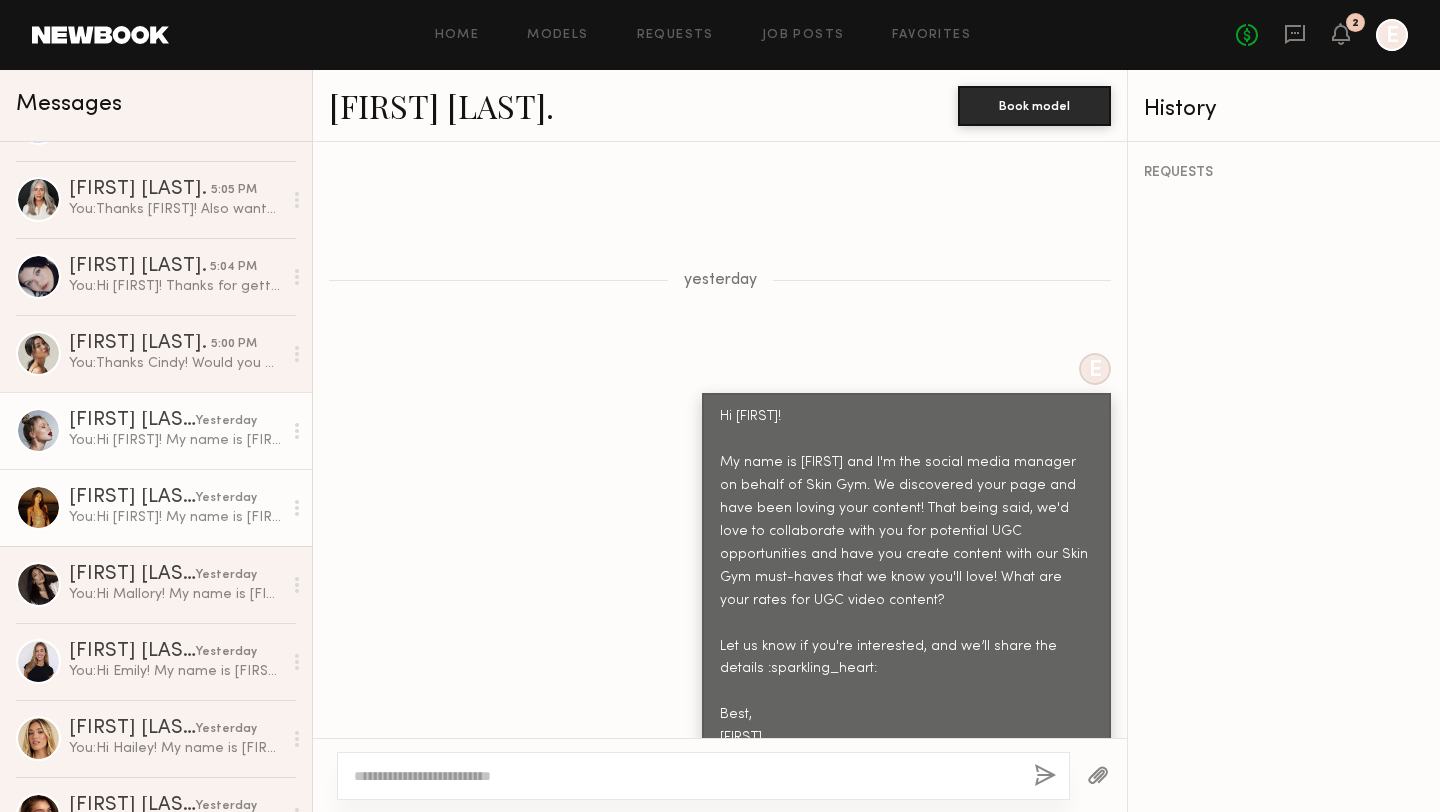click on "You:  Hi Kristine!
My name is Krishna and I'm the social media manager on behalf of Skin Gym. We discovered your page and have been loving your content! That being said, we'd love to collaborate with you for potential UGC opportunities and have you create content with our Skin Gym must-haves that we know you'll love! What are your rates for UGC video content?
Let us know if you're interested, and we’ll share the details :sparkling_heart:
Best,
Krishna" 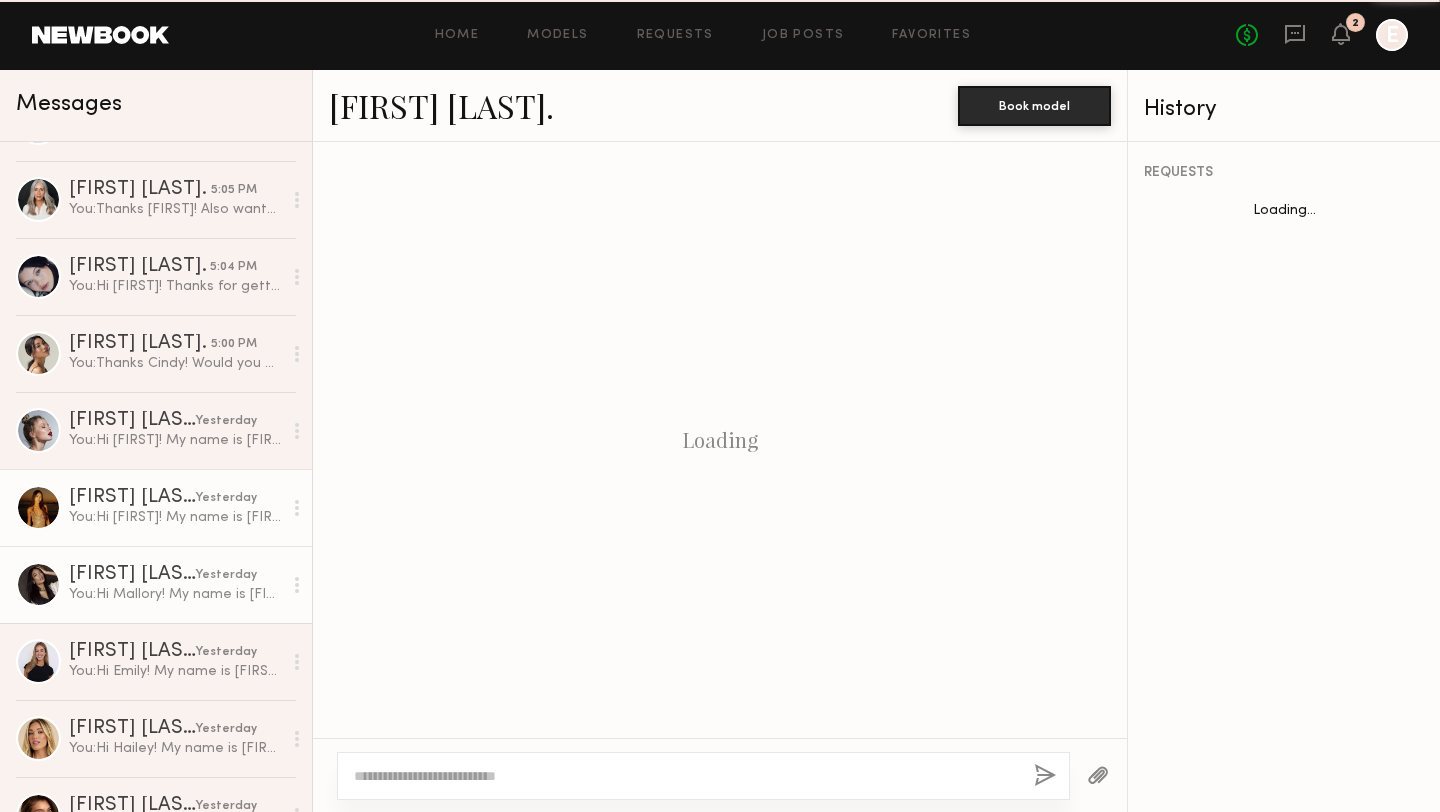 scroll, scrollTop: 566, scrollLeft: 0, axis: vertical 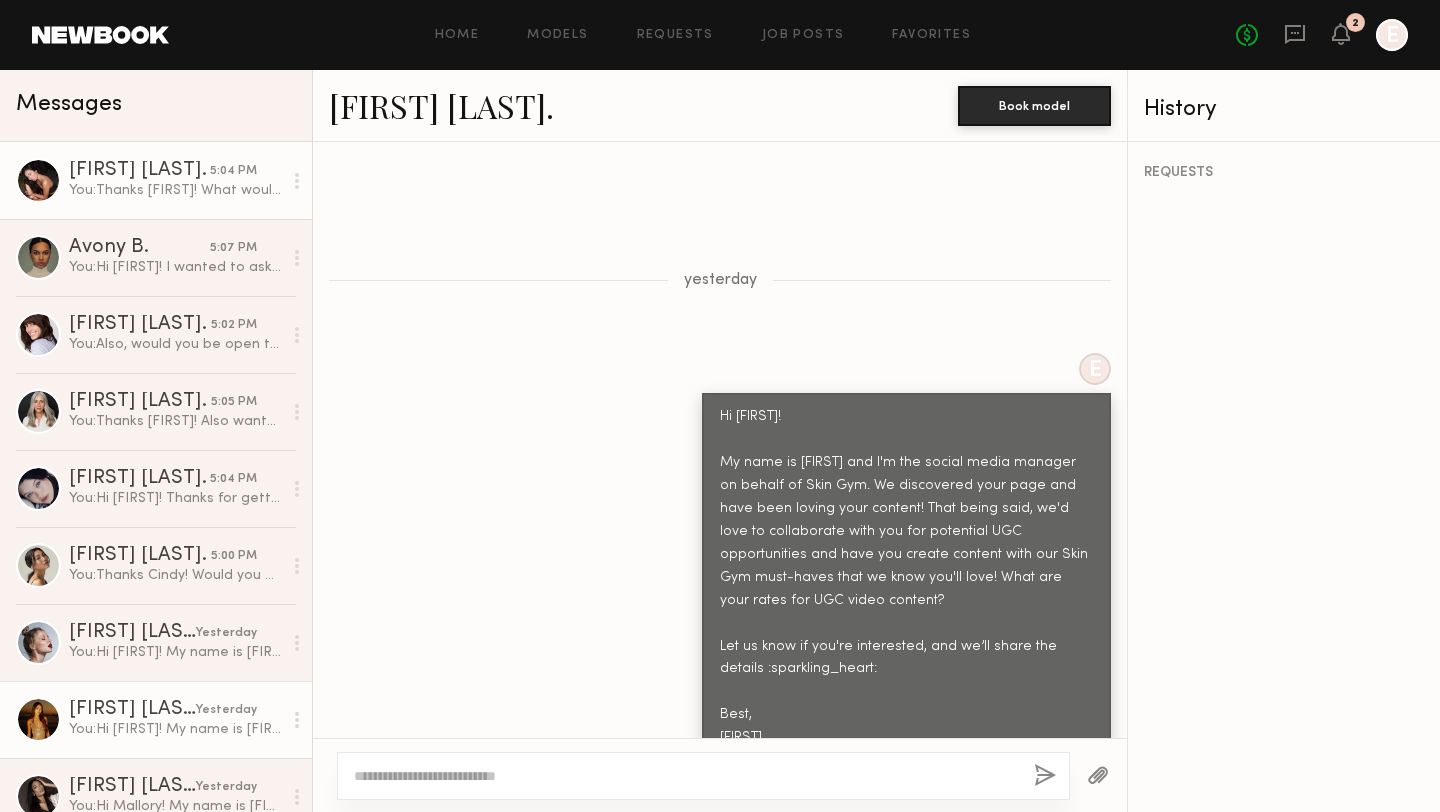click on "Isa W. 5:04 PM You:  Thanks Isa! What would be the rate without posting to your socials?" 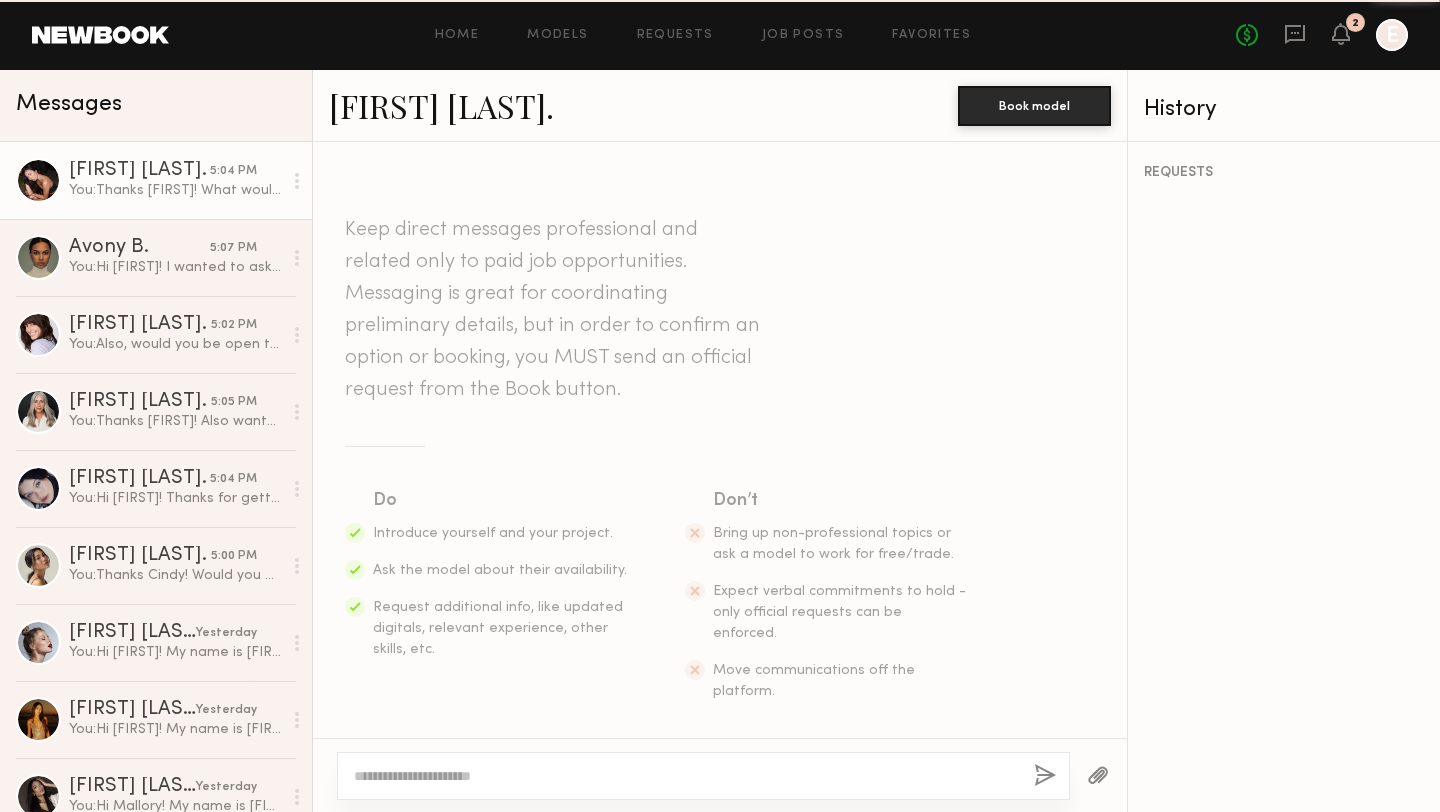 scroll, scrollTop: 1172, scrollLeft: 0, axis: vertical 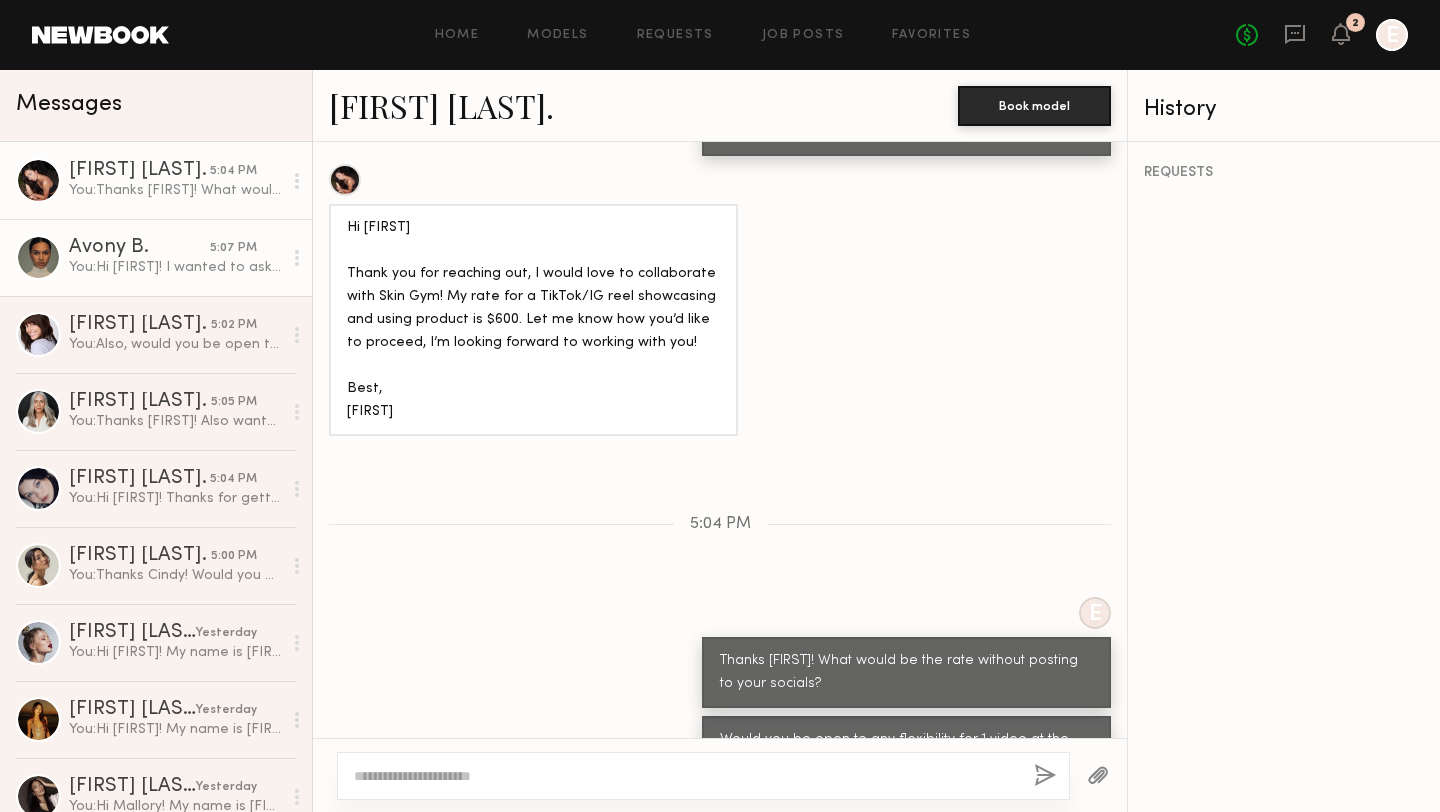 click on "You:  Hi Avony! I wanted to ask if there is any room for flexibility to work with our budget of $150 per video?" 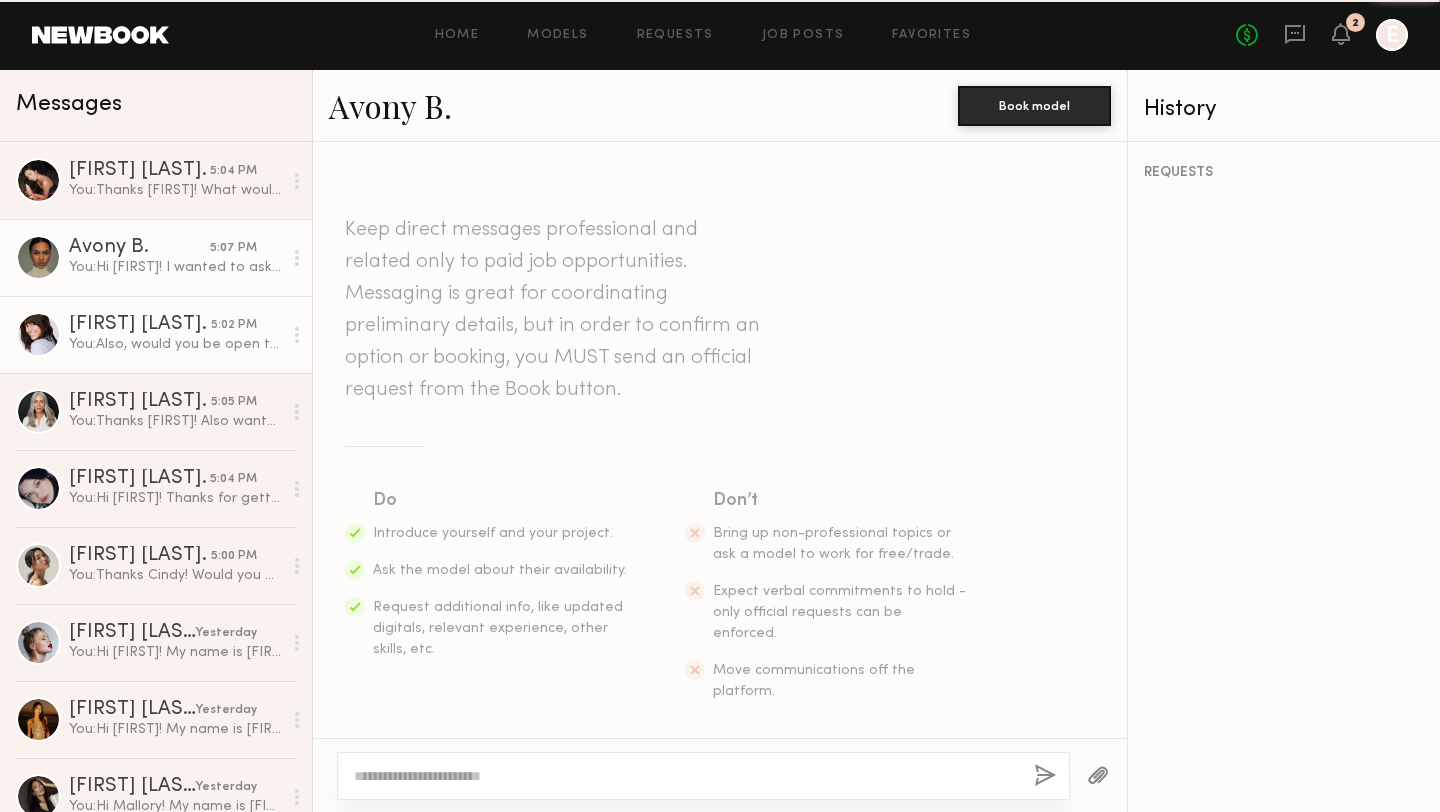 scroll, scrollTop: 2433, scrollLeft: 0, axis: vertical 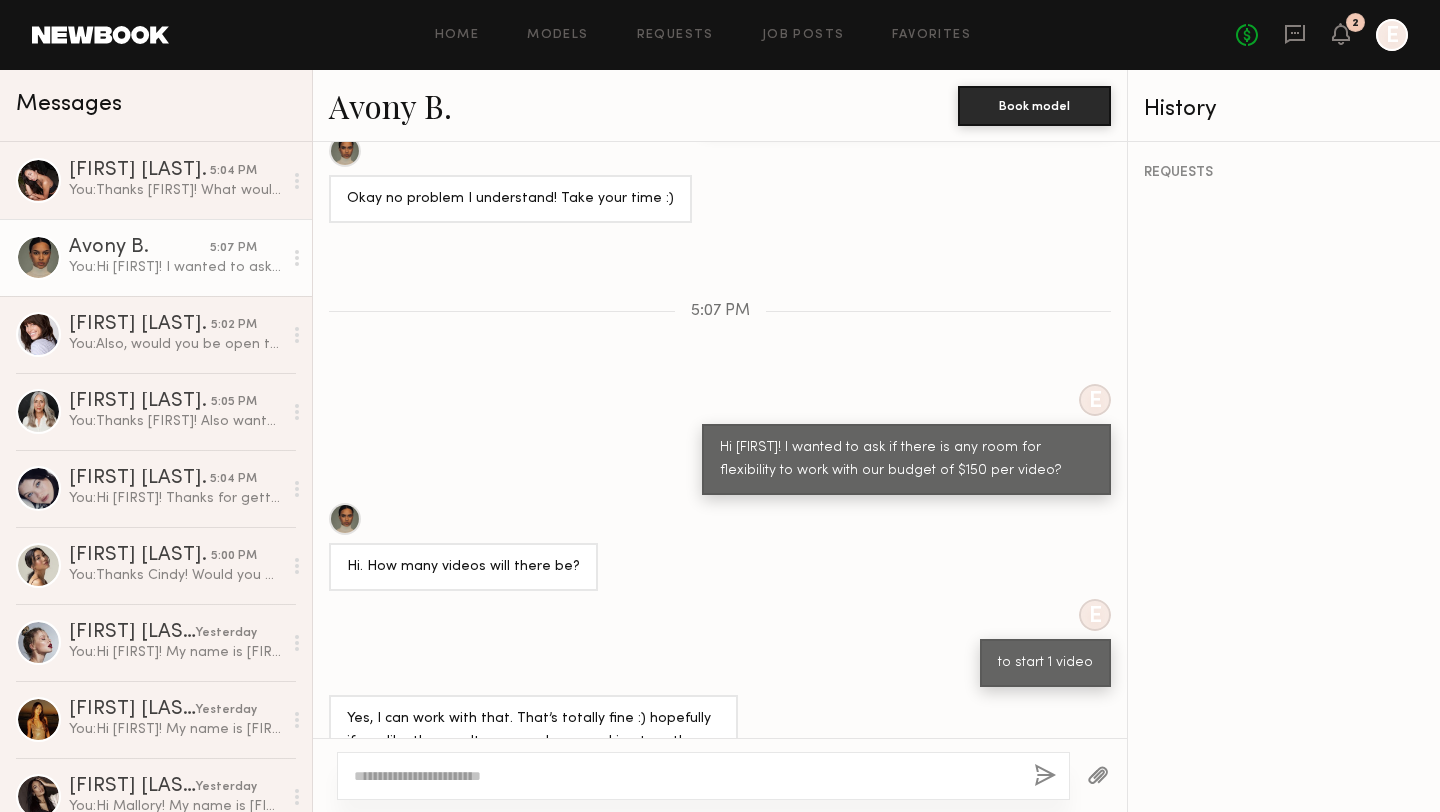 click 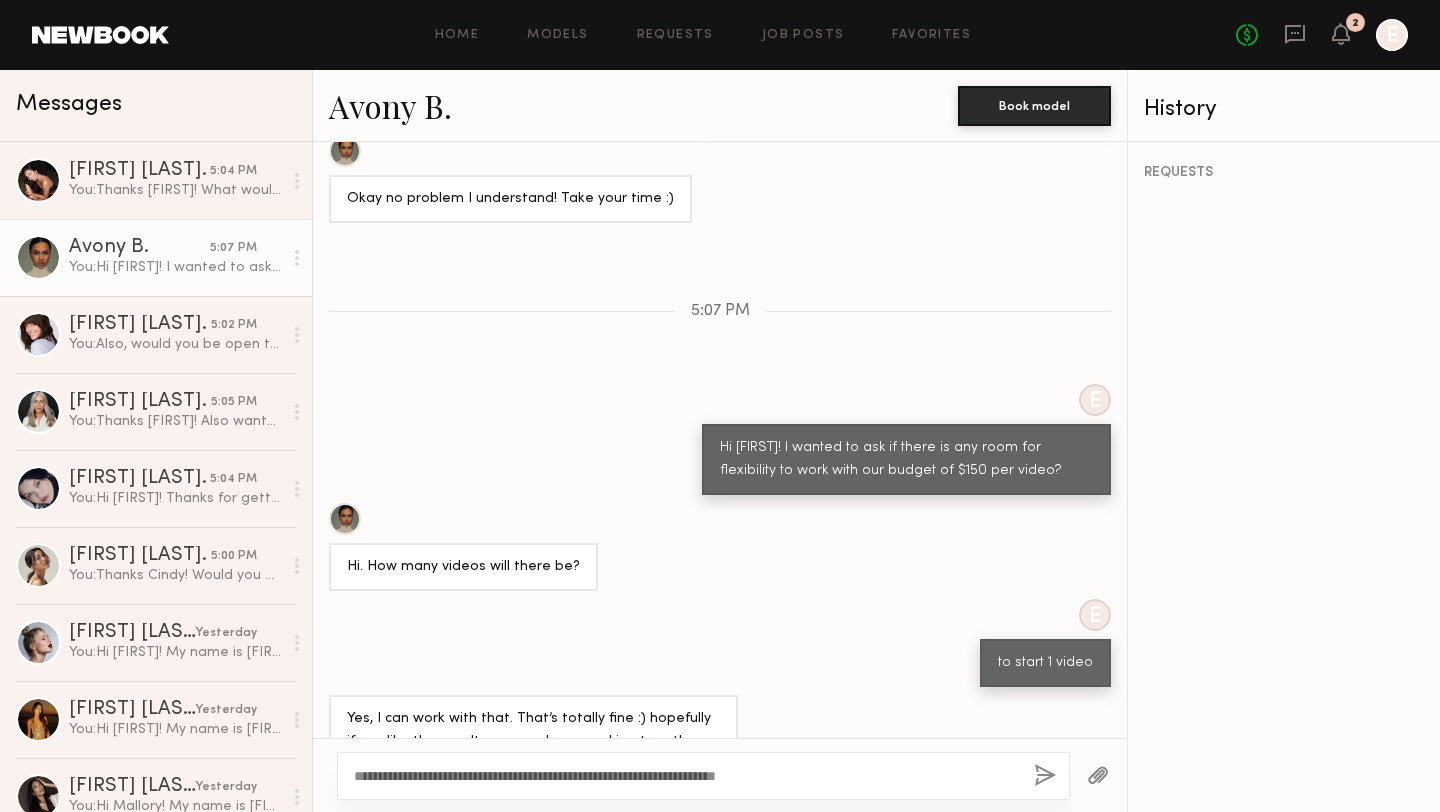 type on "**********" 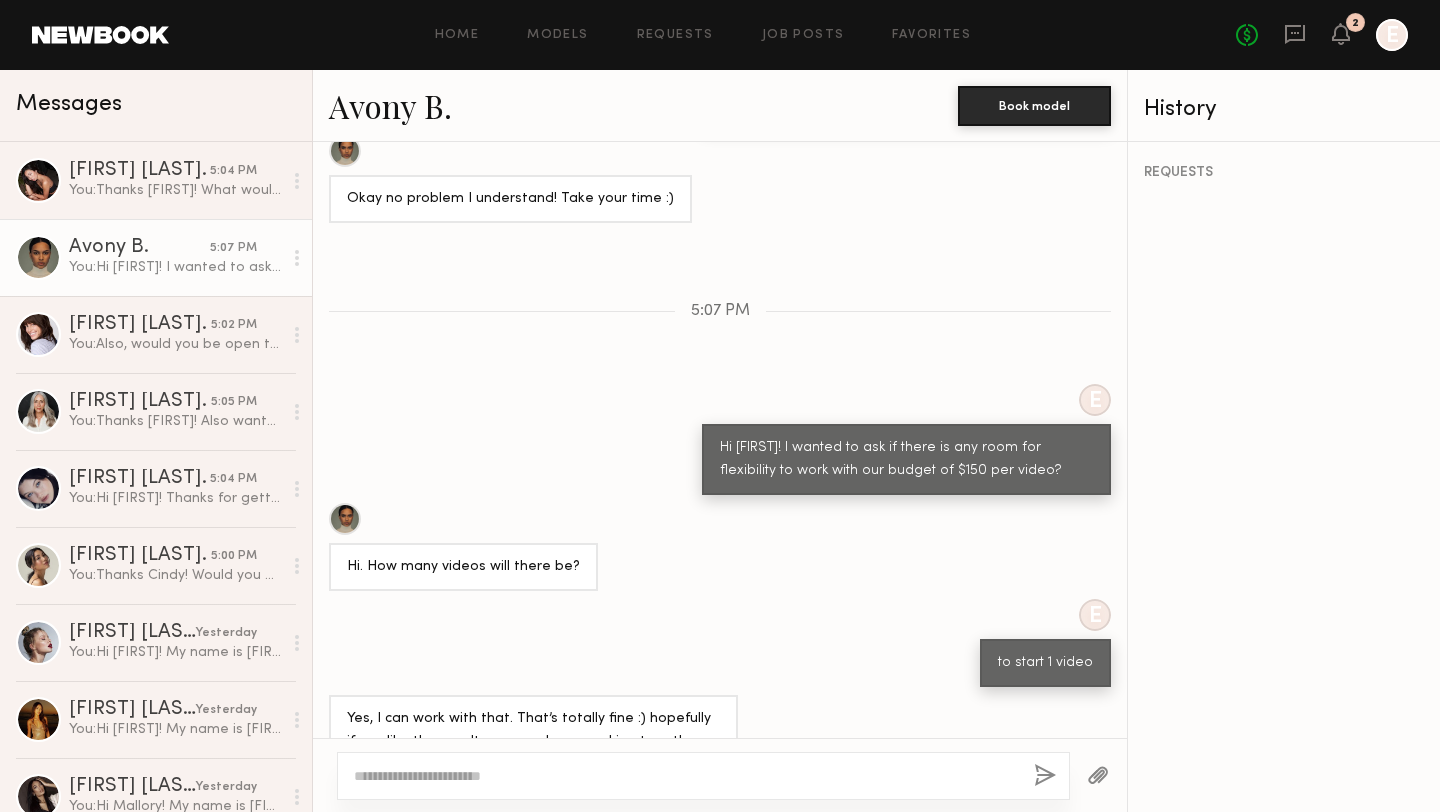 scroll, scrollTop: 2552, scrollLeft: 0, axis: vertical 